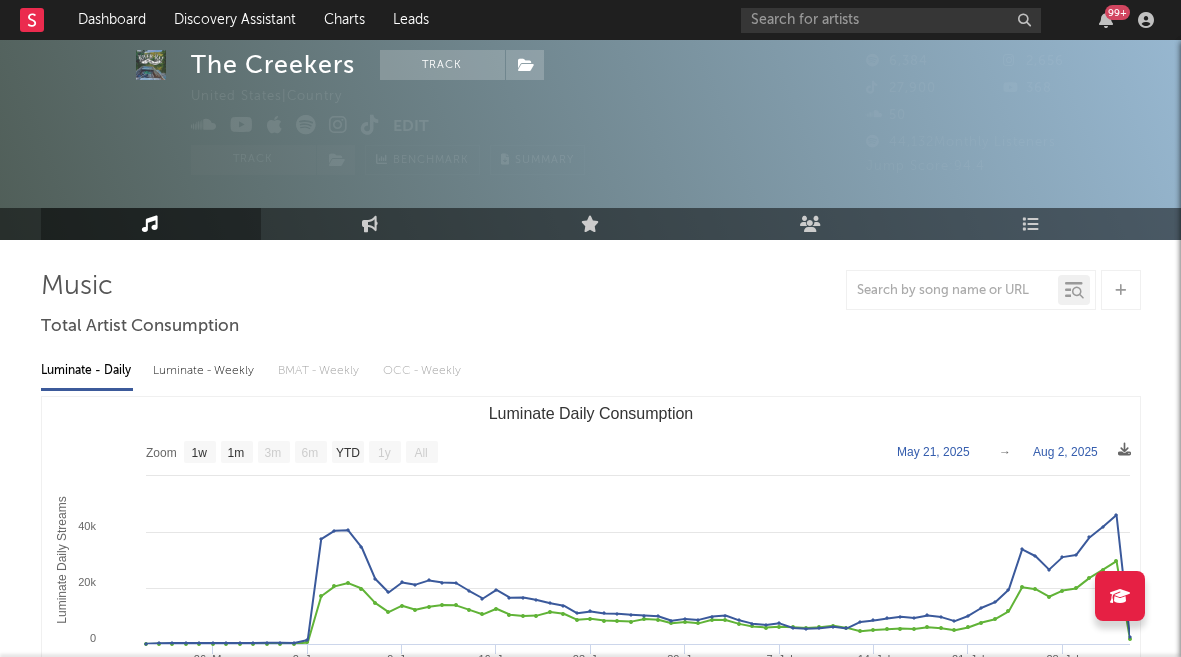 select on "1w" 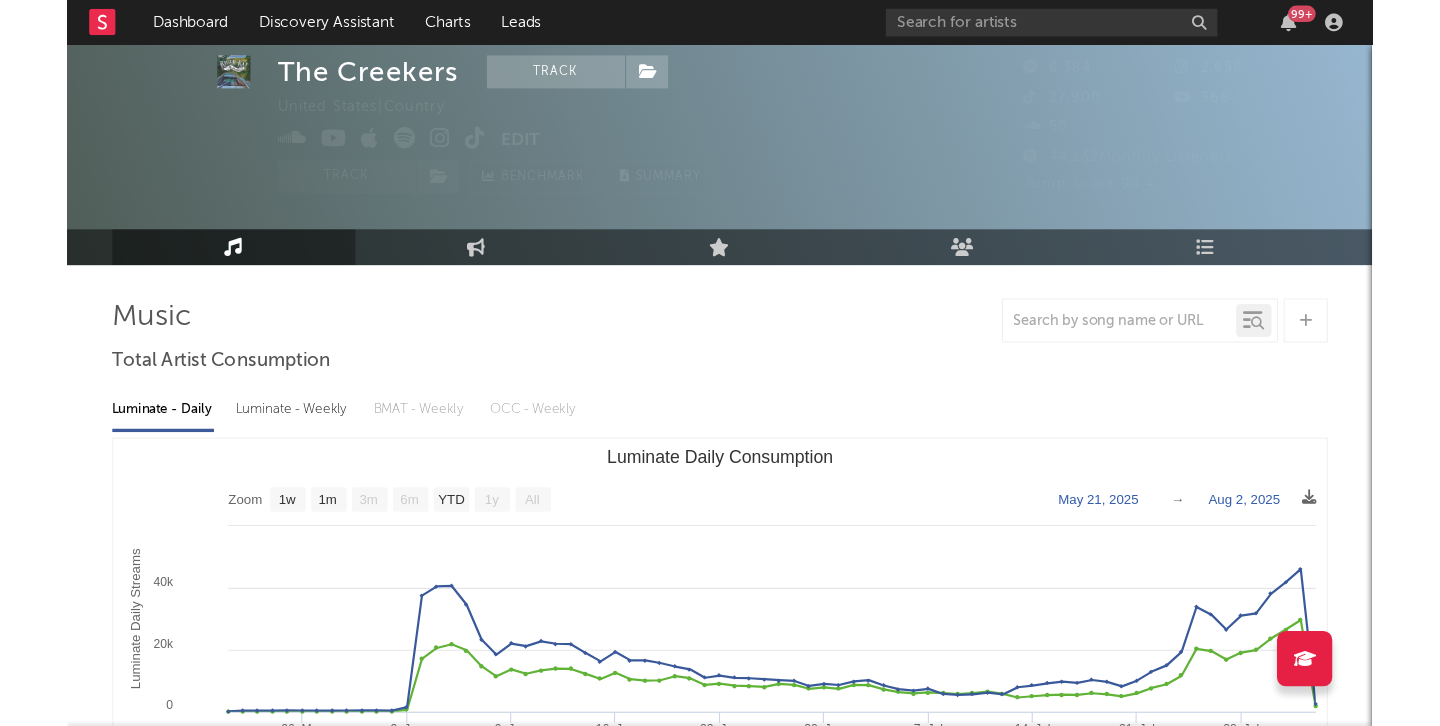 scroll, scrollTop: 54, scrollLeft: 0, axis: vertical 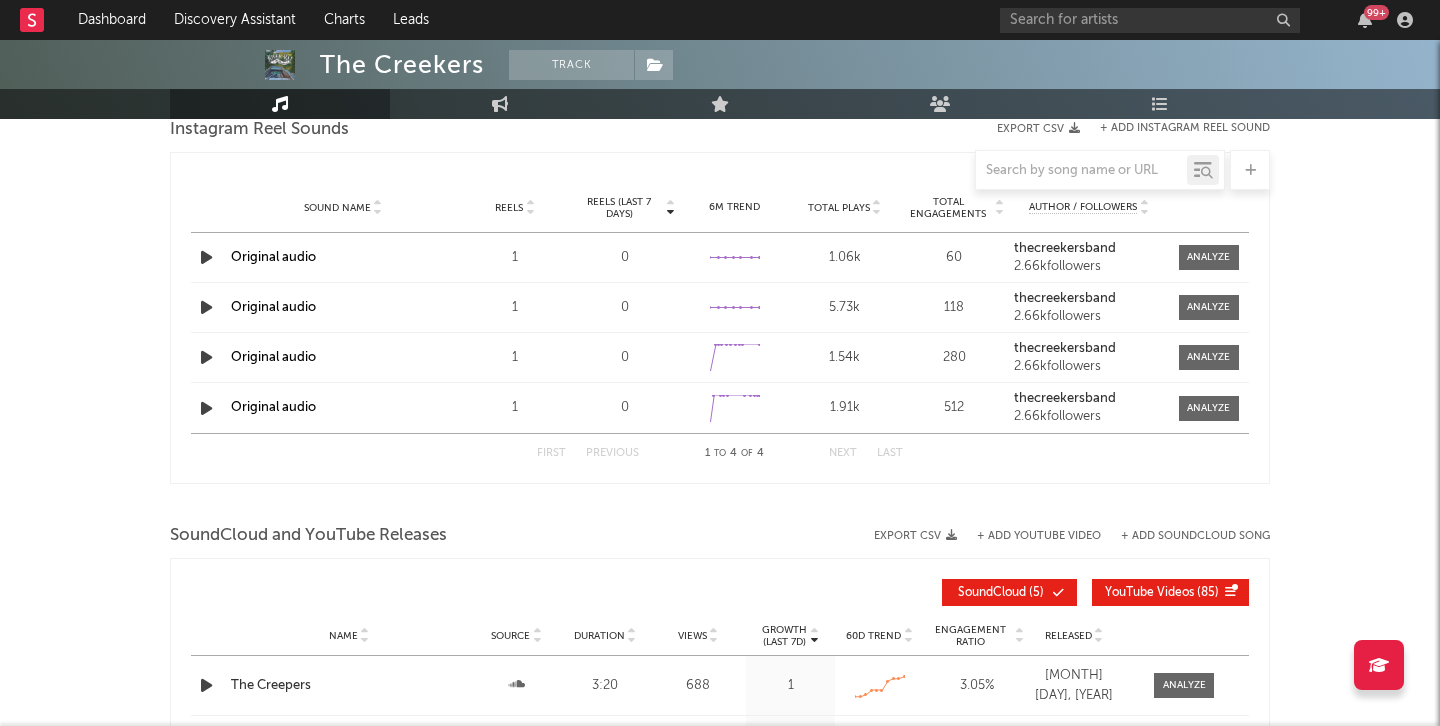 click on "The Creekers Track [COUNTRY]  |  [COUNTRY] Edit Track Benchmark Summary [NUMBER] [NUMBER] [NUMBER] [NUMBER] [NUMBER] [NUMBER]  Monthly Listeners Jump Score:  [NUMBER] Music Engagement Live Audience Playlists/Charts Music Total Artist Consumption Luminate - Daily Luminate - Weekly BMAT - Weekly OCC - Weekly Zoom 1w 1m 3m 6m YTD 1y All [YEAR]-[MONTH]-[DAY] [YEAR]-[MONTH]-[DAY] Created with Highcharts [NUMBER].[NUMBER].[NUMBER] Luminate Daily Streams Luminate Daily Consumption 26. [MONTH] 2. [MONTH] 9. [MONTH] 16. [MONTH] 23. [MONTH] 30. [MONTH] 7. [MONTH] 14. [MONTH] 21. [MONTH] 28. [MONTH] 2. [MONTH] 16. [MONTH] 30. [MONTH] 14. [MONTH] 28. [MONTH] 0 20k 40k 60k Zoom 1w 1m 3m 6m YTD 1y All [MONTH] 21, [YEAR] → Aug  2, [YEAR] Global Streaming On-Demand Audio US Streaming On-Demand Audio Sunday, Jul 27, [YEAR] ​ Global Streaming On-Demand Audio :  [NUMBER] ​ US Streaming On-Demand Audio :  [NUMBER] ​ Recent DSP Releases Export CSV  US Rolling 7D Audio Streams Copyright Last Day Spotify Plays Released US Rolling 7D Audio Streams US Rolling WoW % Chg Global ATD Audio Streams Global Rolling 7D Audio Streams US Latest Day Audio Streams   ( [NUMBER]" at bounding box center [720, -229] 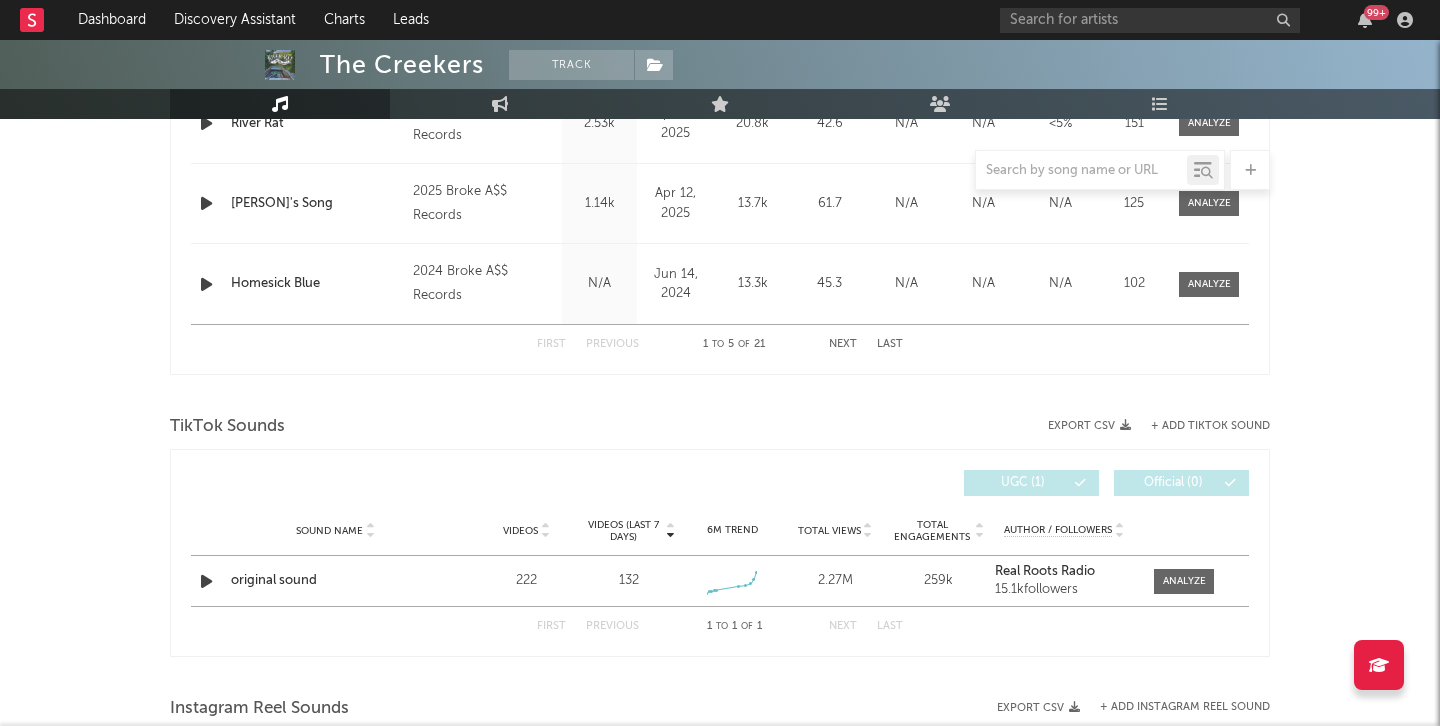 scroll, scrollTop: 0, scrollLeft: 0, axis: both 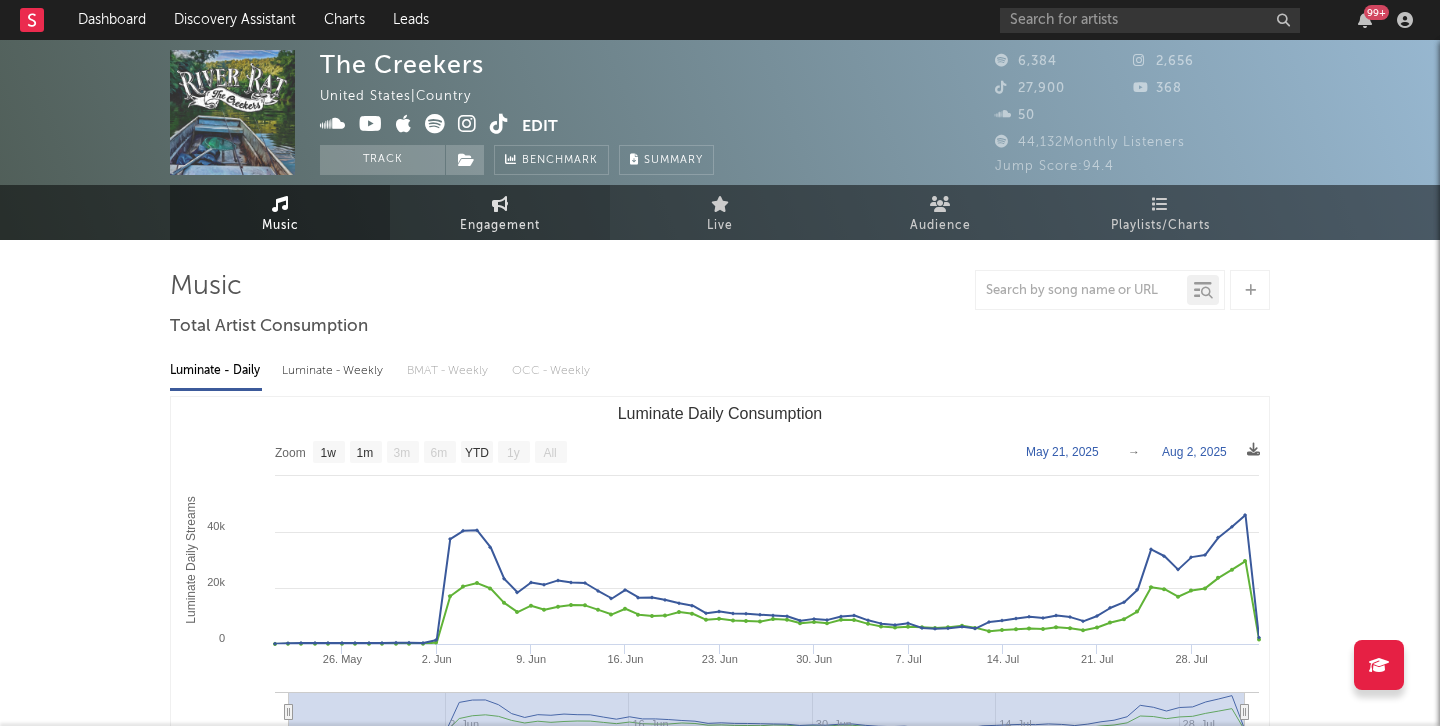click on "Engagement" at bounding box center [500, 212] 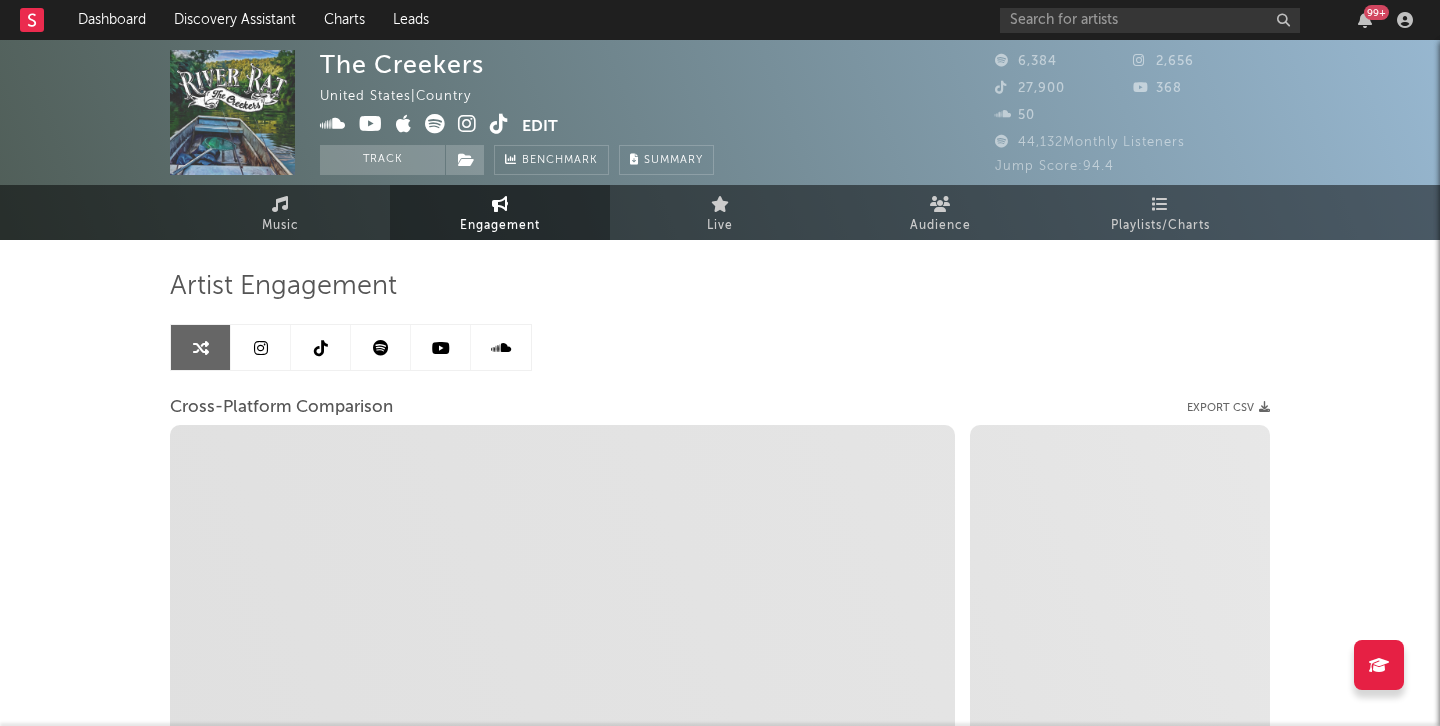 select on "1m" 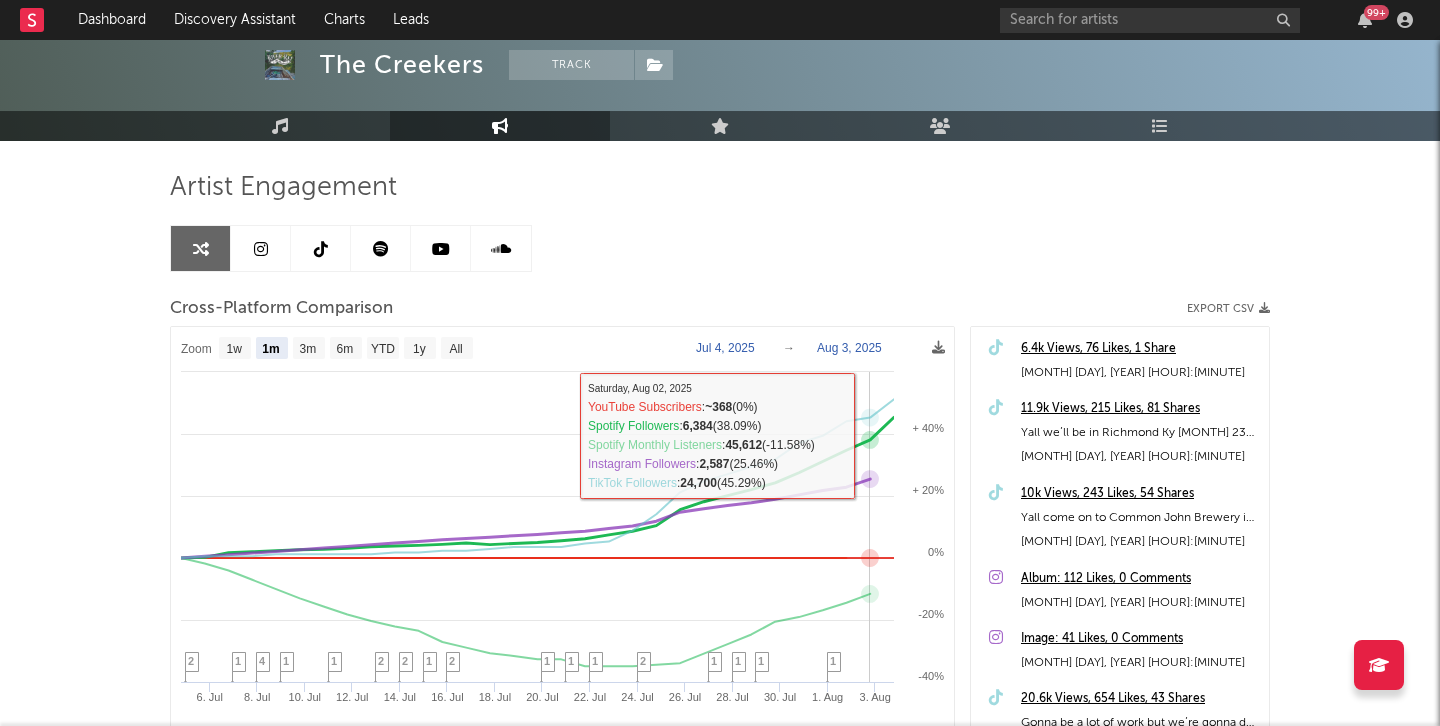 scroll, scrollTop: 105, scrollLeft: 0, axis: vertical 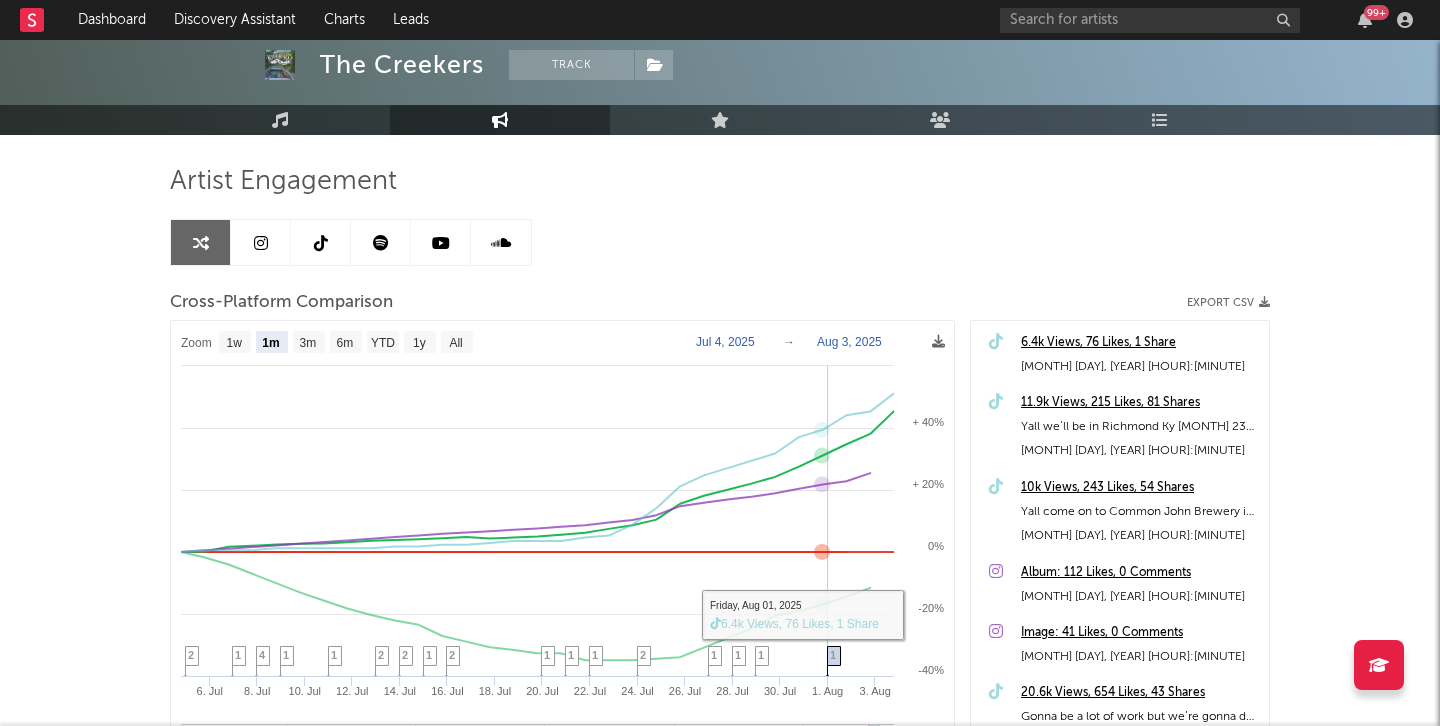 click on "1" at bounding box center (833, 655) 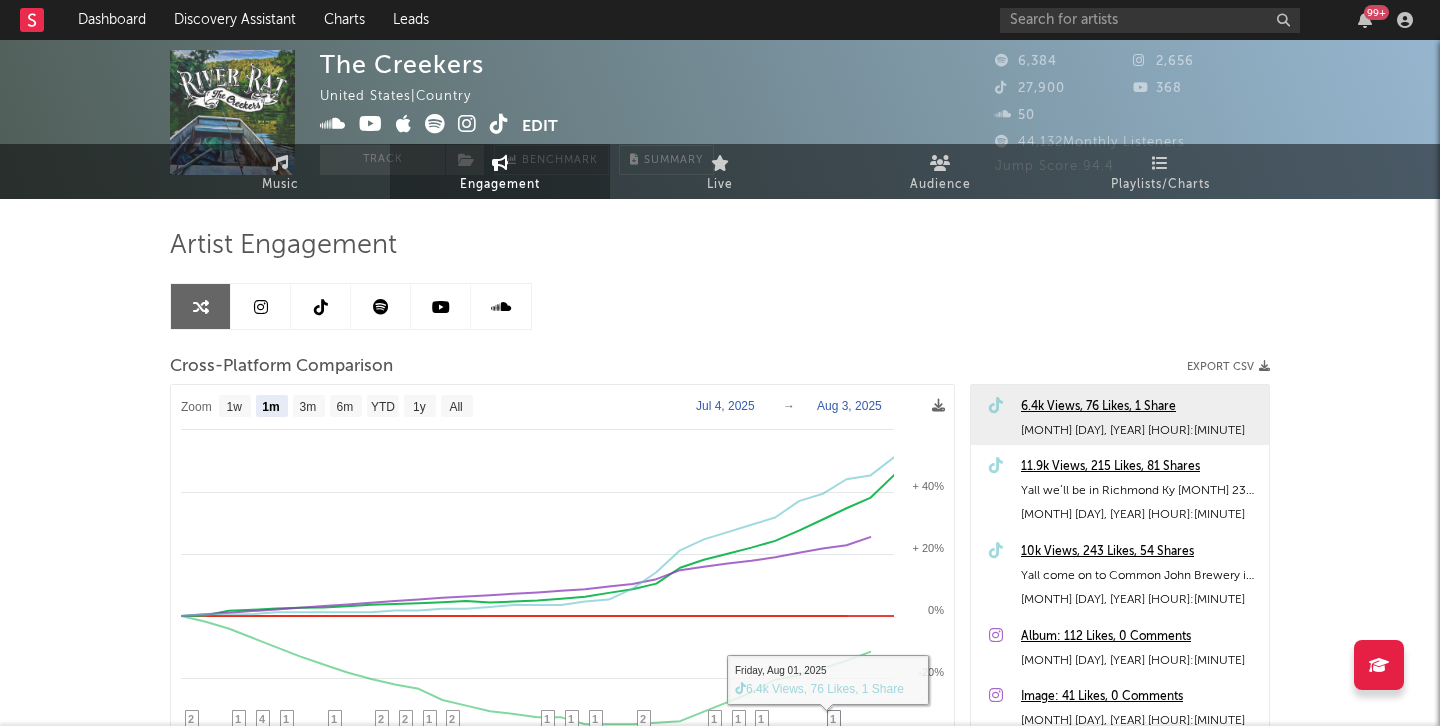 scroll, scrollTop: 0, scrollLeft: 0, axis: both 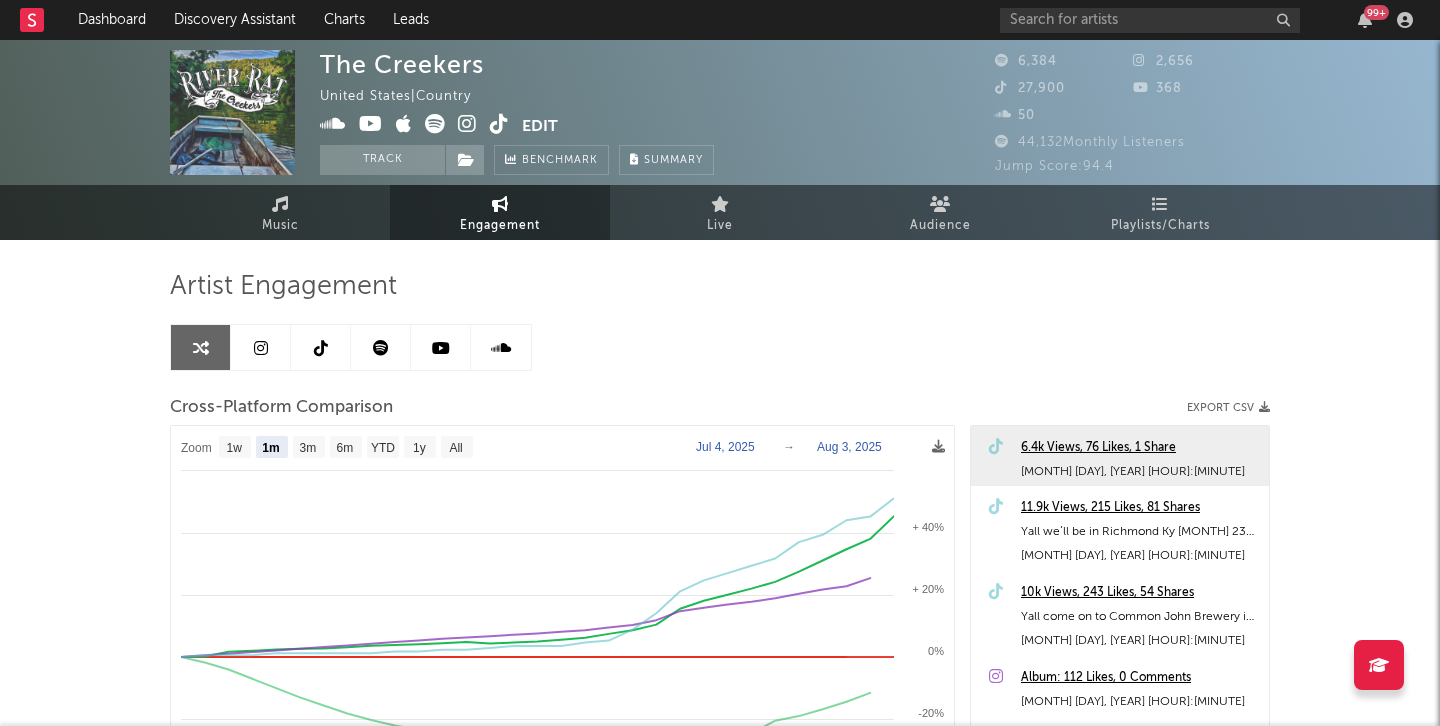 click at bounding box center [381, 347] 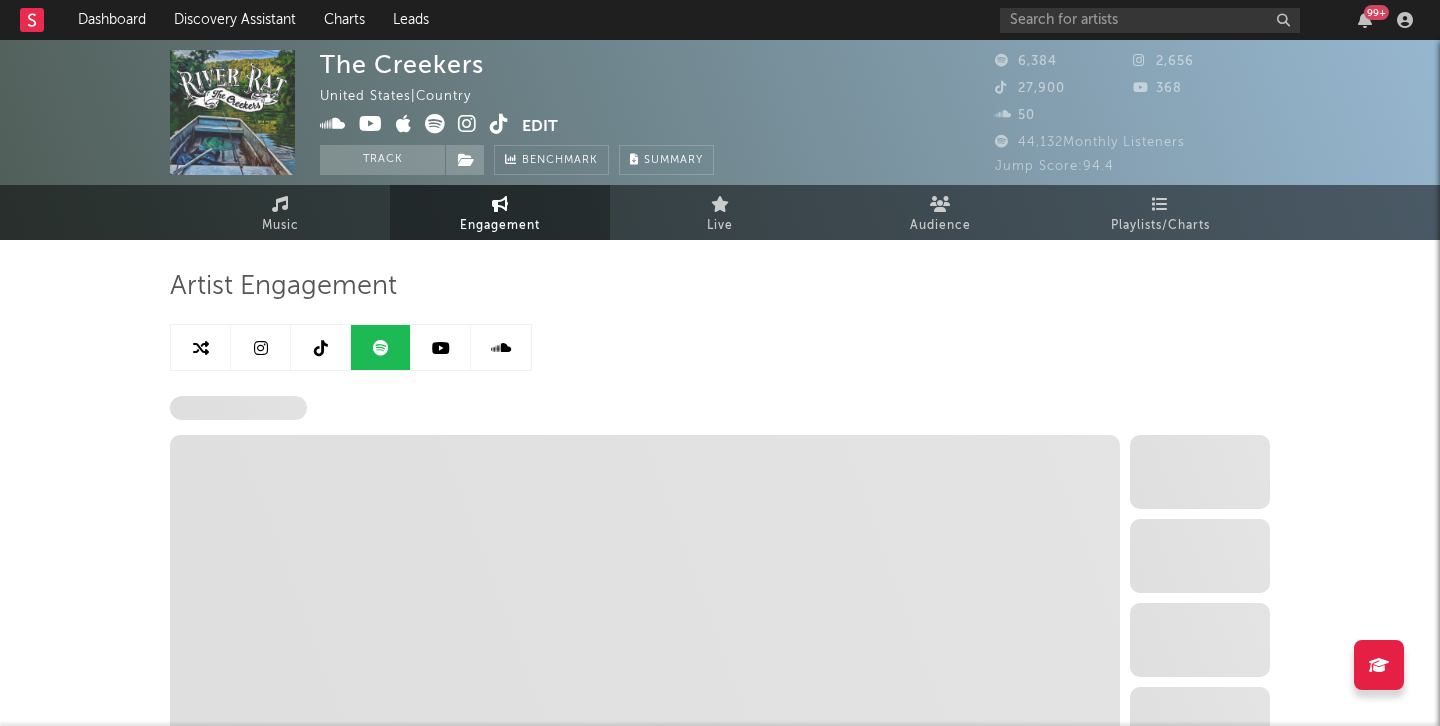 select on "6m" 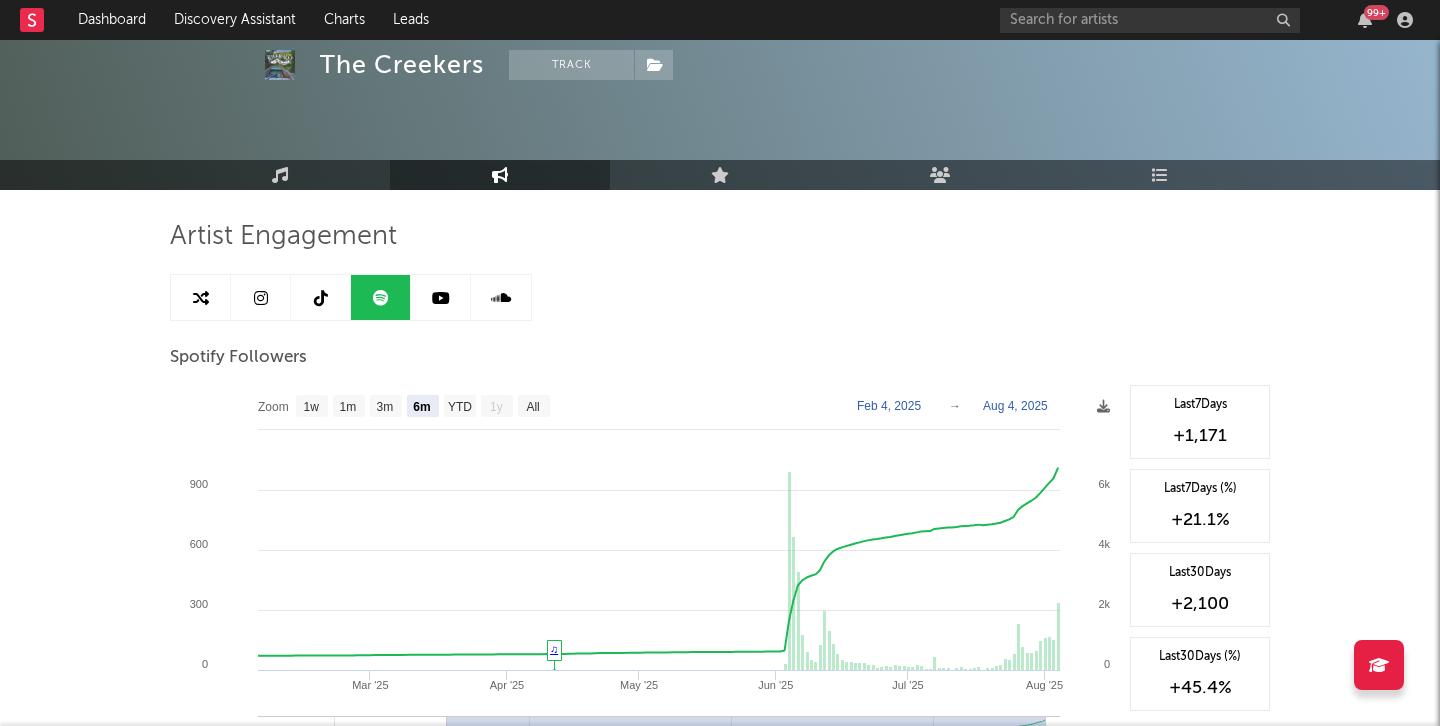 scroll, scrollTop: 64, scrollLeft: 0, axis: vertical 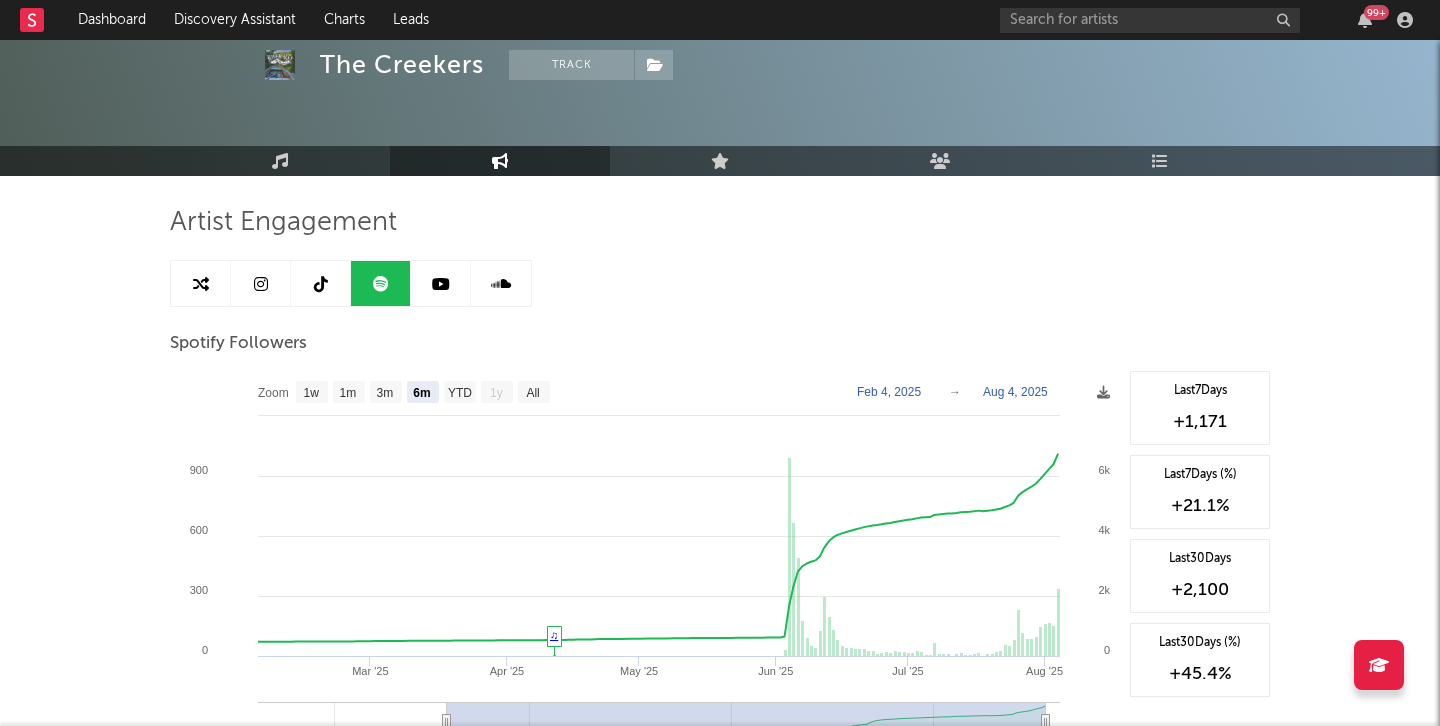 click on "Artist Engagement Spotify Followers Zoom 1w 1m 3m 6m YTD 1y All 2025-02-04 2025-08-04 Created with Highcharts 10.3.3 Mar '25 Apr '25 May '25 Jun '25 Jul '25 Aug '25 Jan '25 Mar '25 May '25 Jul '25 0 6k 2k 4k 8k 0 600 1200 300 900 Zoom 1w 1m 3m 6m YTD 1y All Feb  4, 2025 → Aug  4, 2025 ♫ Last  7  Days +1,171 Last  7  Days (%) +21.1 % Last  30  Days +2,100 Last  30  Days (%) +45.4 % Spotify Monthly Listeners Zoom 1w 1m 3m 6m YTD 1y All 2025-02-03 2025-08-03 Created with Highcharts 10.3.3 Mar '25 Apr '25 May '25 Jun '25 Jul '25 Aug '25 Jan '25 Jul '24 Jul '25 0 30k 60k 15k 45k 0 3k 6k 1.5k 4.5k Zoom 1w 1m 3m 6m YTD 1y All Feb  3, 2025 → Aug  3, 2025 ♫ Last  7  Days +9,943 Last  7  Days (%) +27.9 % Last  30  Days -6,892 Last  30  Days (%) -13.1 % Spotify Popularity Zoom 1w 1m 3m 6m YTD 1y All 2025-02-11 2025-08-05 Created with Highcharts 10.3.3 Mar '25 Apr '25 May '25 Jun '25 Jul '25 Aug '25 Mar '25 May '25 Jul '25 0 24 48 12 36 0 6 12 3 9 Zoom 1w 1m 3m 6m YTD 1y All Feb 11, 2025 → Aug  5, 2025 ♫ 7 +2" at bounding box center [720, 977] 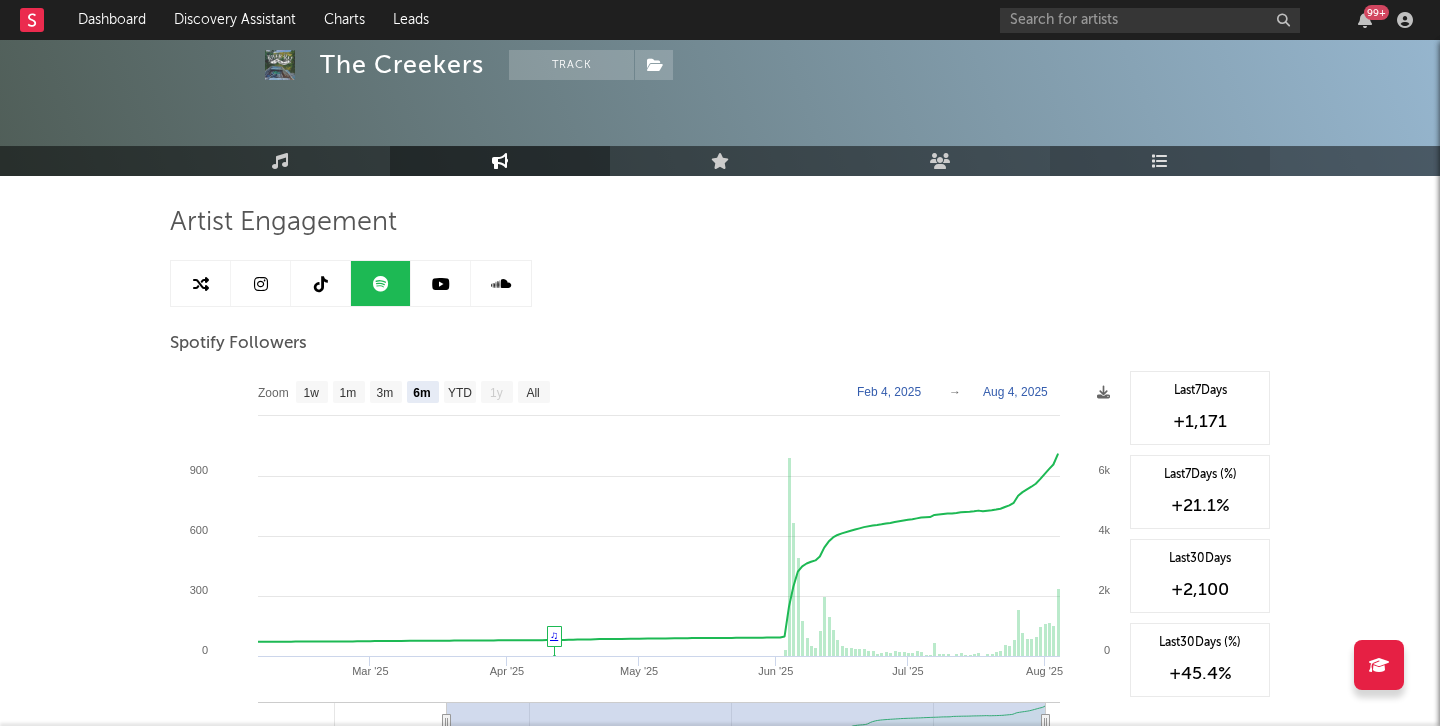 click at bounding box center (1160, 161) 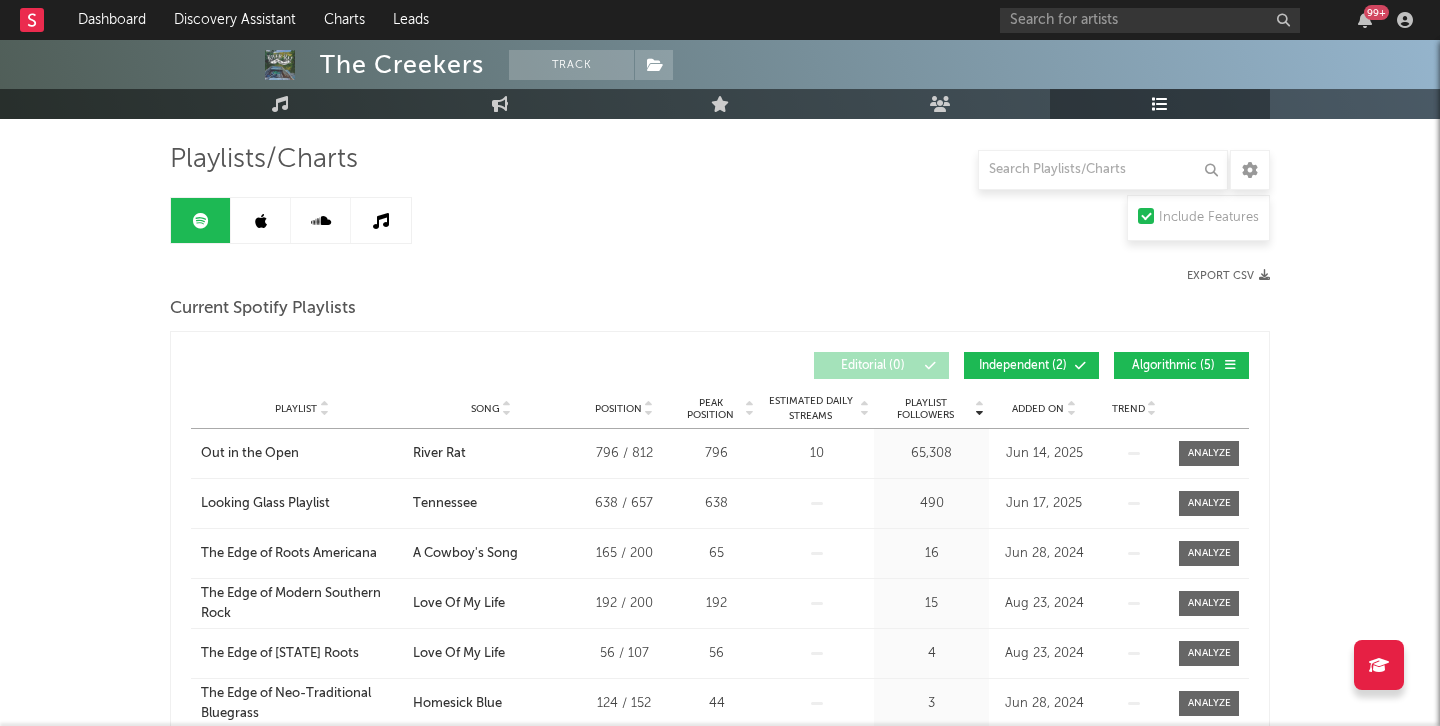 scroll, scrollTop: 132, scrollLeft: 0, axis: vertical 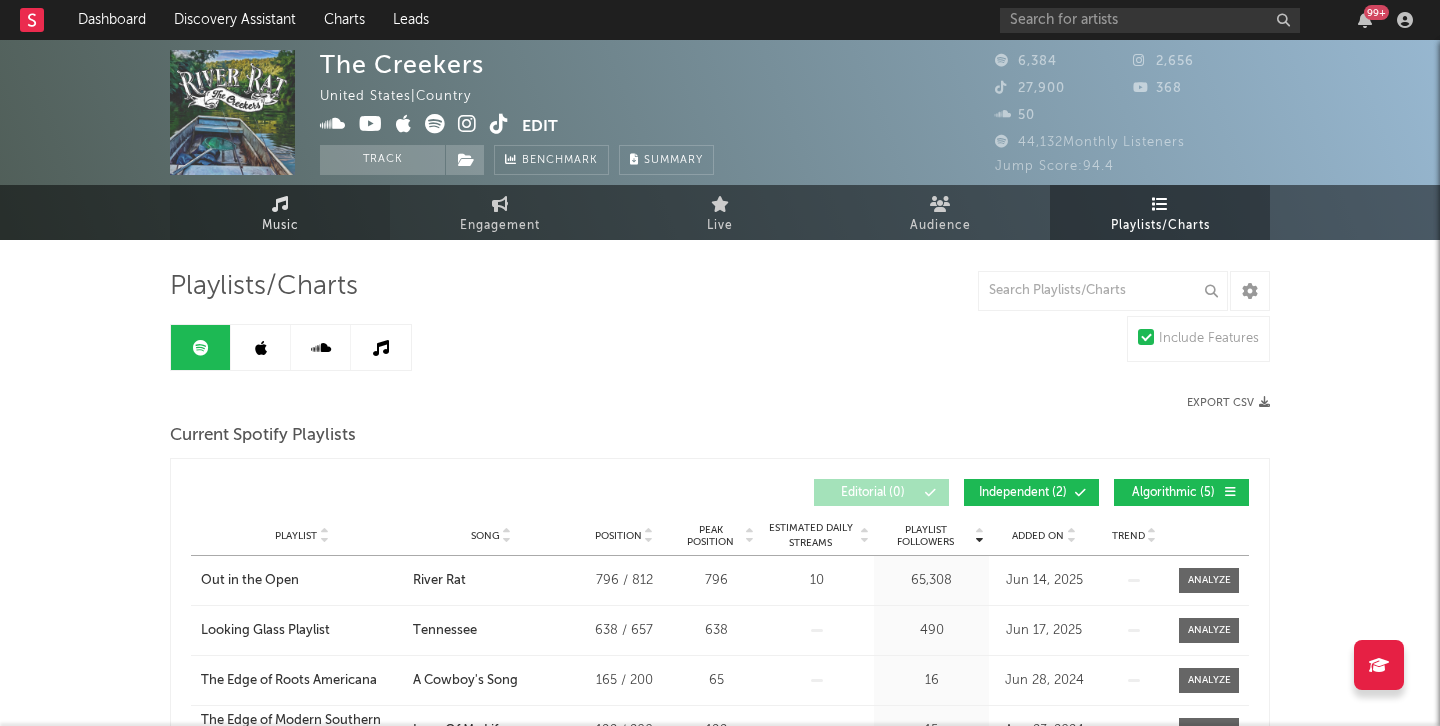 click on "Music" at bounding box center [280, 212] 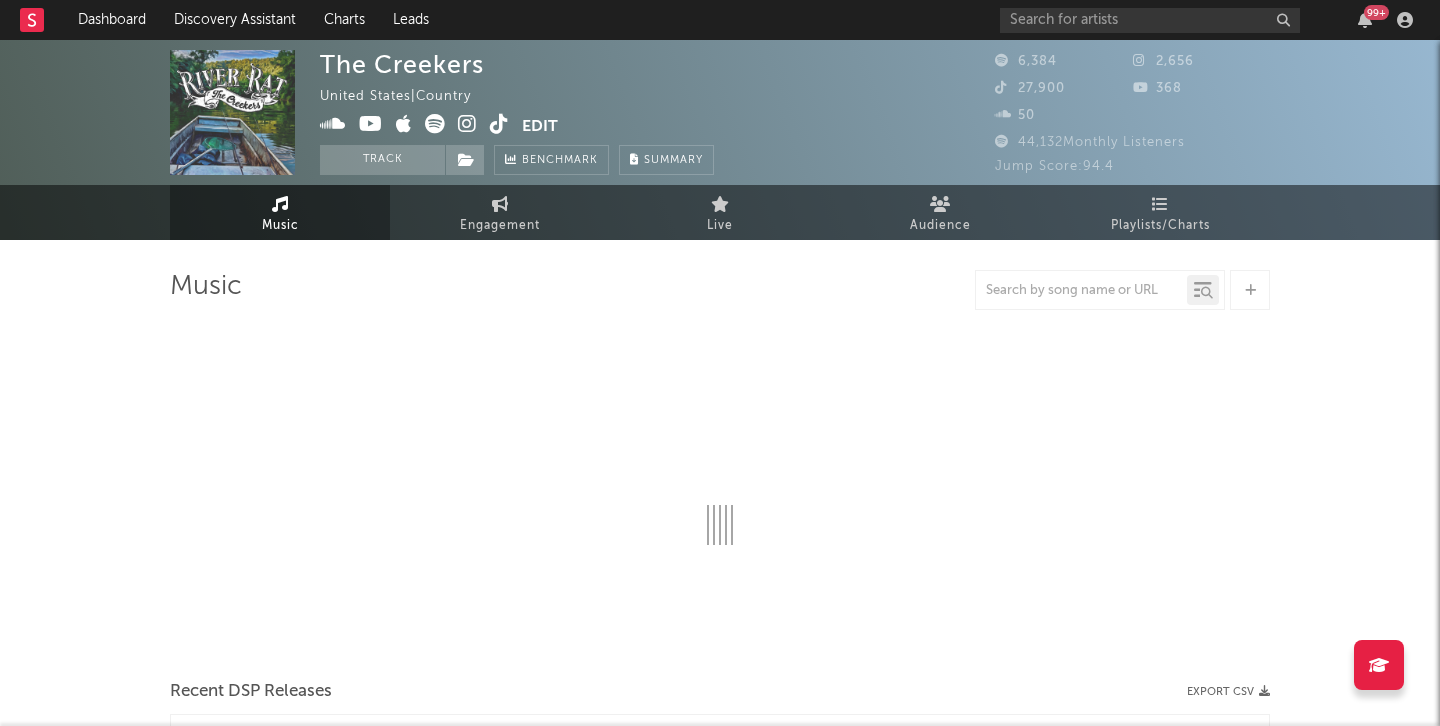 select on "1w" 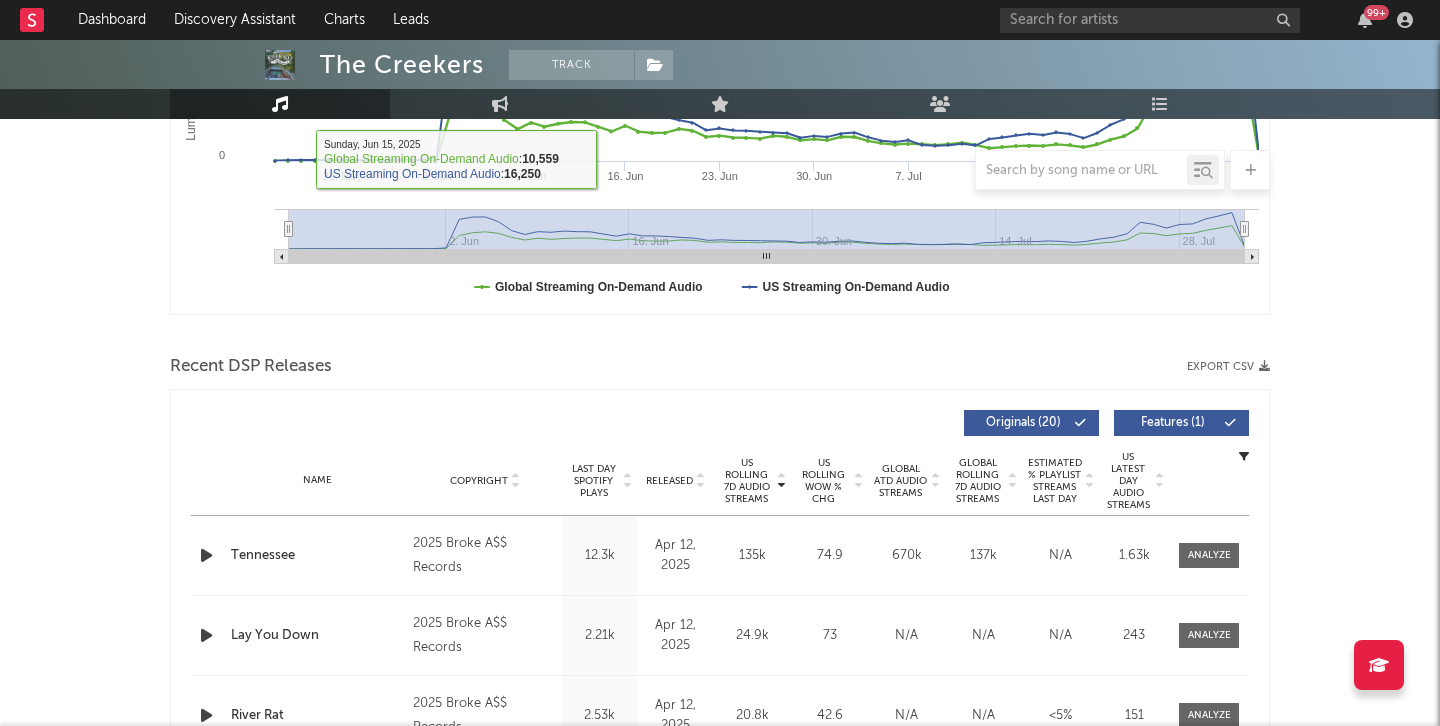 scroll, scrollTop: 571, scrollLeft: 0, axis: vertical 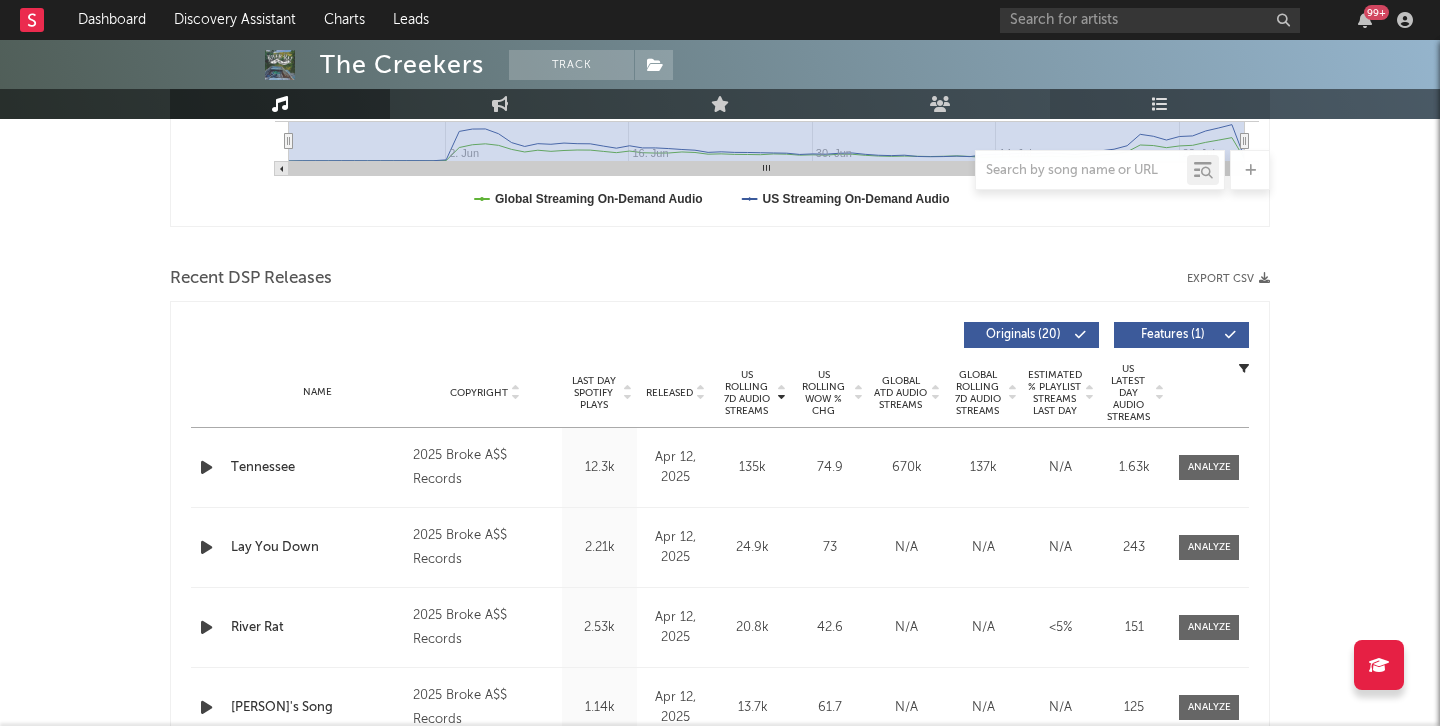 click on "Playlists/Charts" at bounding box center (1160, 104) 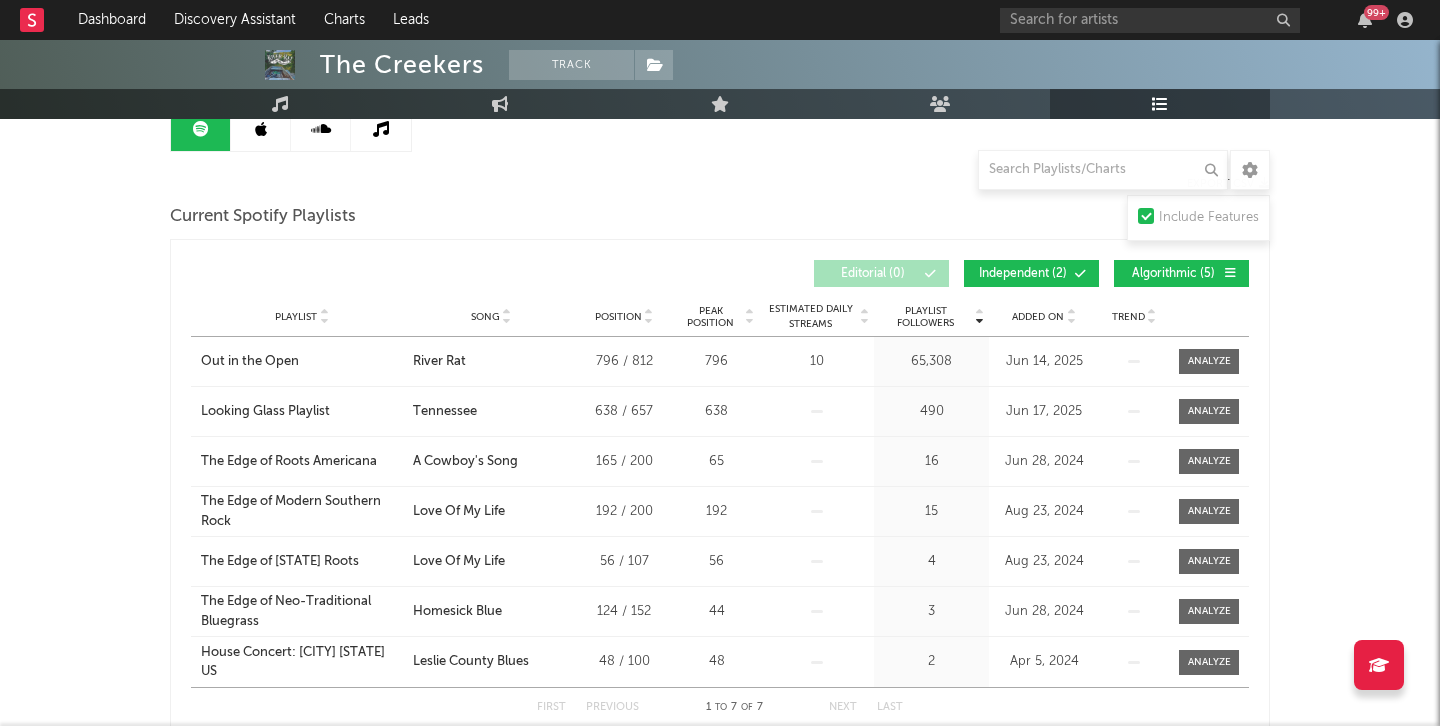 scroll, scrollTop: 205, scrollLeft: 0, axis: vertical 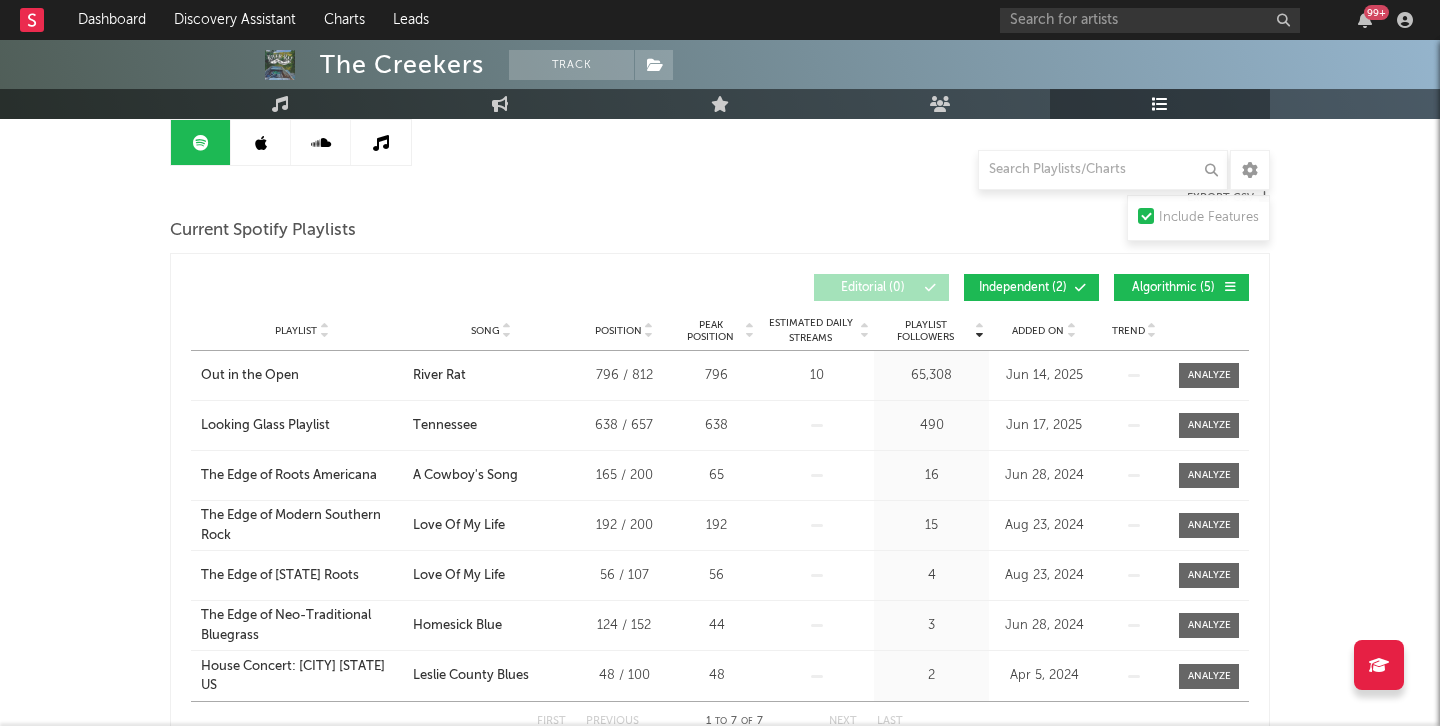 click at bounding box center [1050, 288] 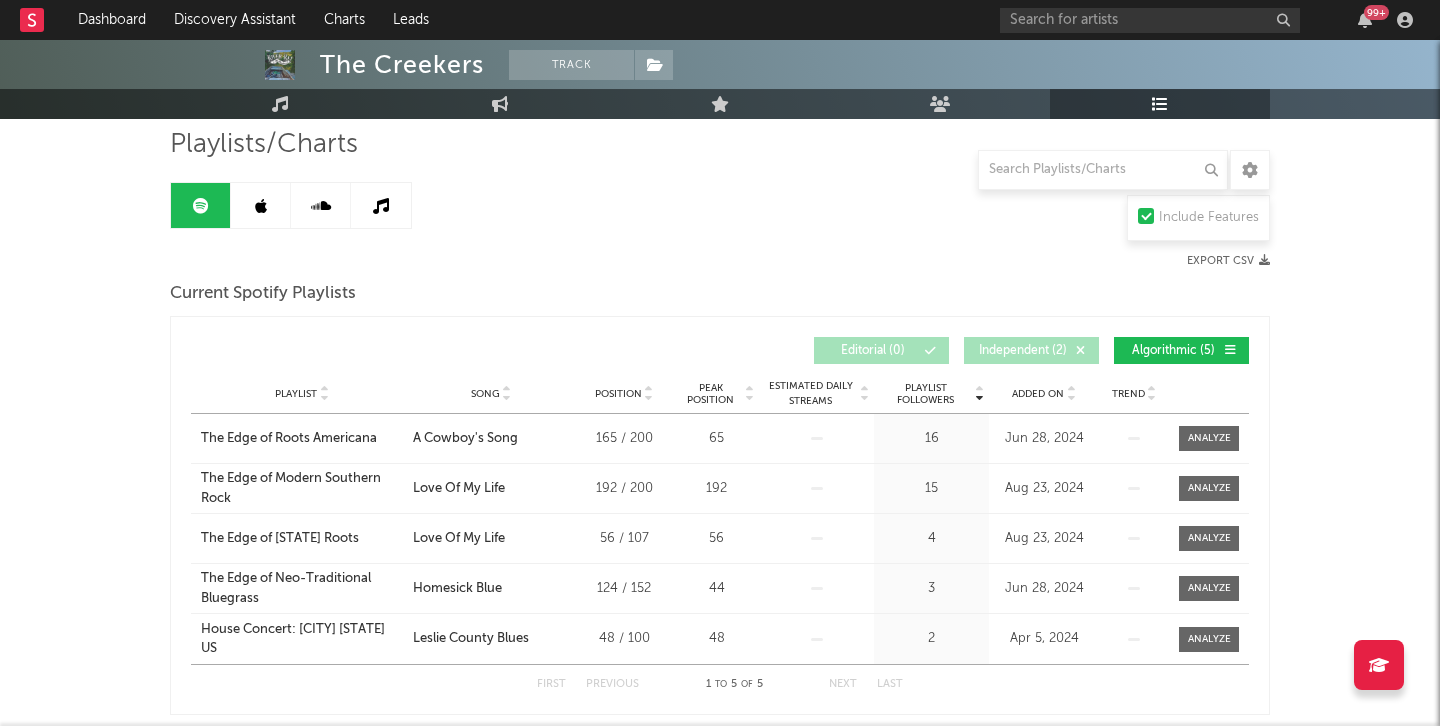 scroll, scrollTop: 0, scrollLeft: 0, axis: both 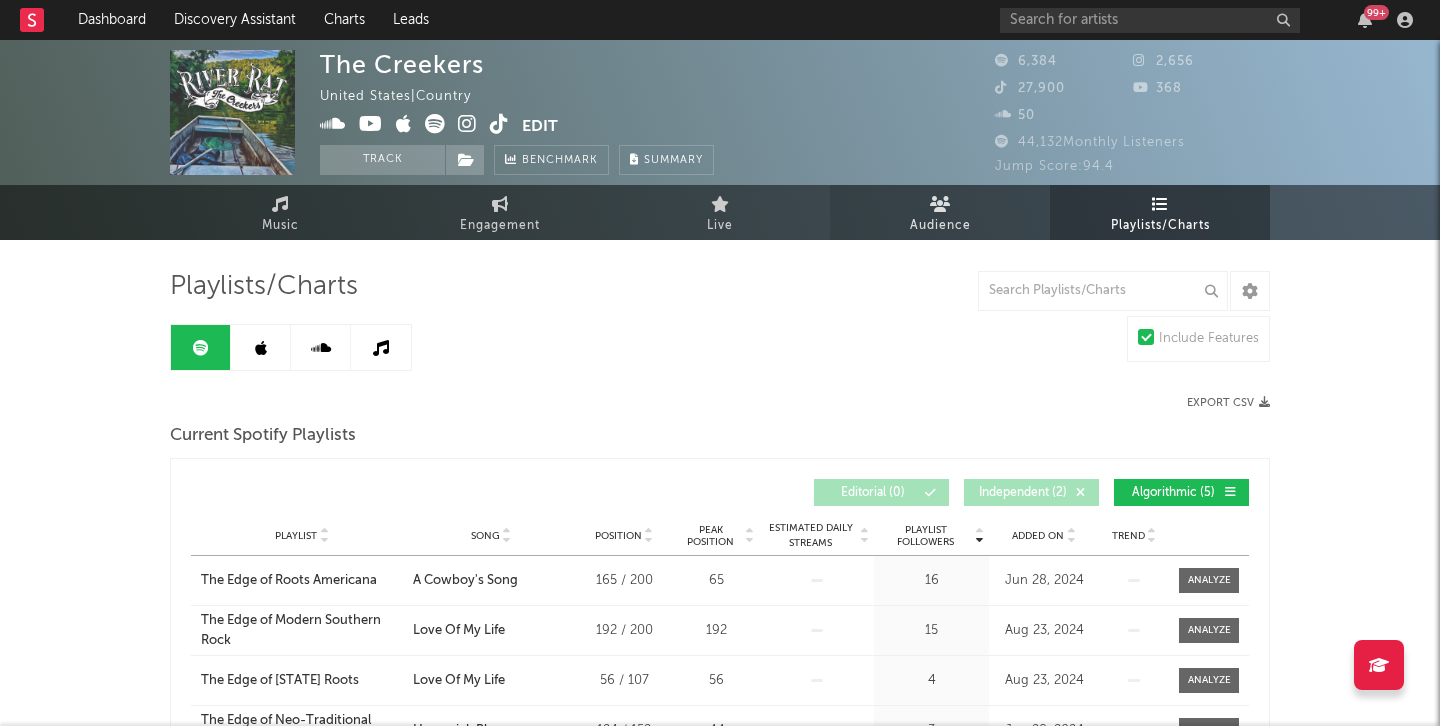 click on "Audience" at bounding box center [940, 212] 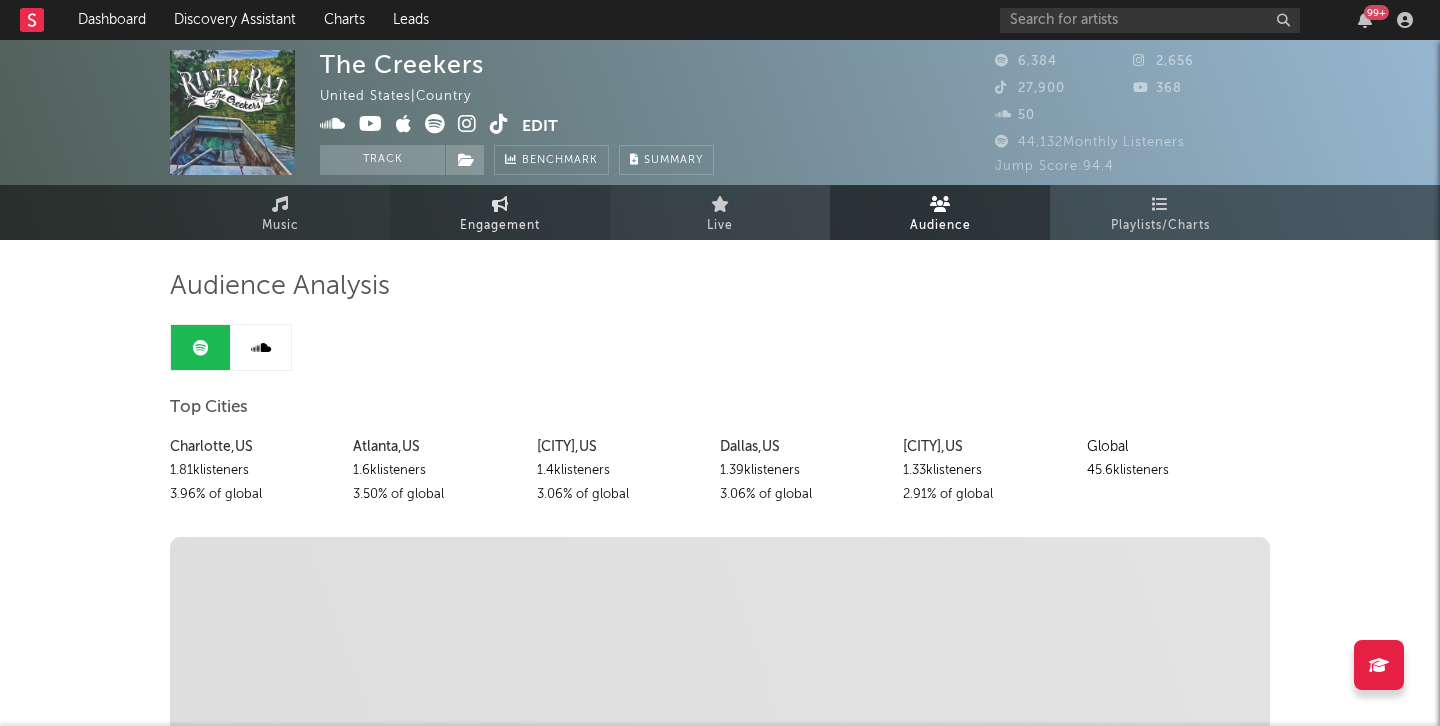 click on "Engagement" at bounding box center (500, 212) 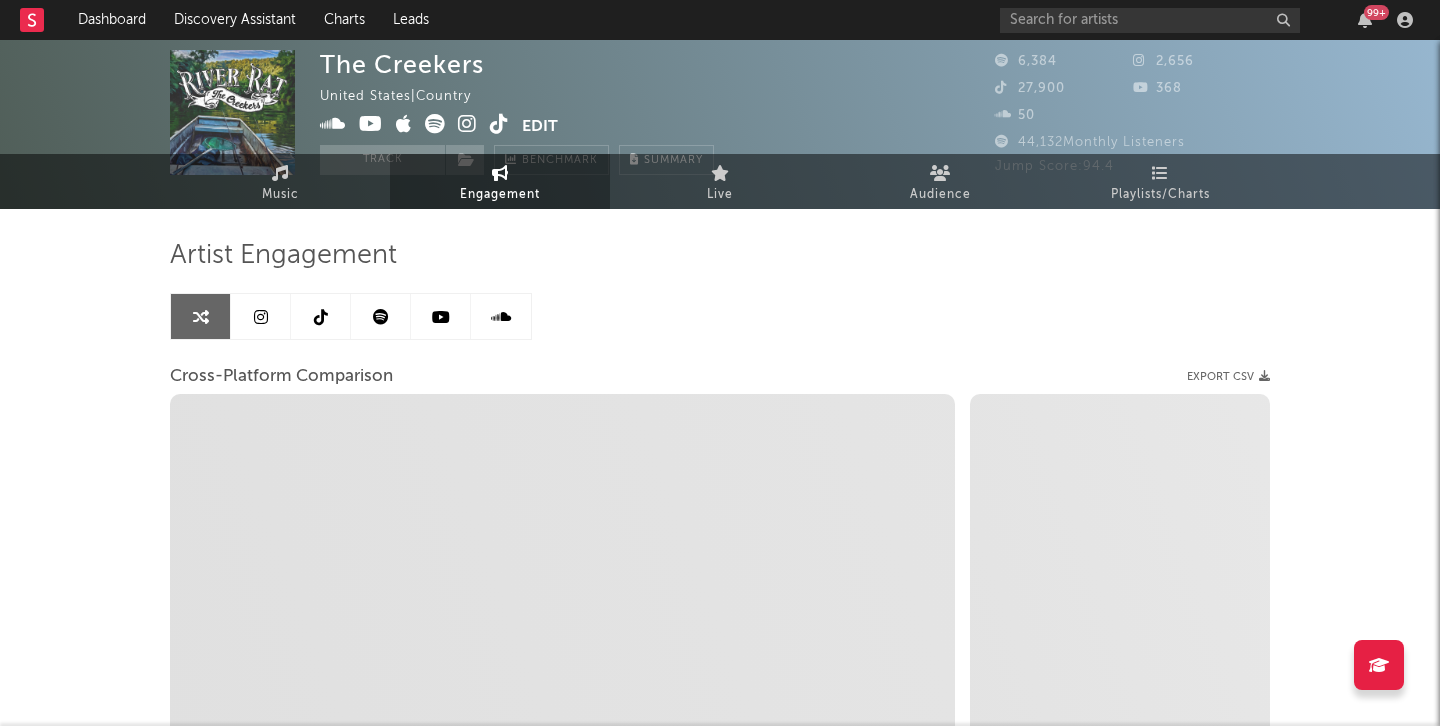 scroll, scrollTop: 35, scrollLeft: 0, axis: vertical 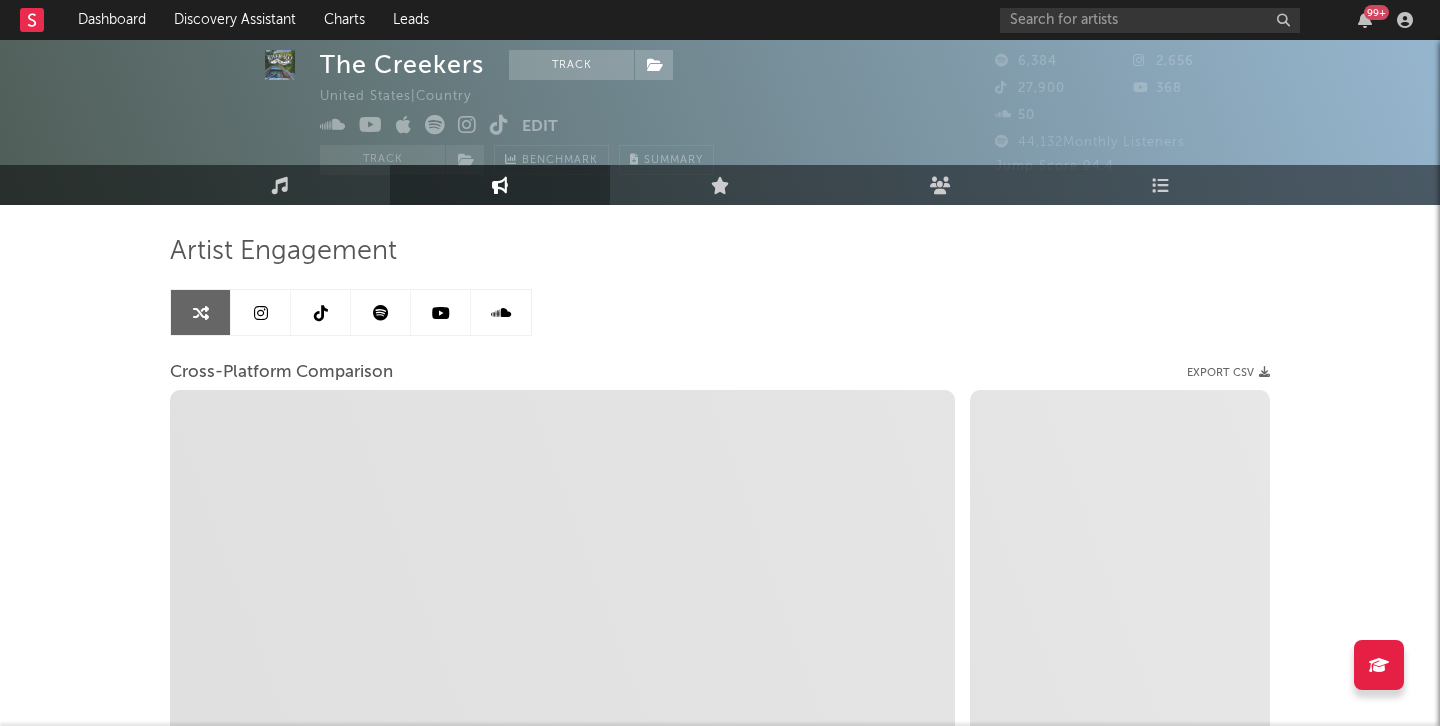 select on "1m" 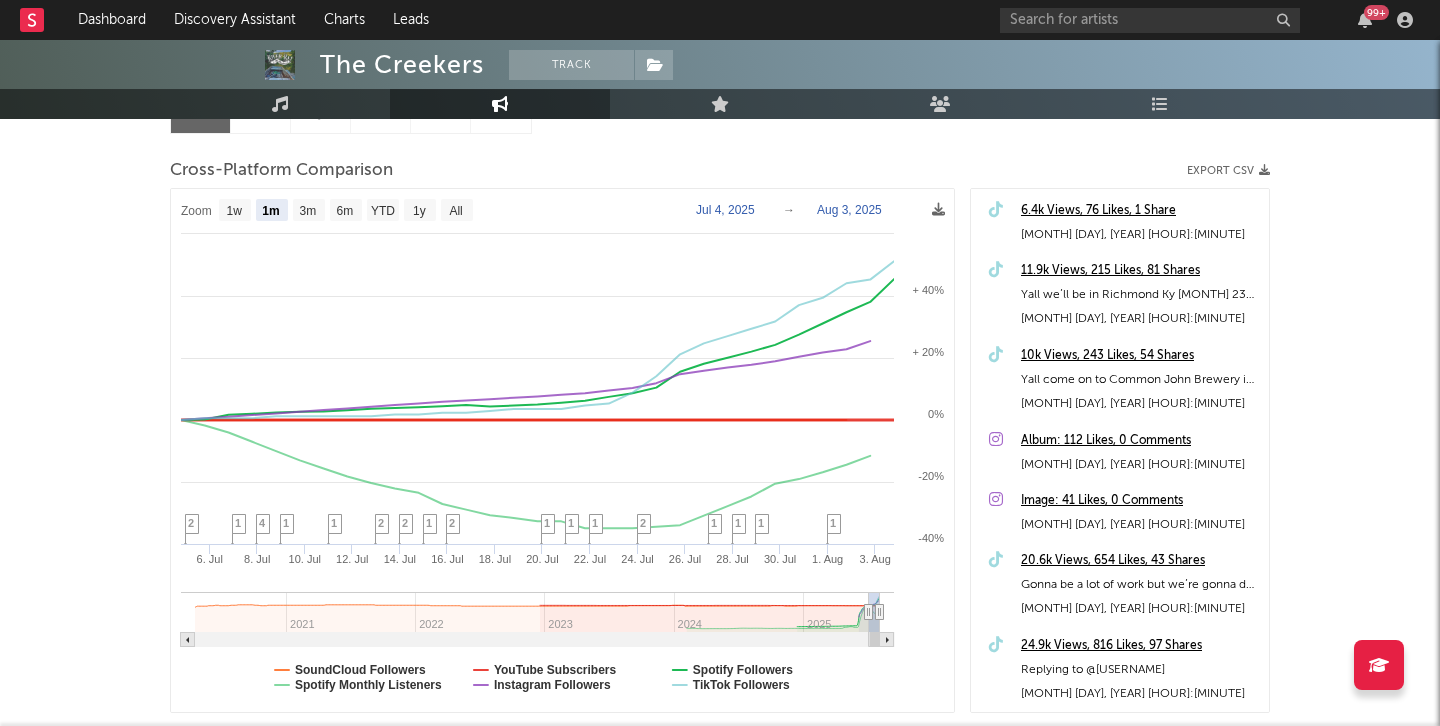 scroll, scrollTop: 186, scrollLeft: 0, axis: vertical 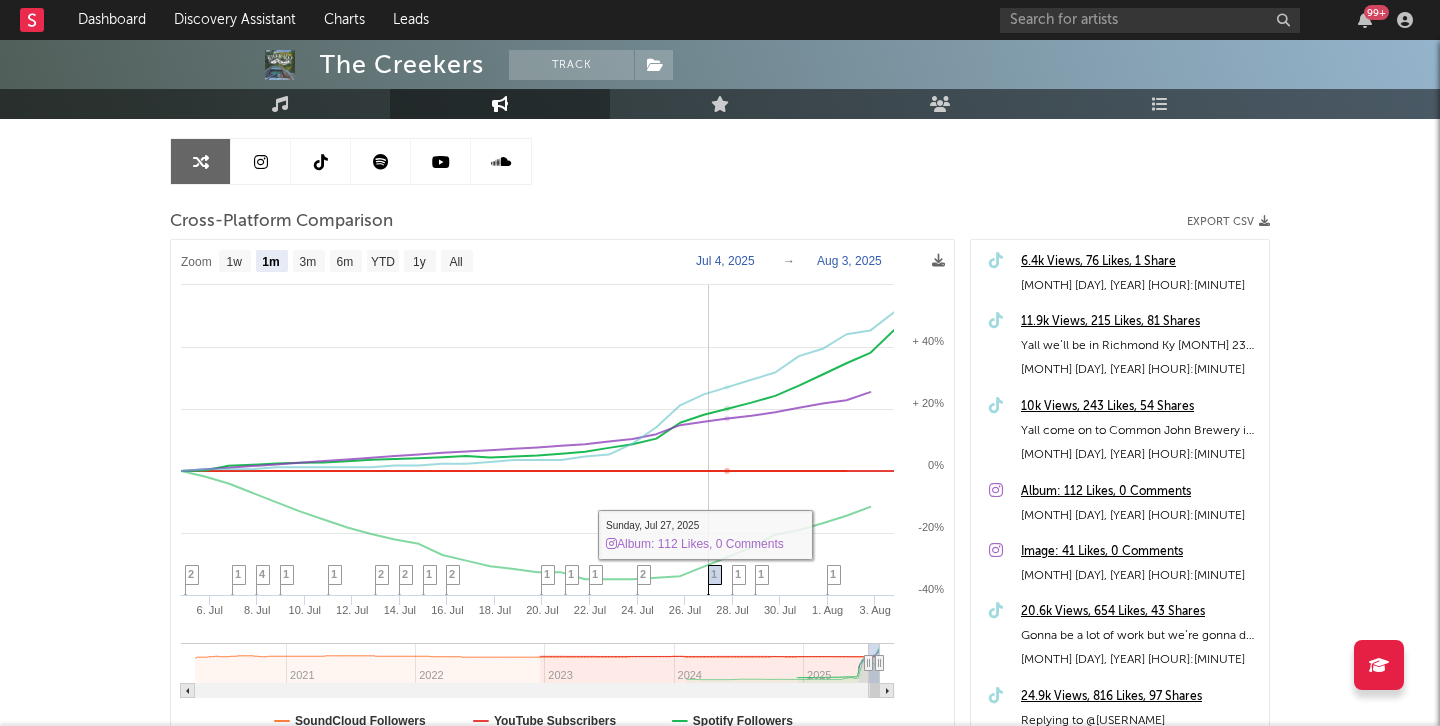 click on "1" at bounding box center [714, 574] 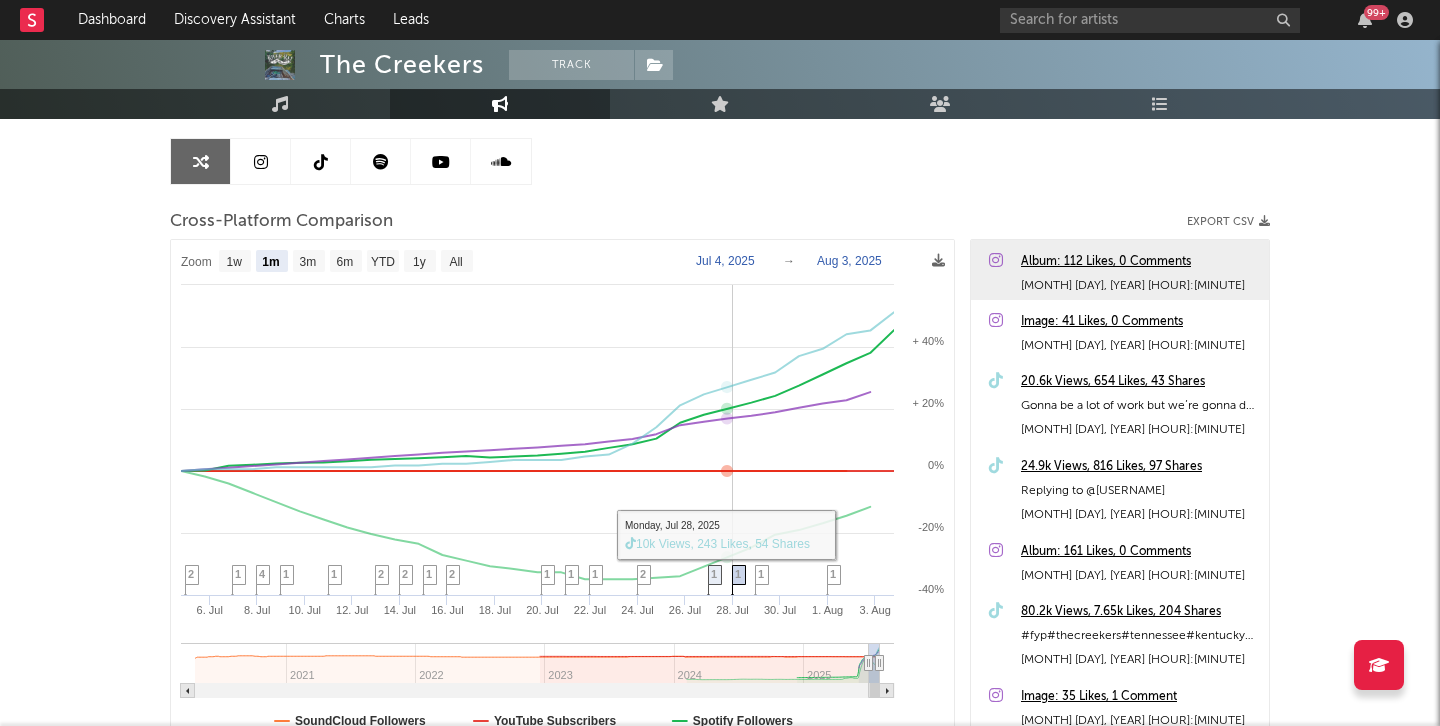click on "1" at bounding box center [738, 574] 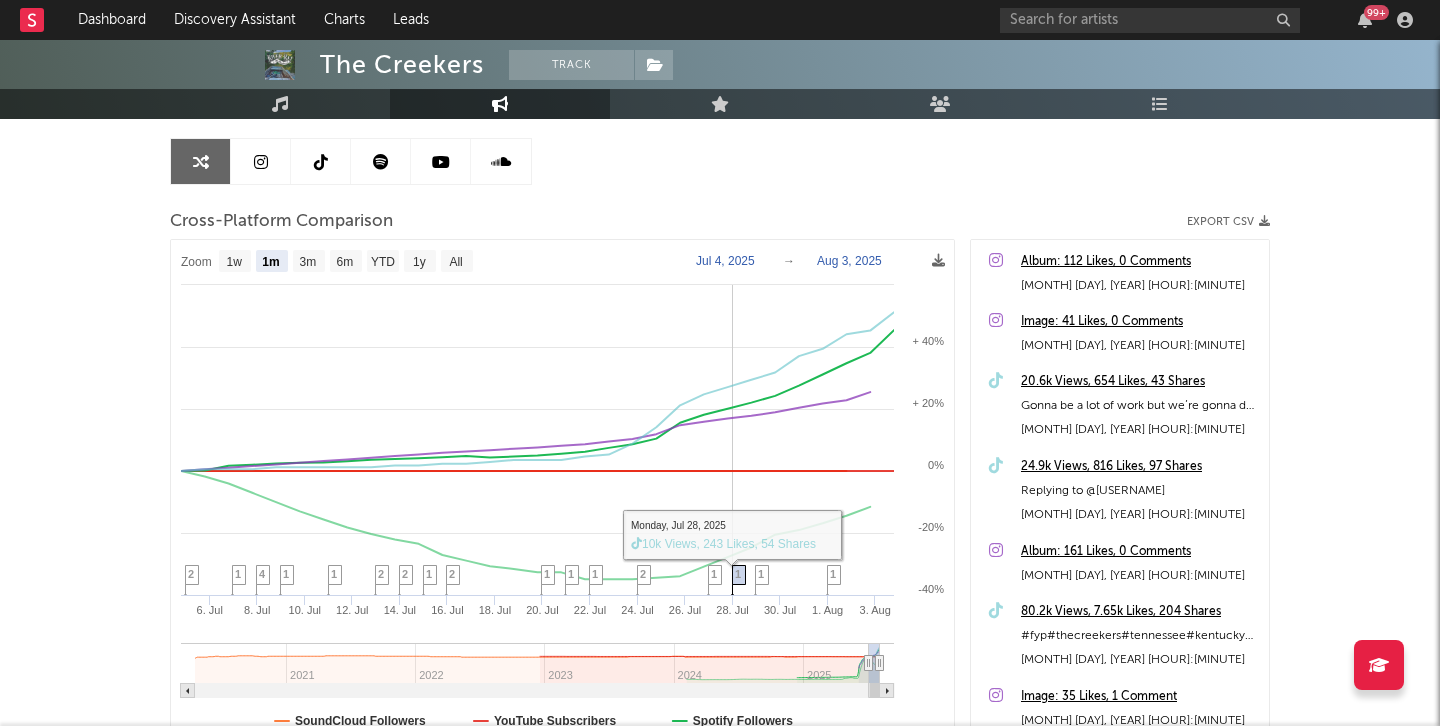 scroll, scrollTop: 145, scrollLeft: 0, axis: vertical 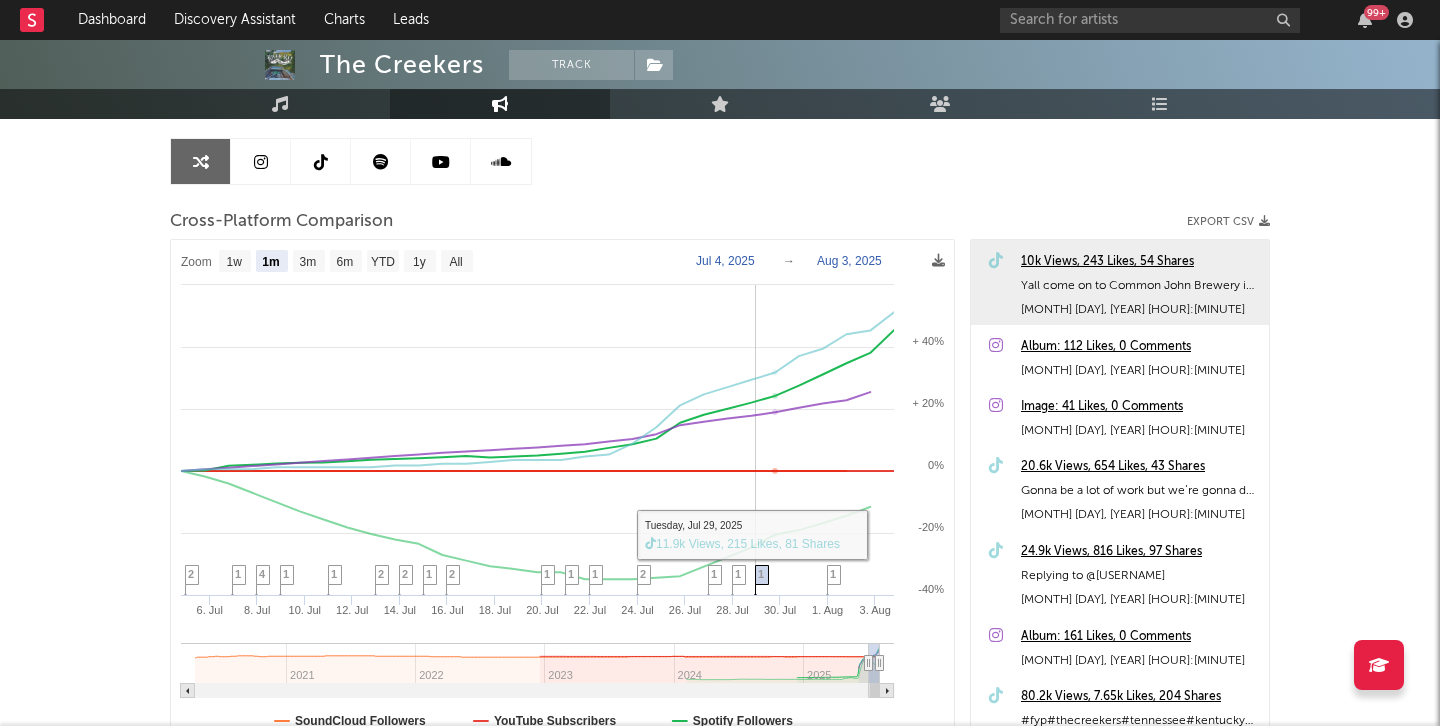 click on "1" at bounding box center [761, 574] 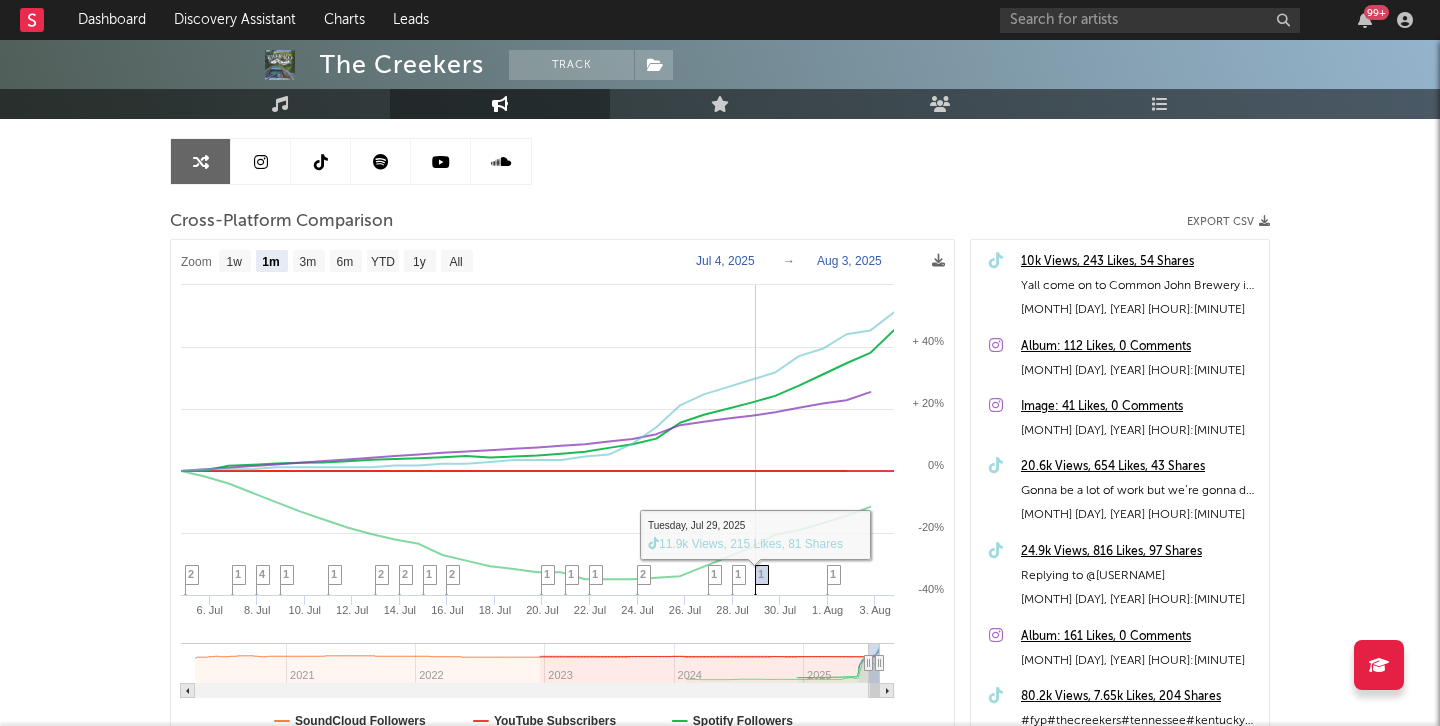 scroll, scrollTop: 60, scrollLeft: 0, axis: vertical 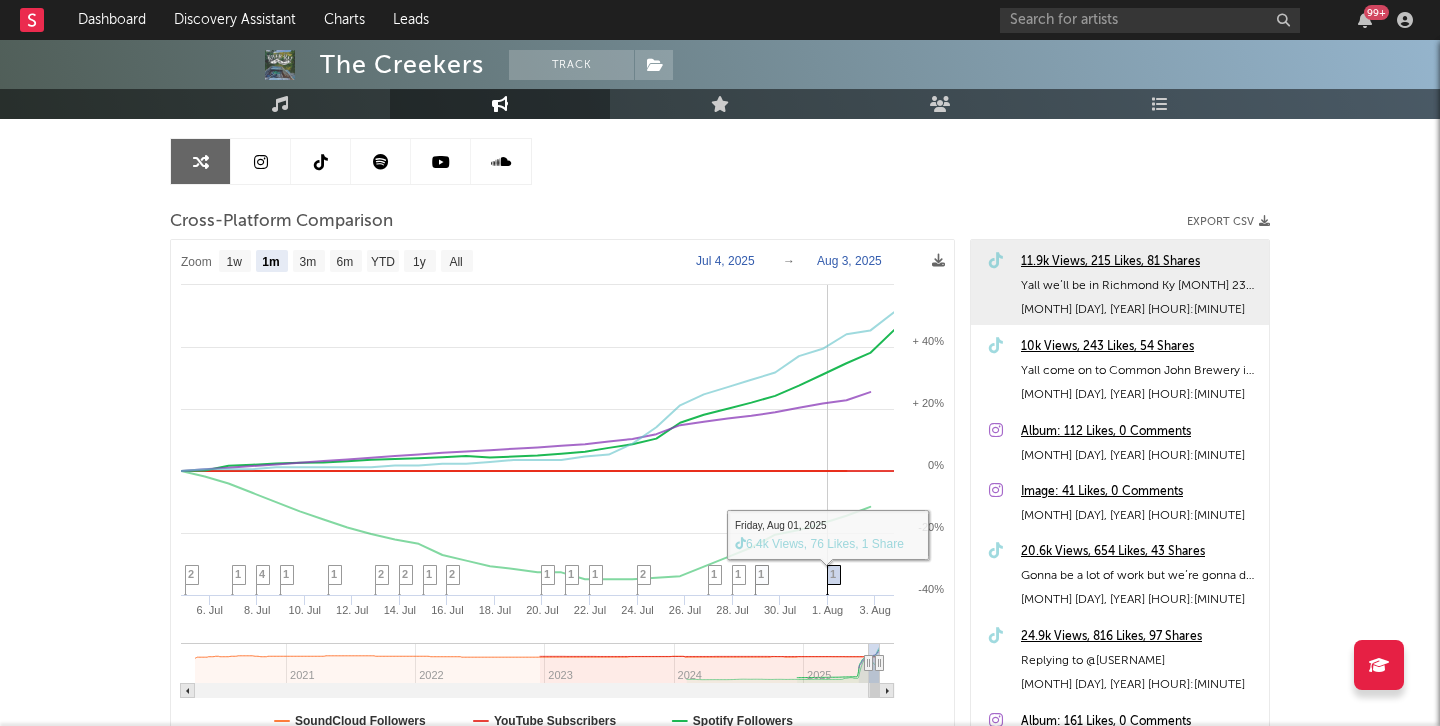click 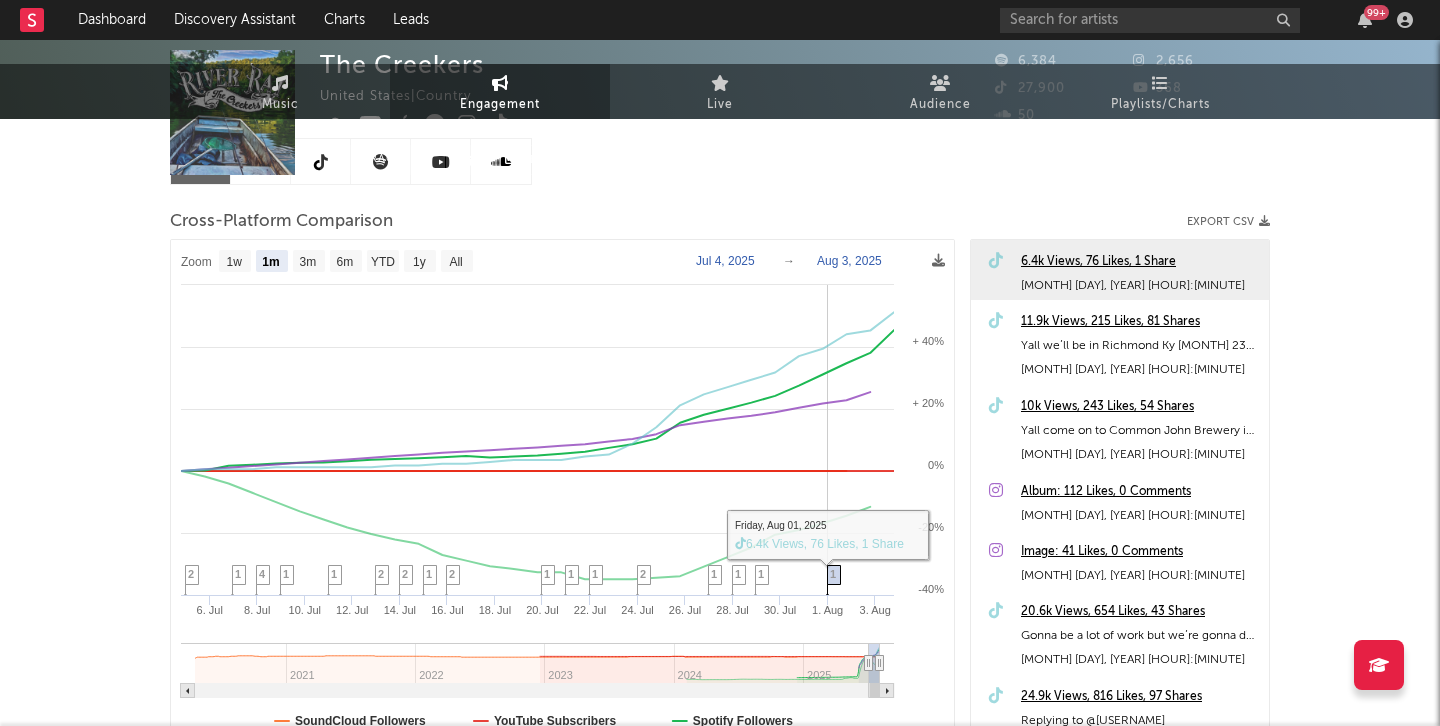 scroll, scrollTop: 0, scrollLeft: 0, axis: both 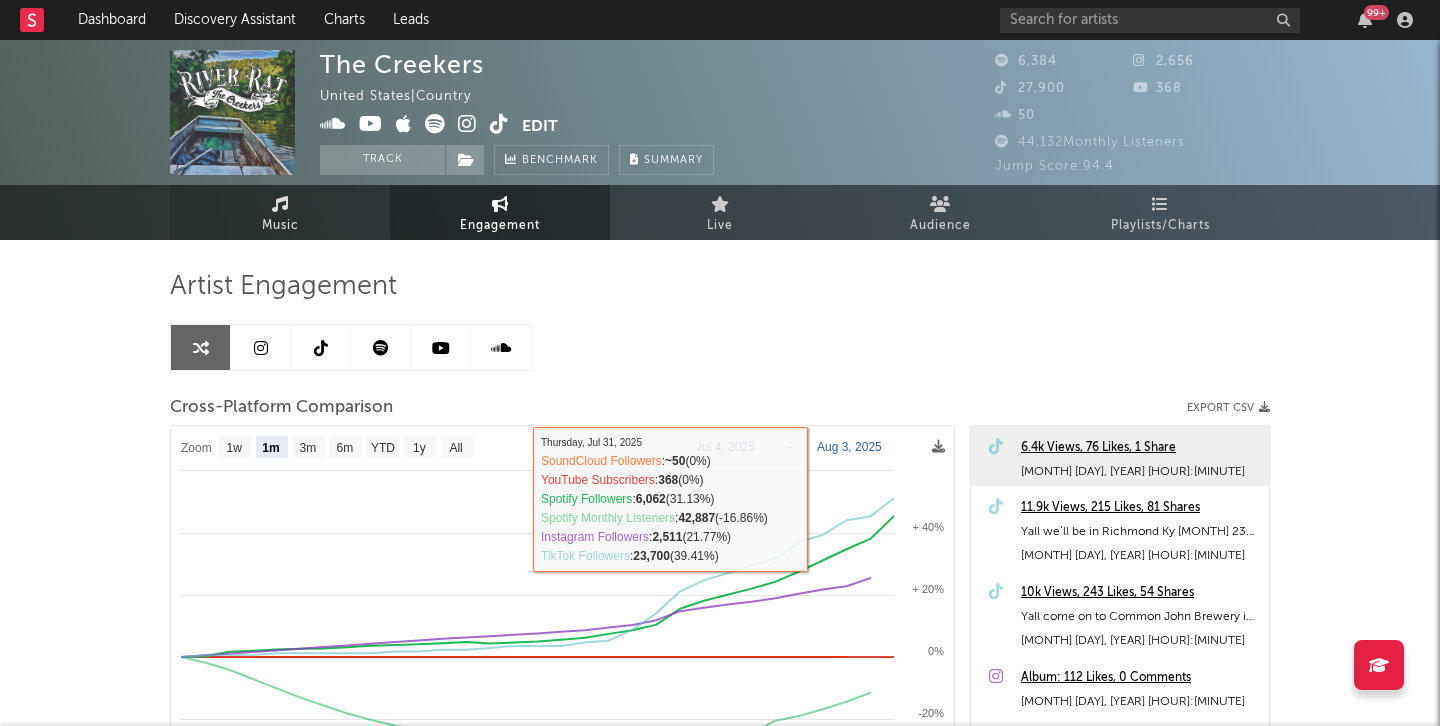 click at bounding box center (280, 204) 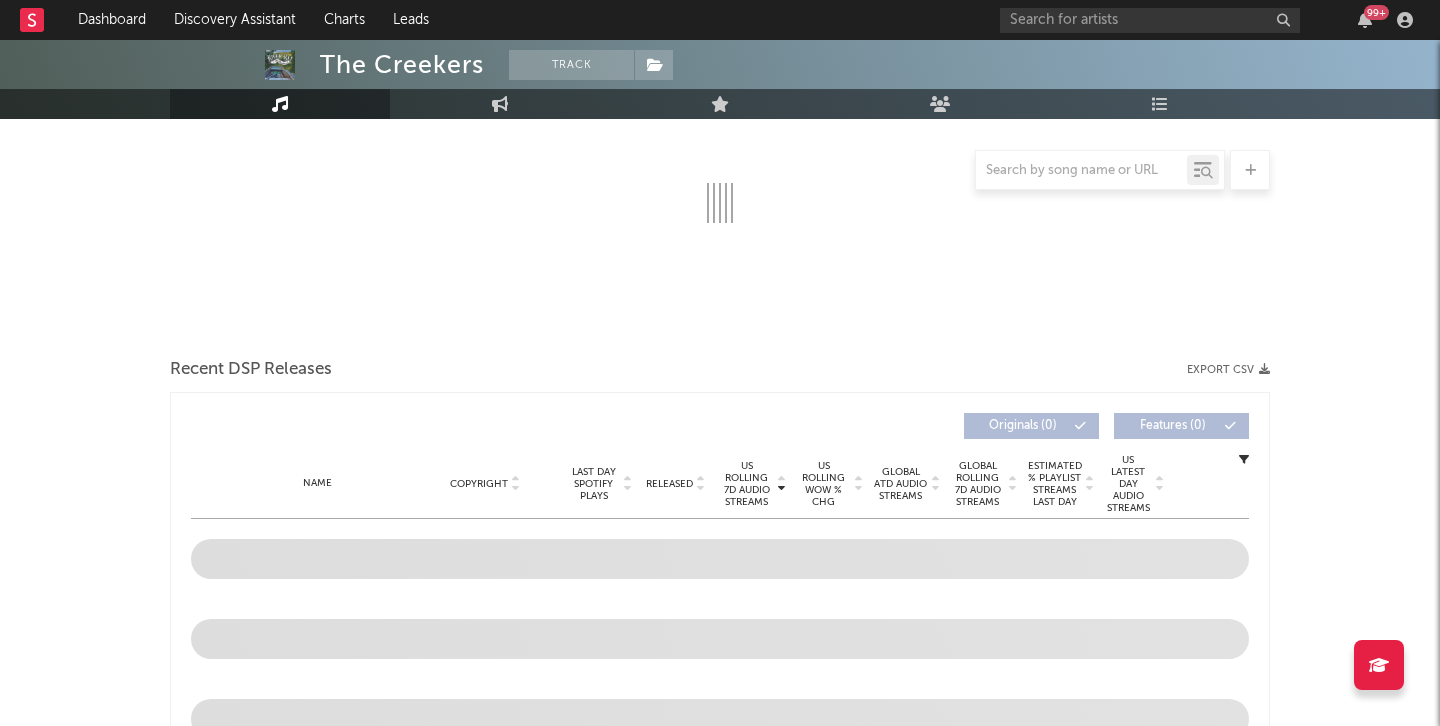 select on "1w" 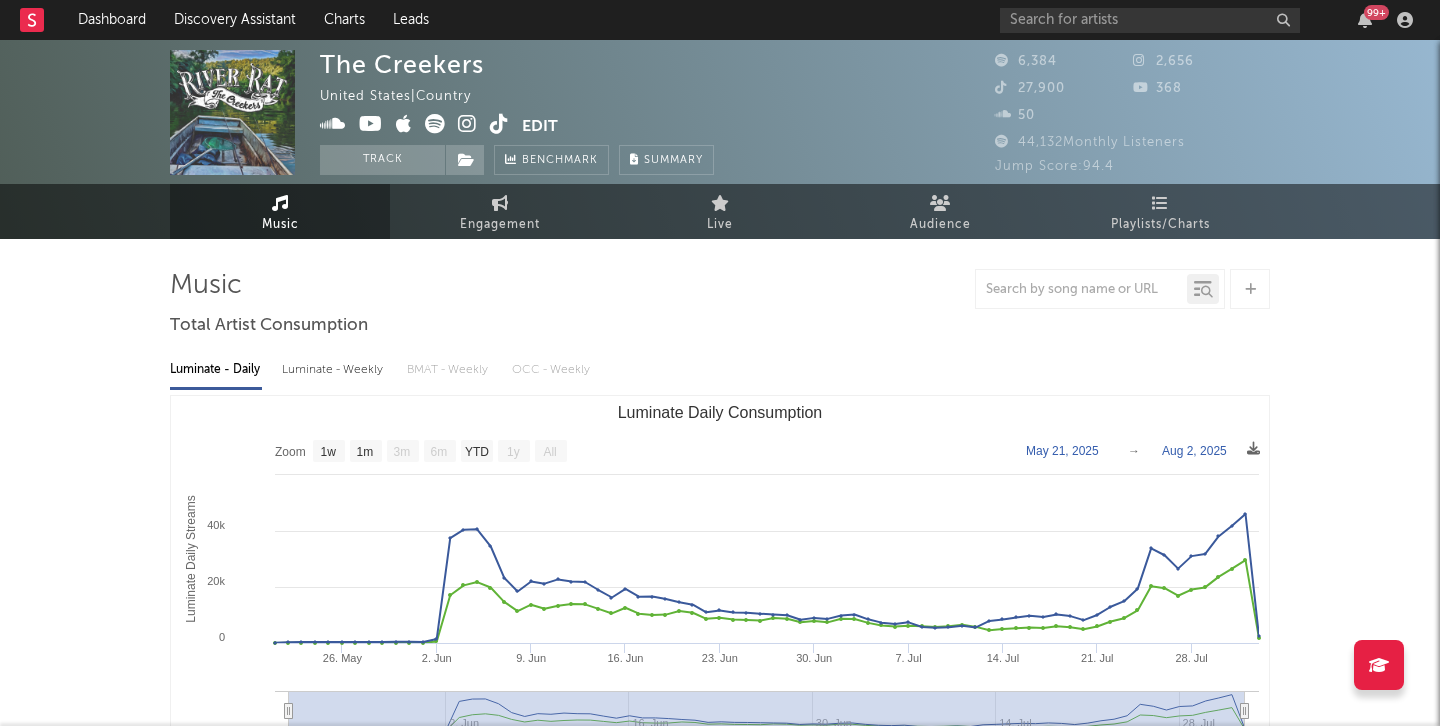 scroll, scrollTop: 0, scrollLeft: 0, axis: both 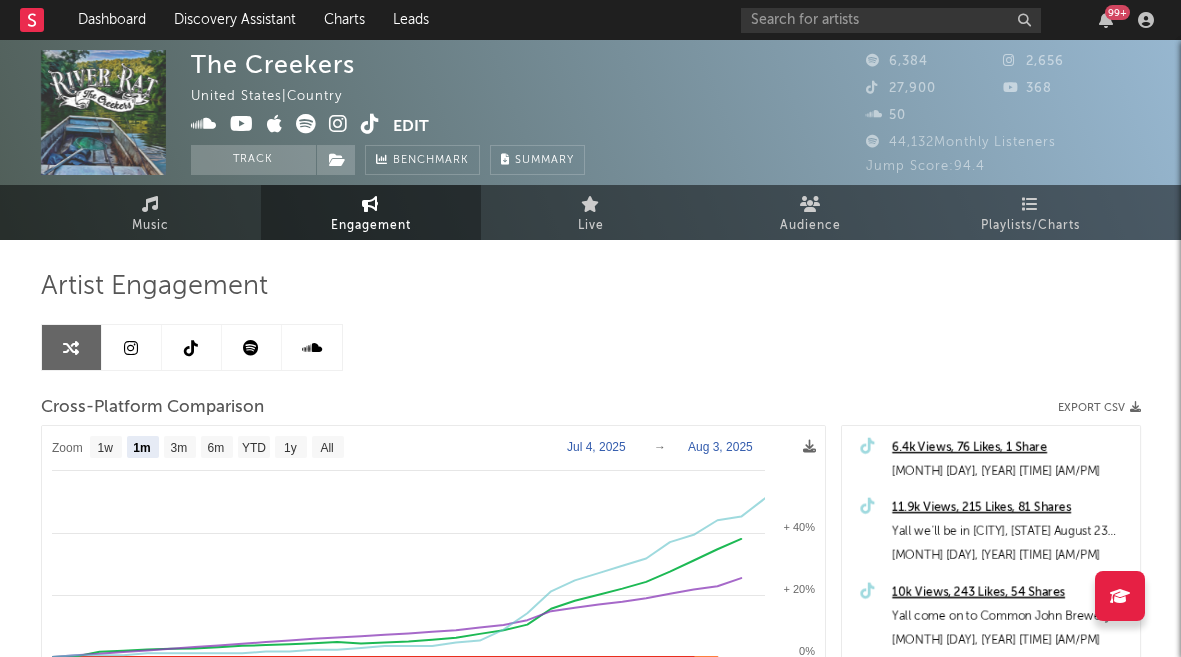 select on "1m" 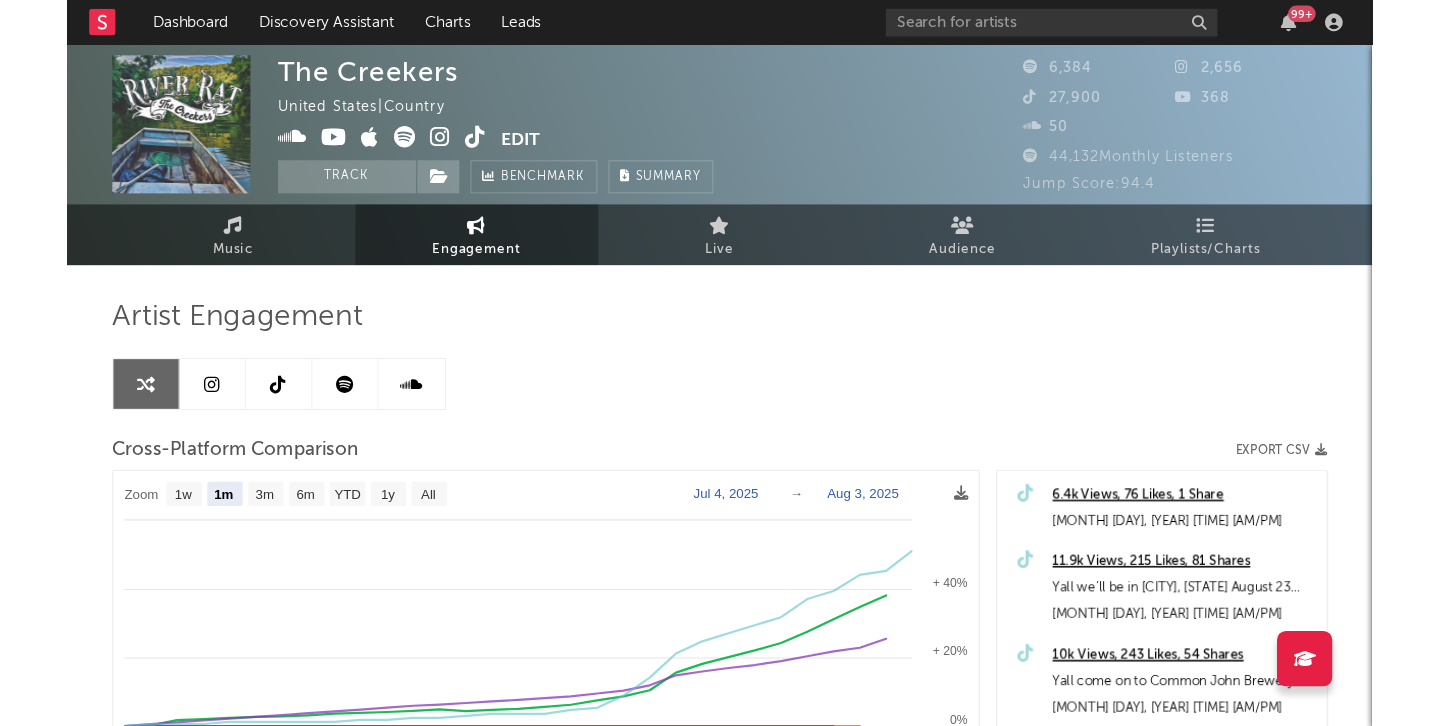 scroll, scrollTop: 0, scrollLeft: 0, axis: both 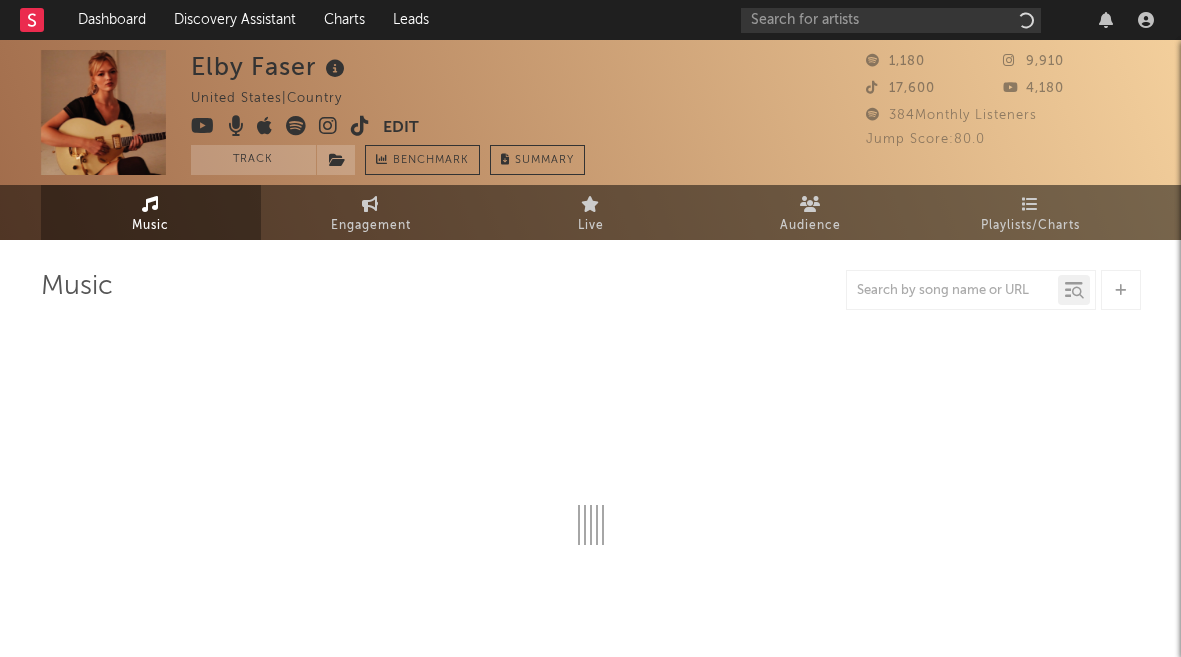 click at bounding box center (360, 126) 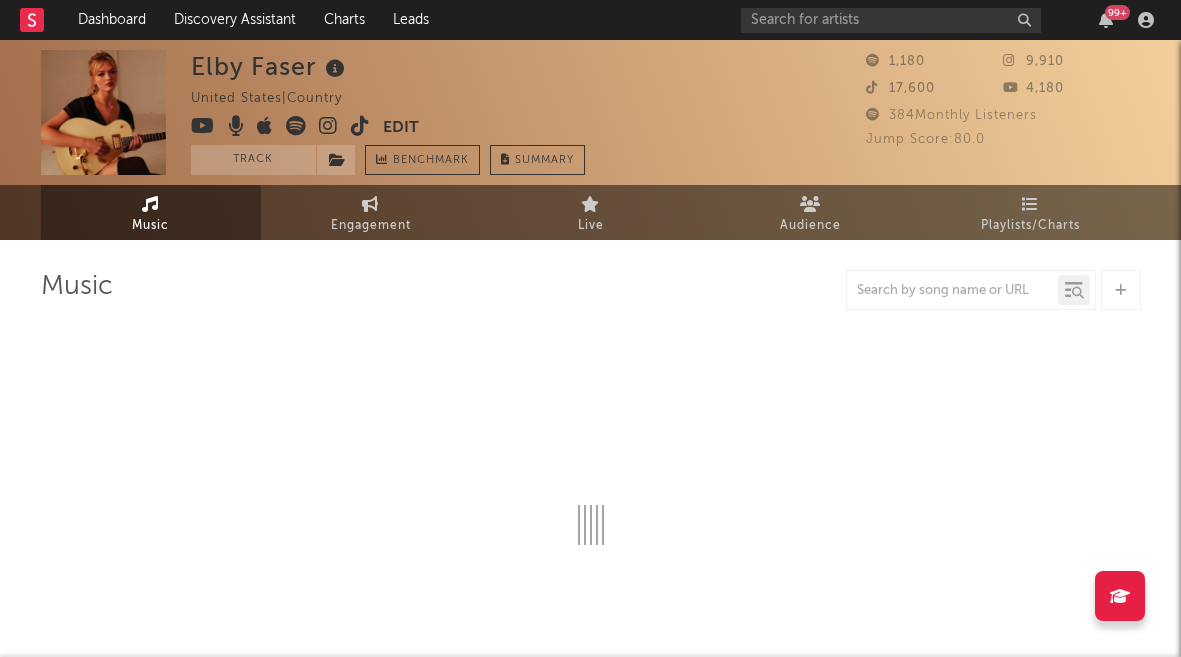 select on "6m" 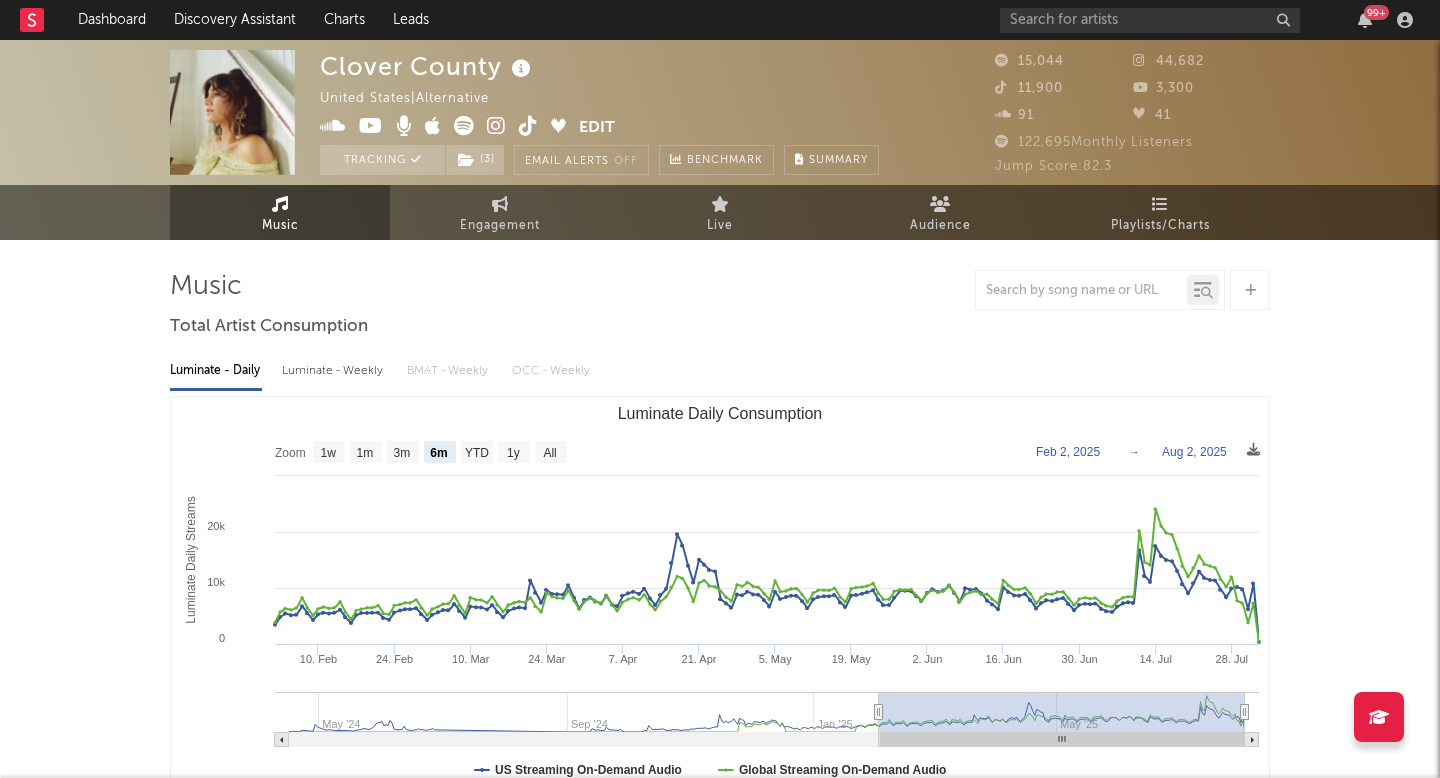 select on "6m" 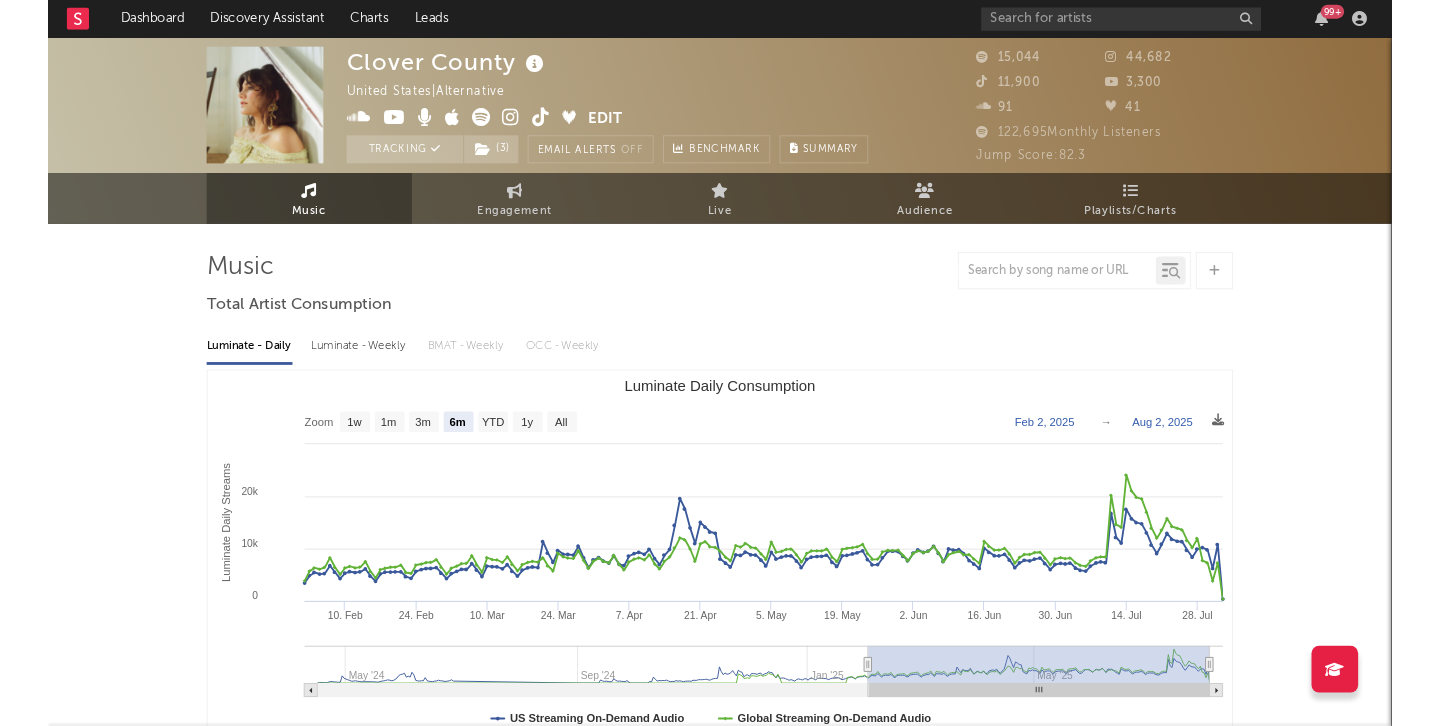 scroll, scrollTop: 0, scrollLeft: 0, axis: both 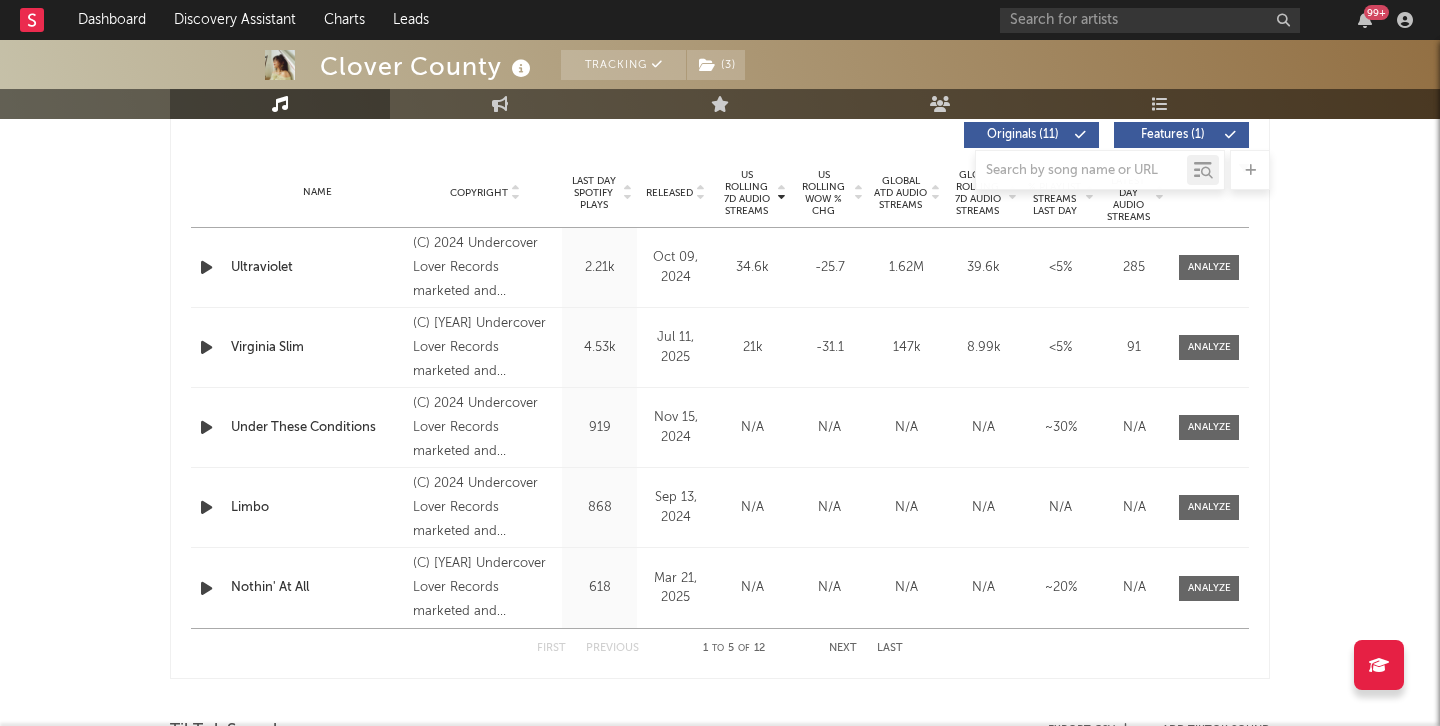 click at bounding box center [720, 170] 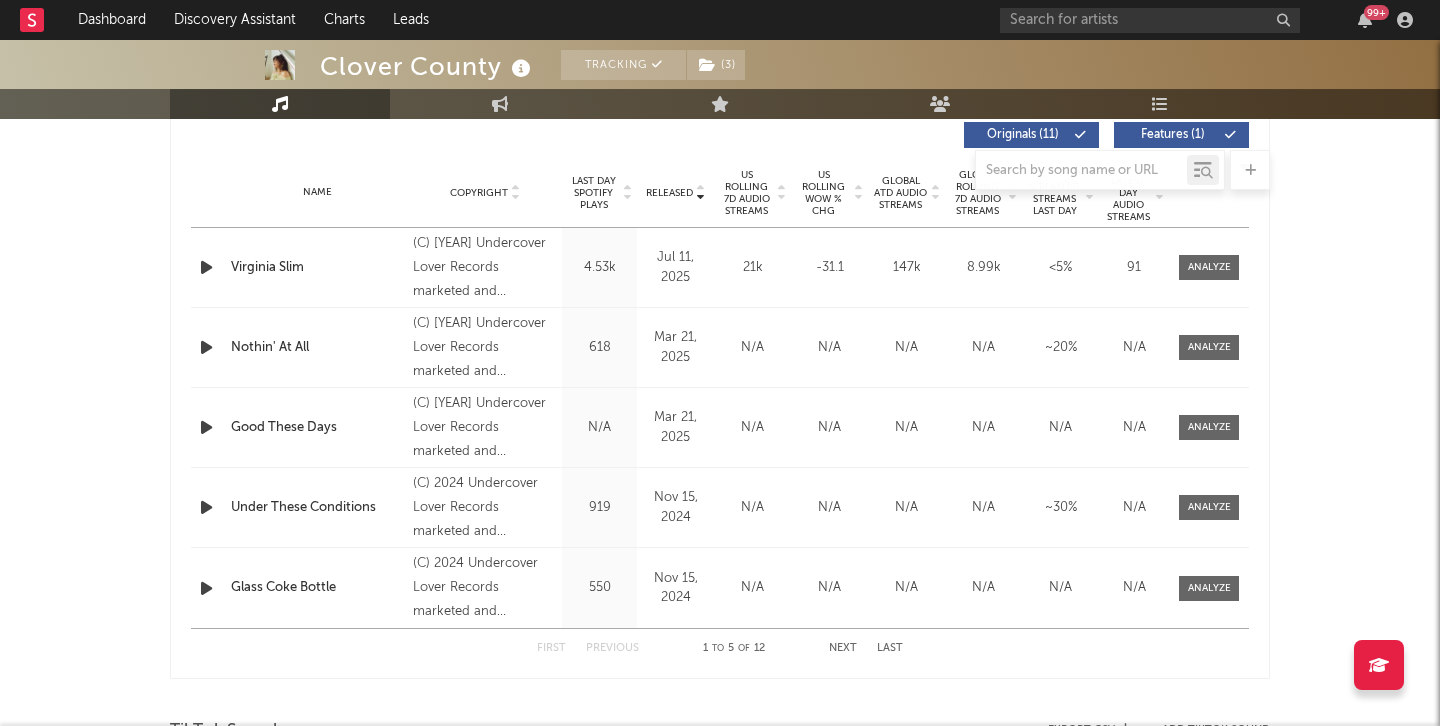 scroll, scrollTop: 754, scrollLeft: 0, axis: vertical 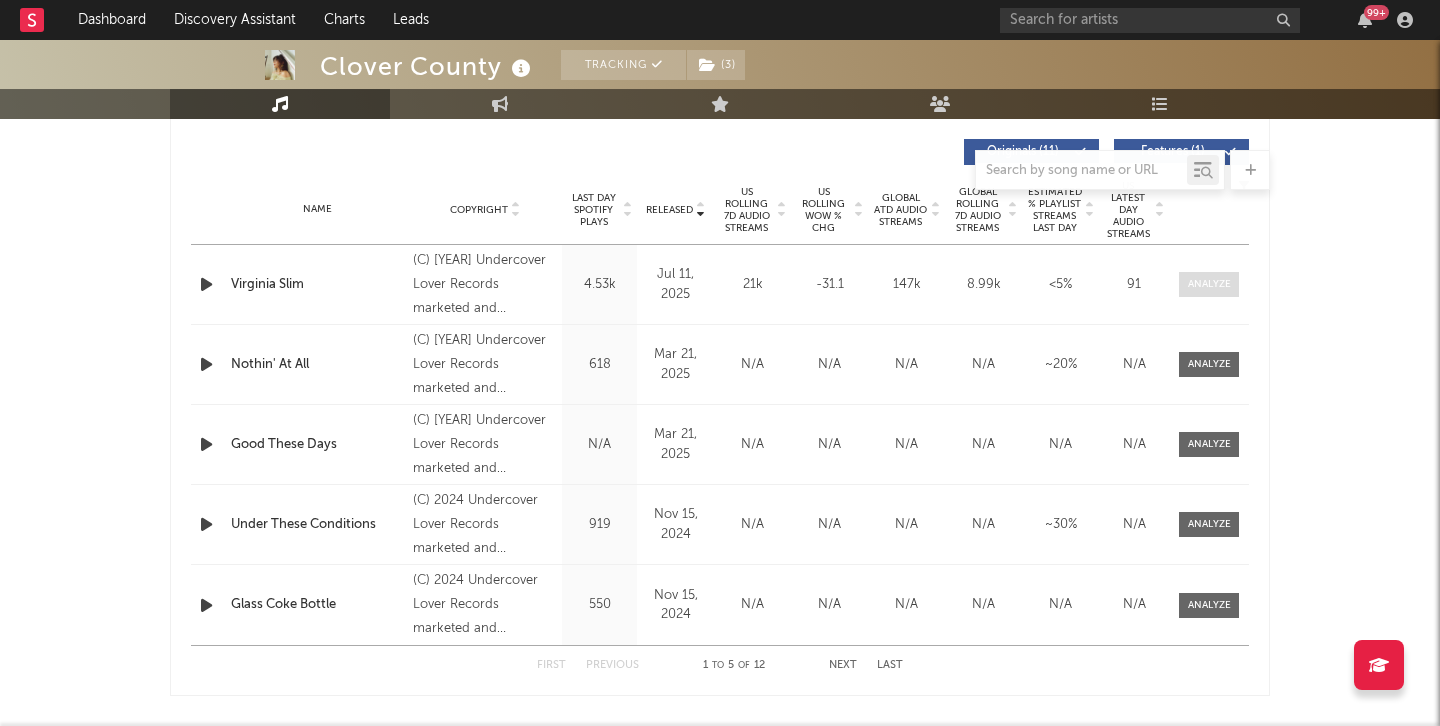 click at bounding box center [1209, 284] 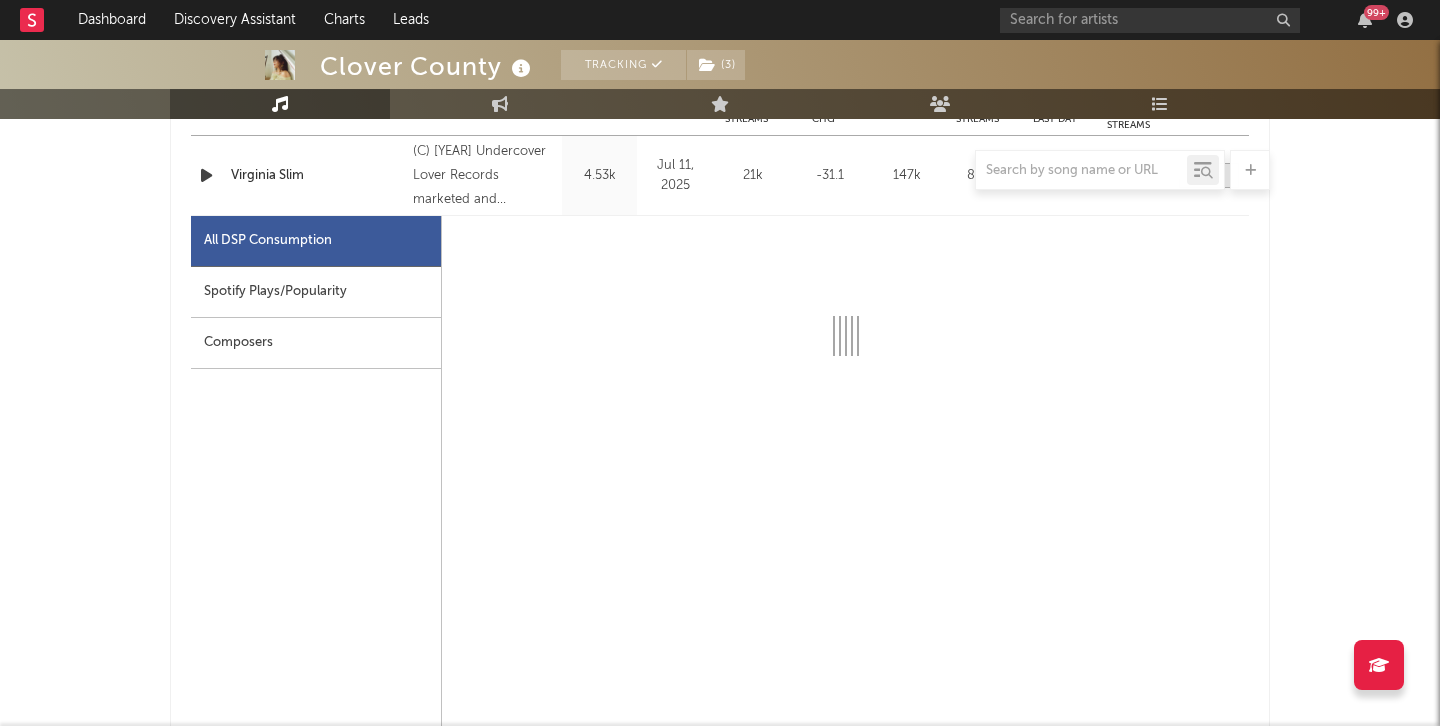 scroll, scrollTop: 864, scrollLeft: 0, axis: vertical 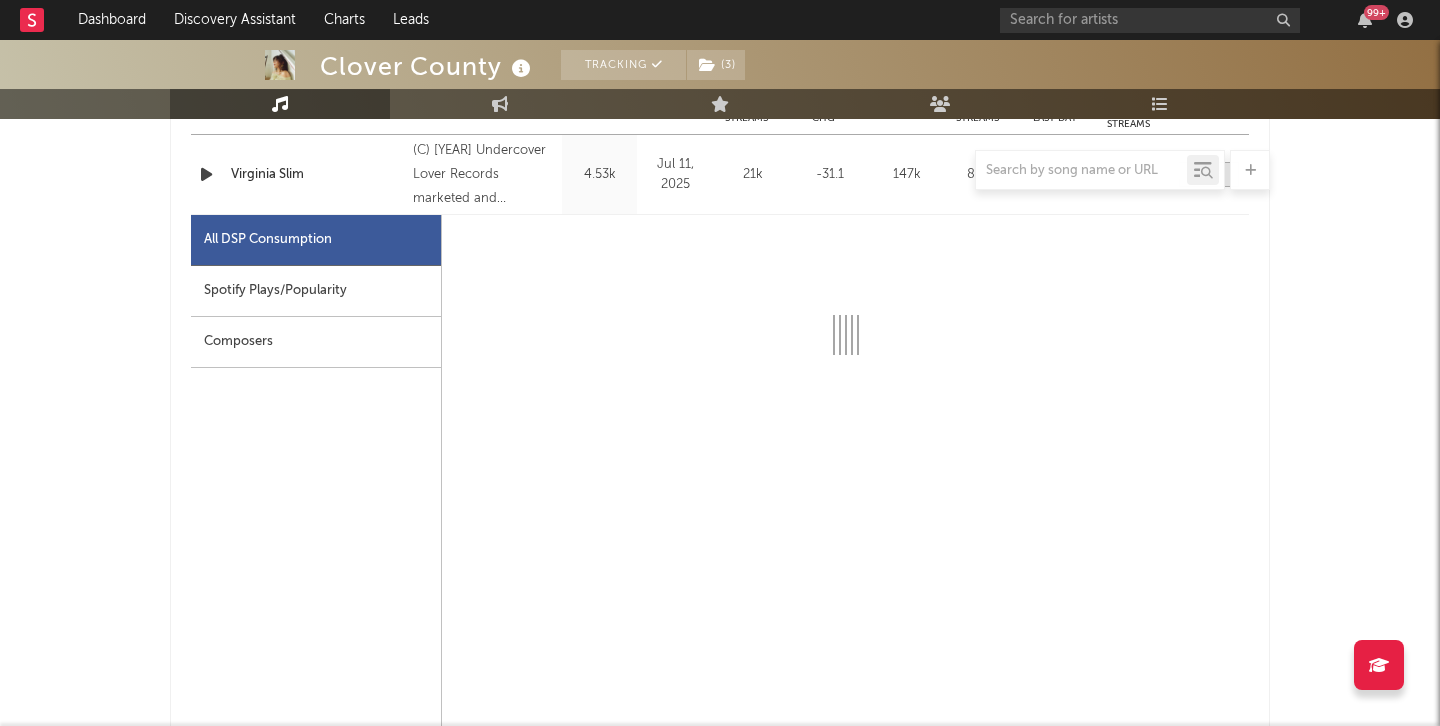select on "1w" 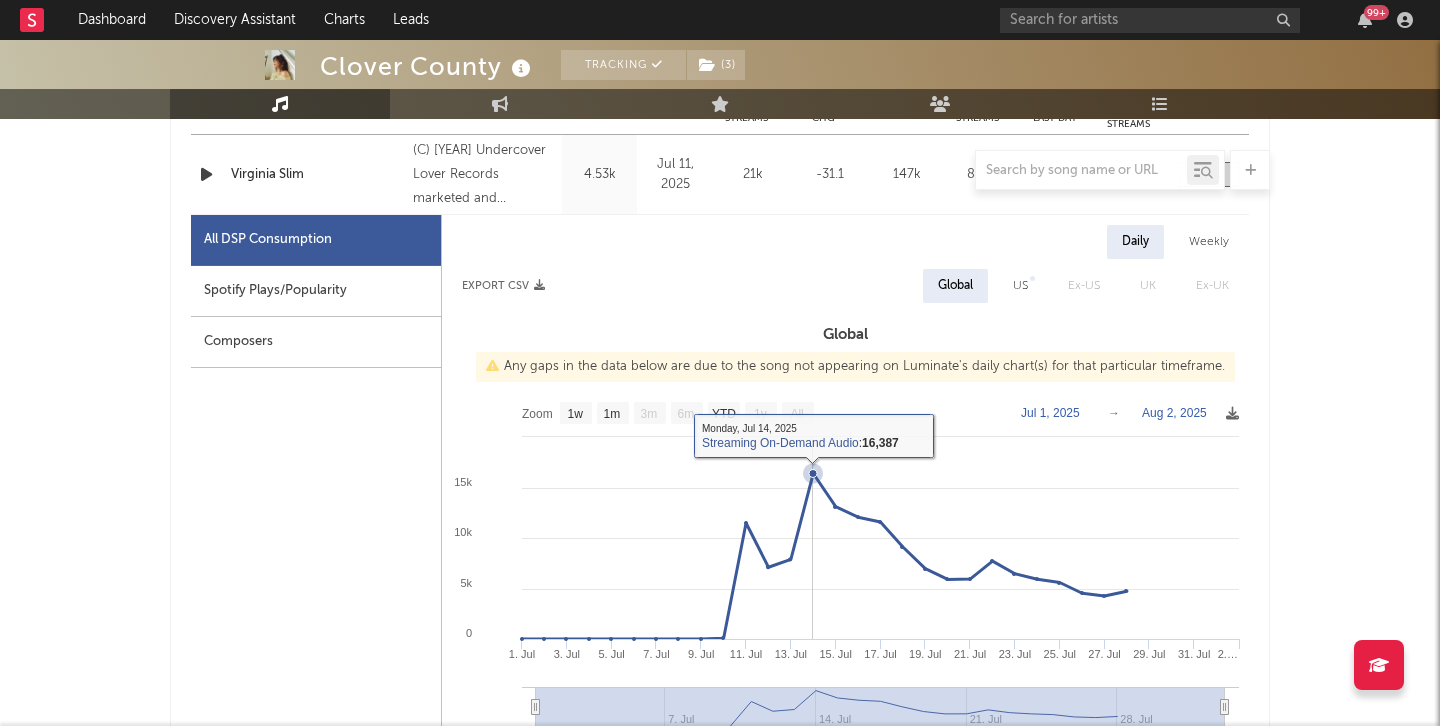 scroll, scrollTop: 844, scrollLeft: 0, axis: vertical 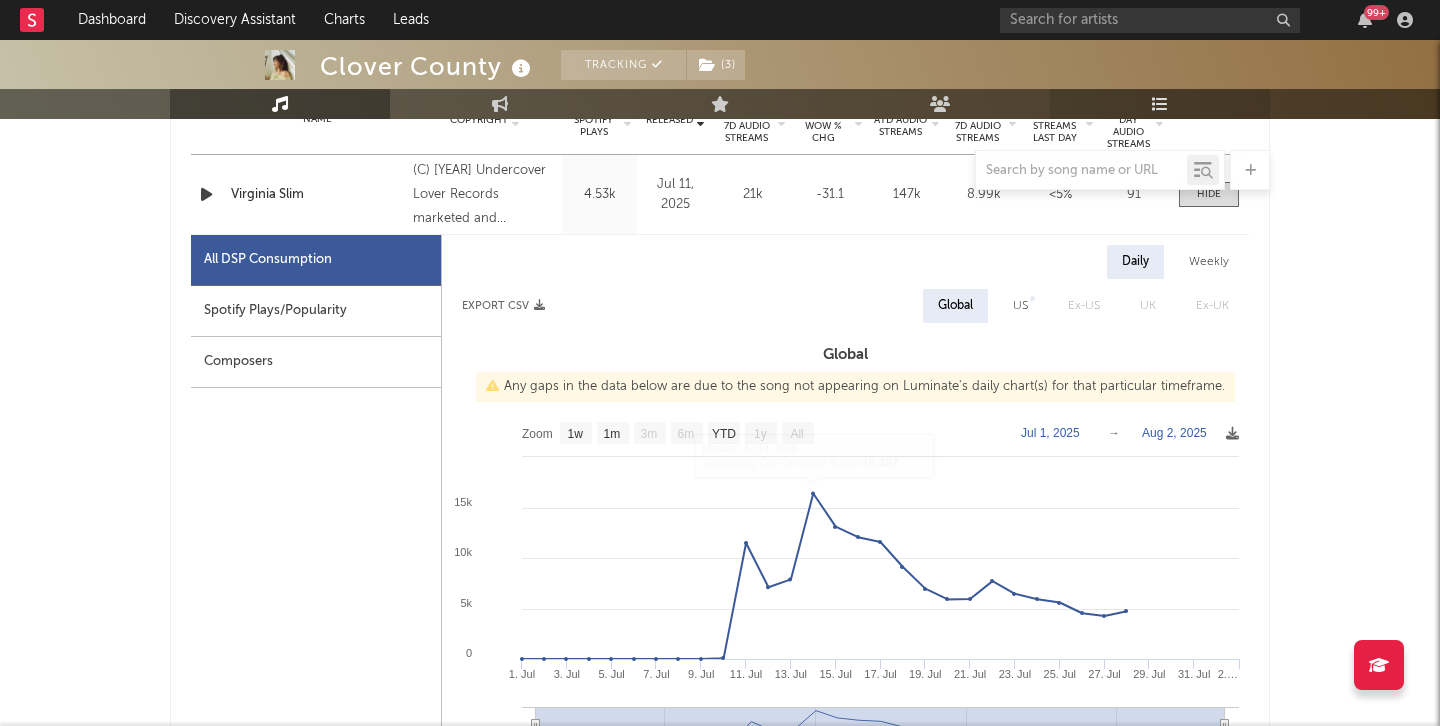 click on "Playlists/Charts" at bounding box center [1160, 104] 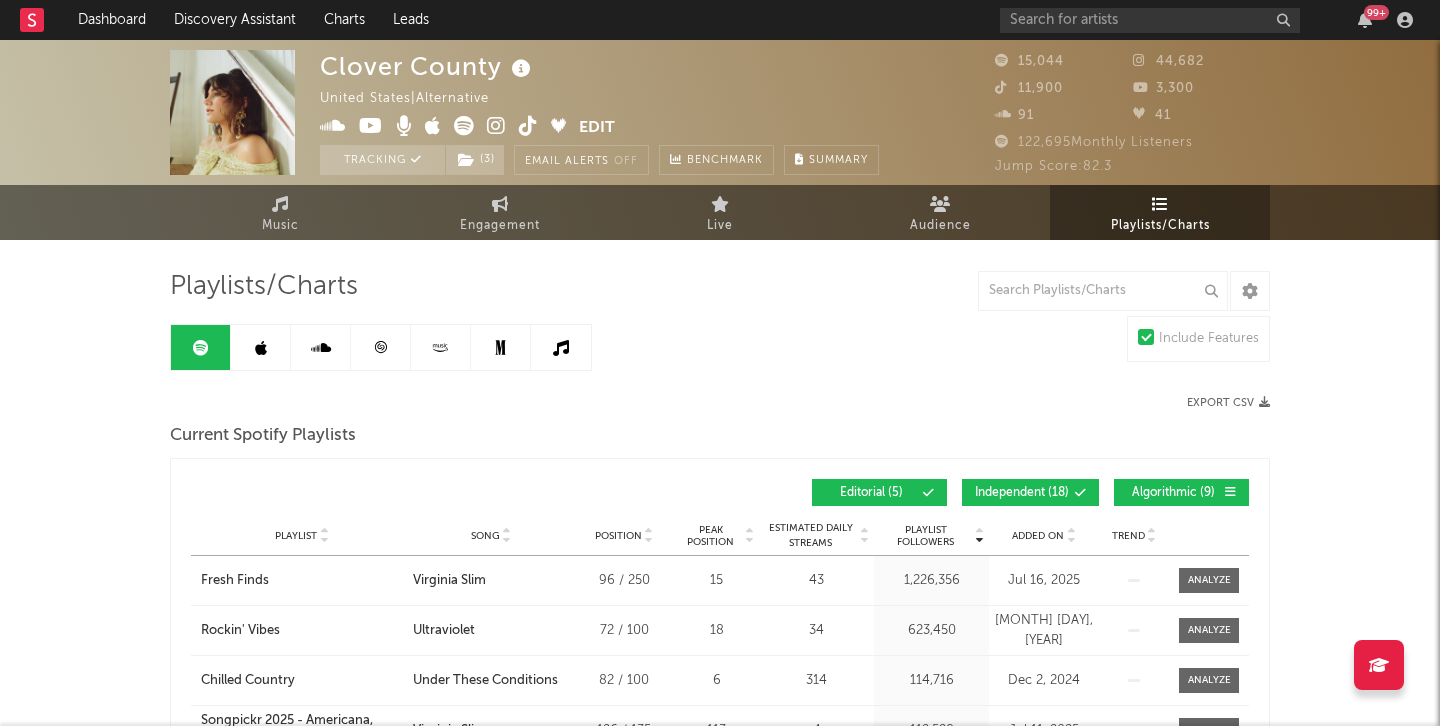 click at bounding box center [381, 347] 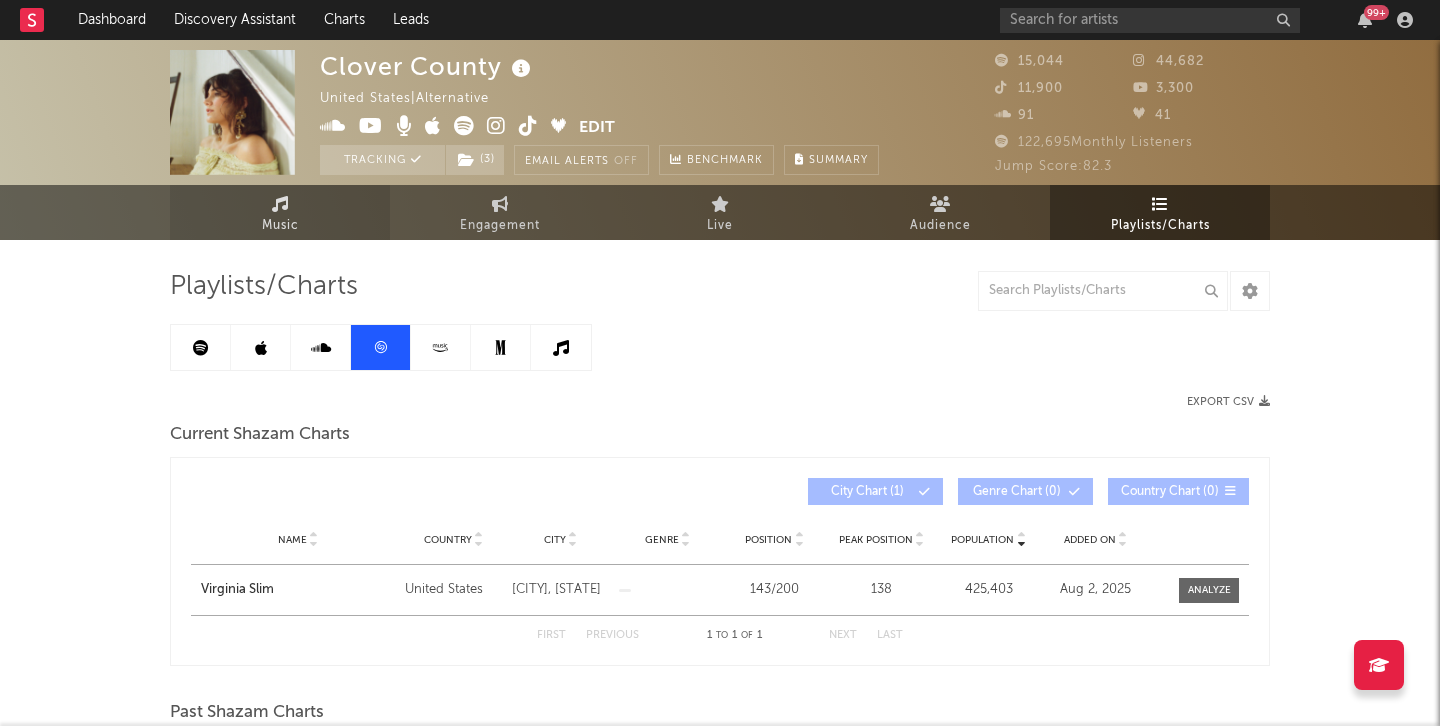 click on "Music" at bounding box center [280, 226] 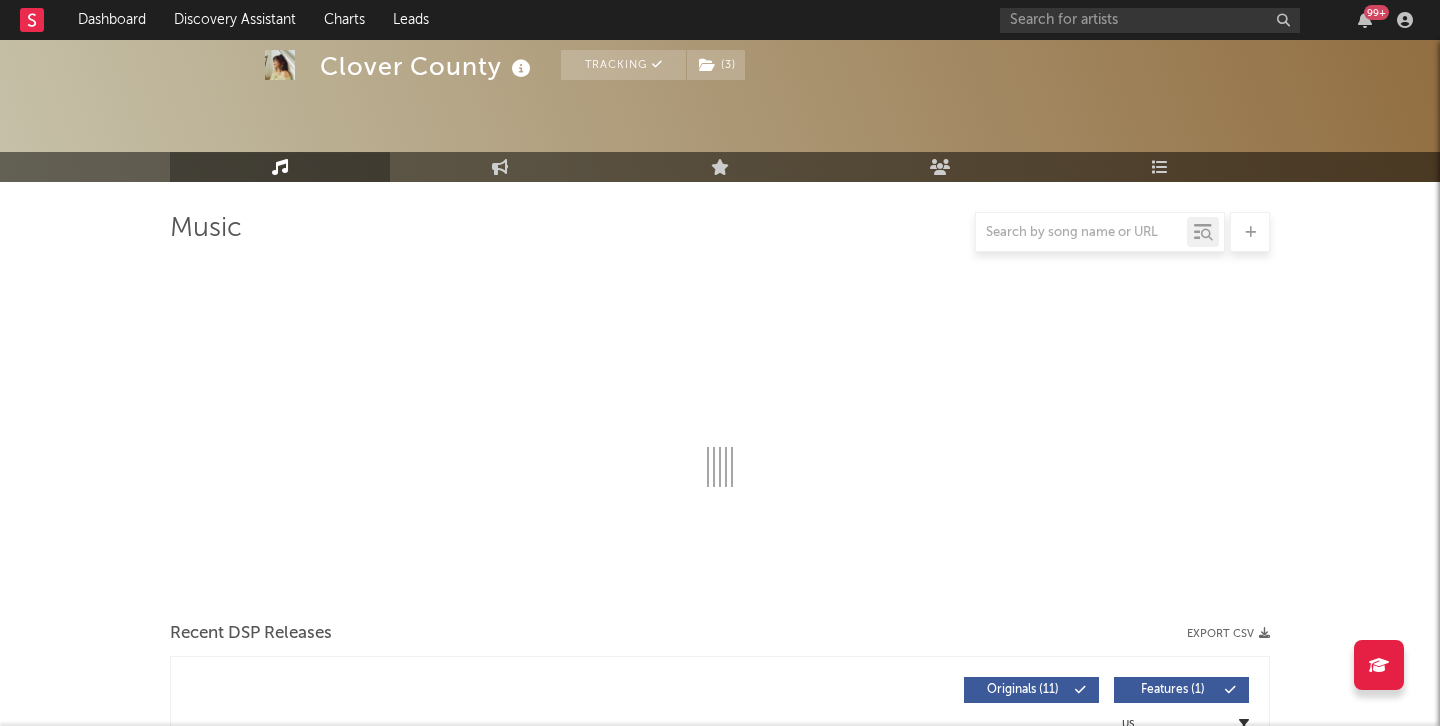 select on "6m" 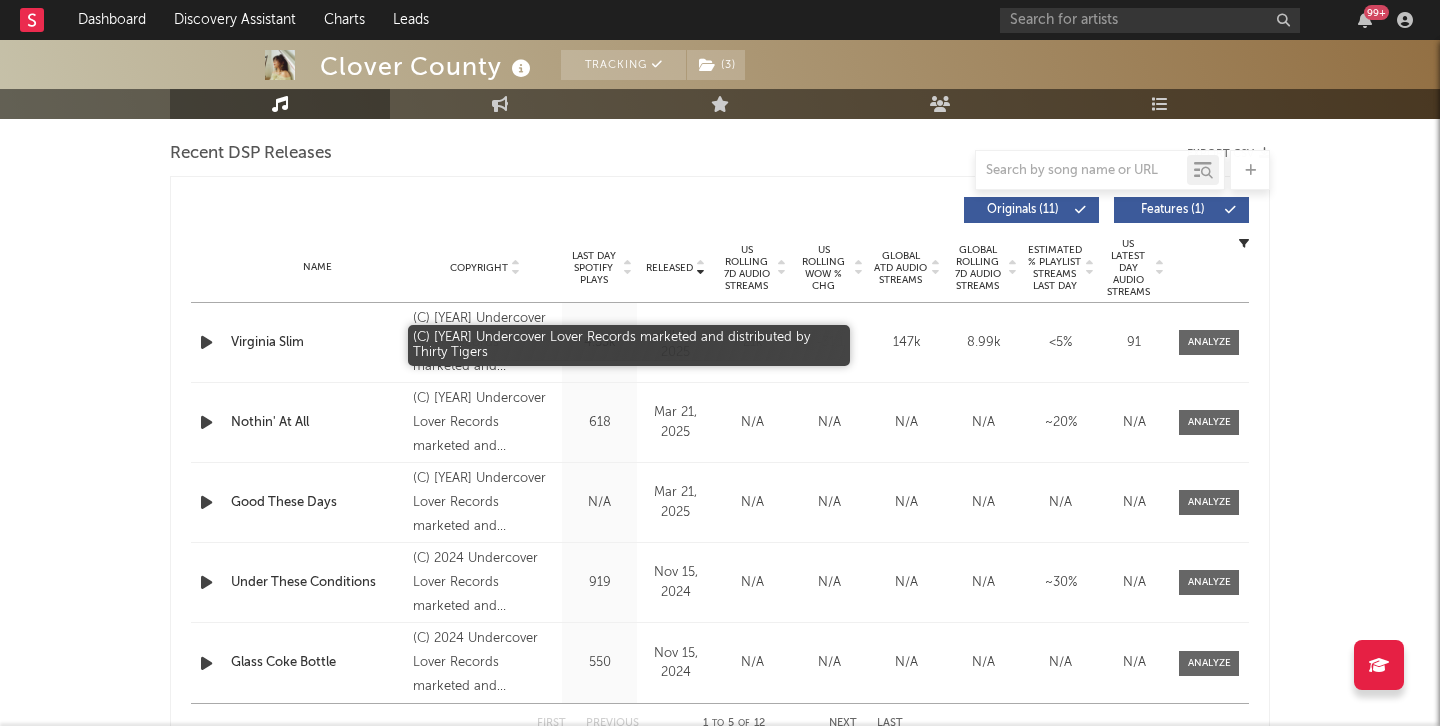 scroll, scrollTop: 659, scrollLeft: 0, axis: vertical 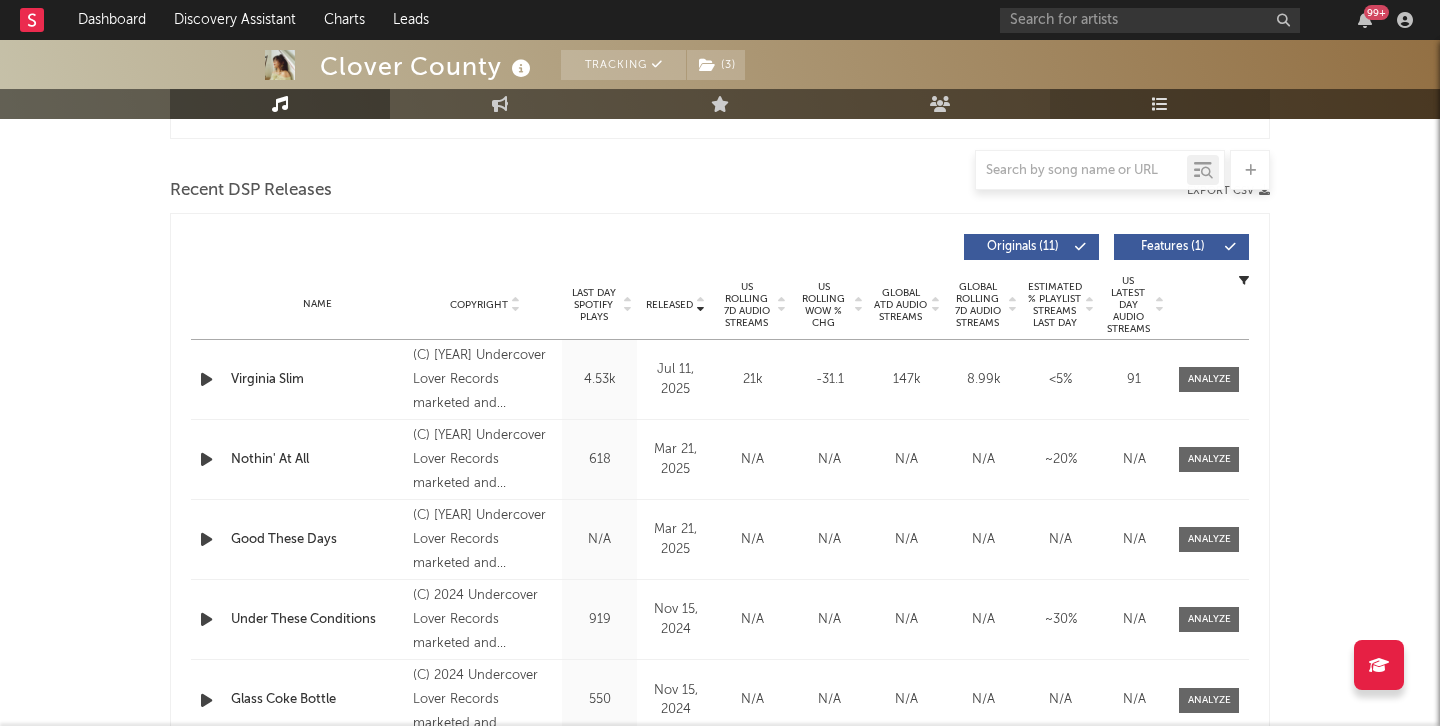 click on "Playlists/Charts" at bounding box center [1160, 104] 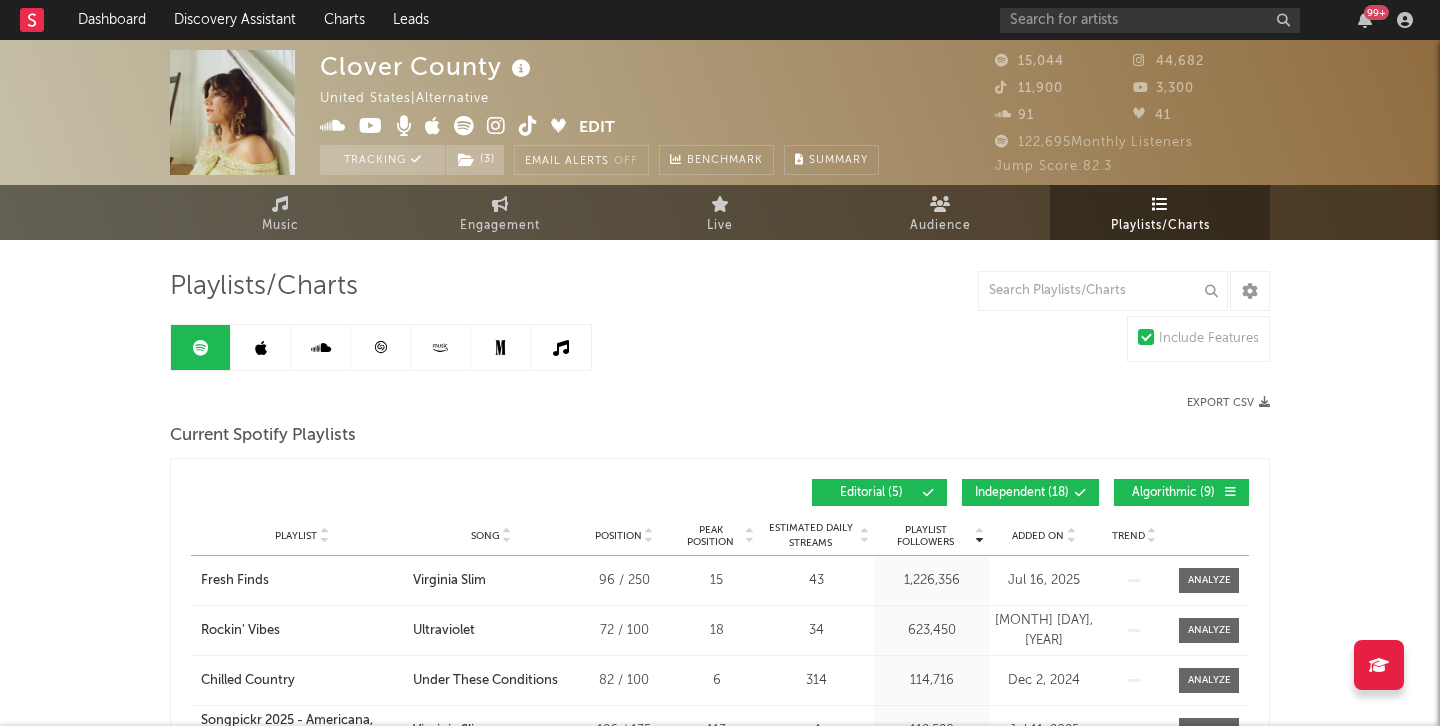 click on "Playlists/Charts" at bounding box center (720, 287) 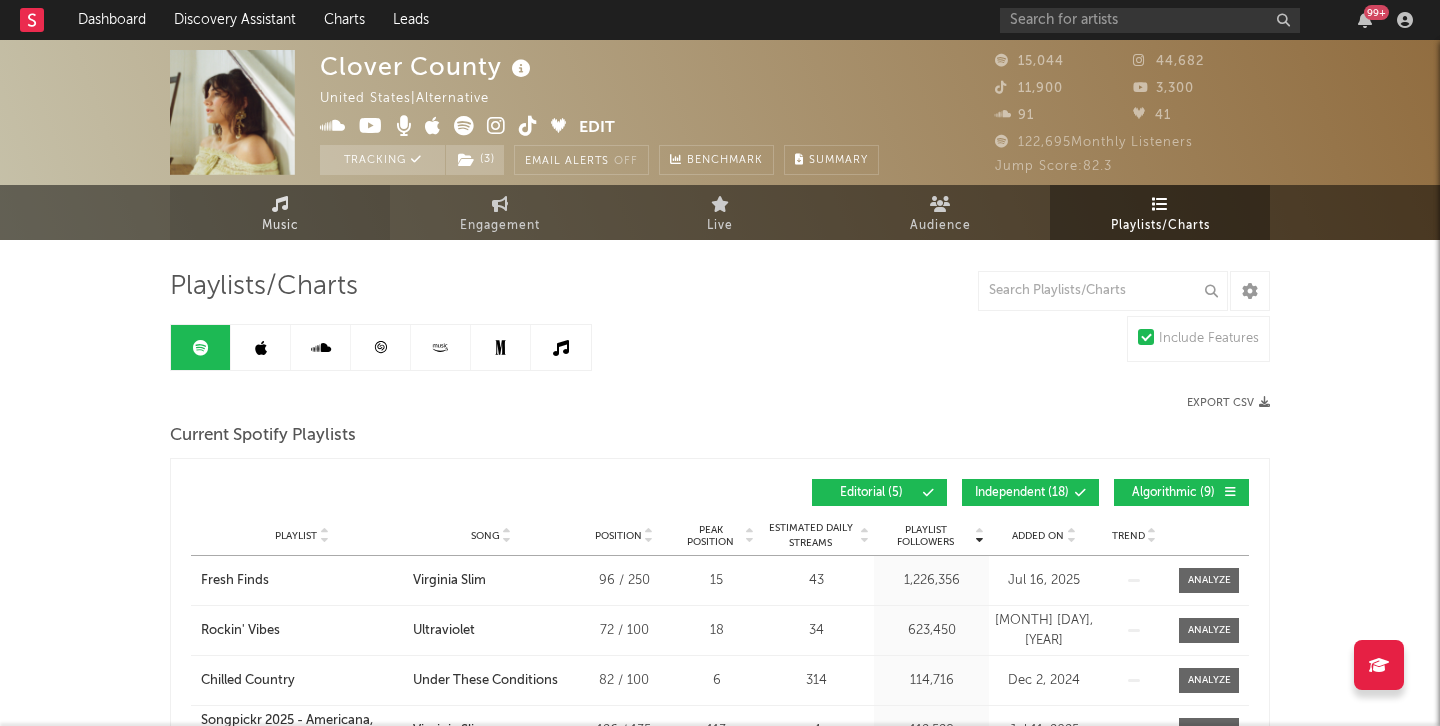 click on "Music" at bounding box center (280, 226) 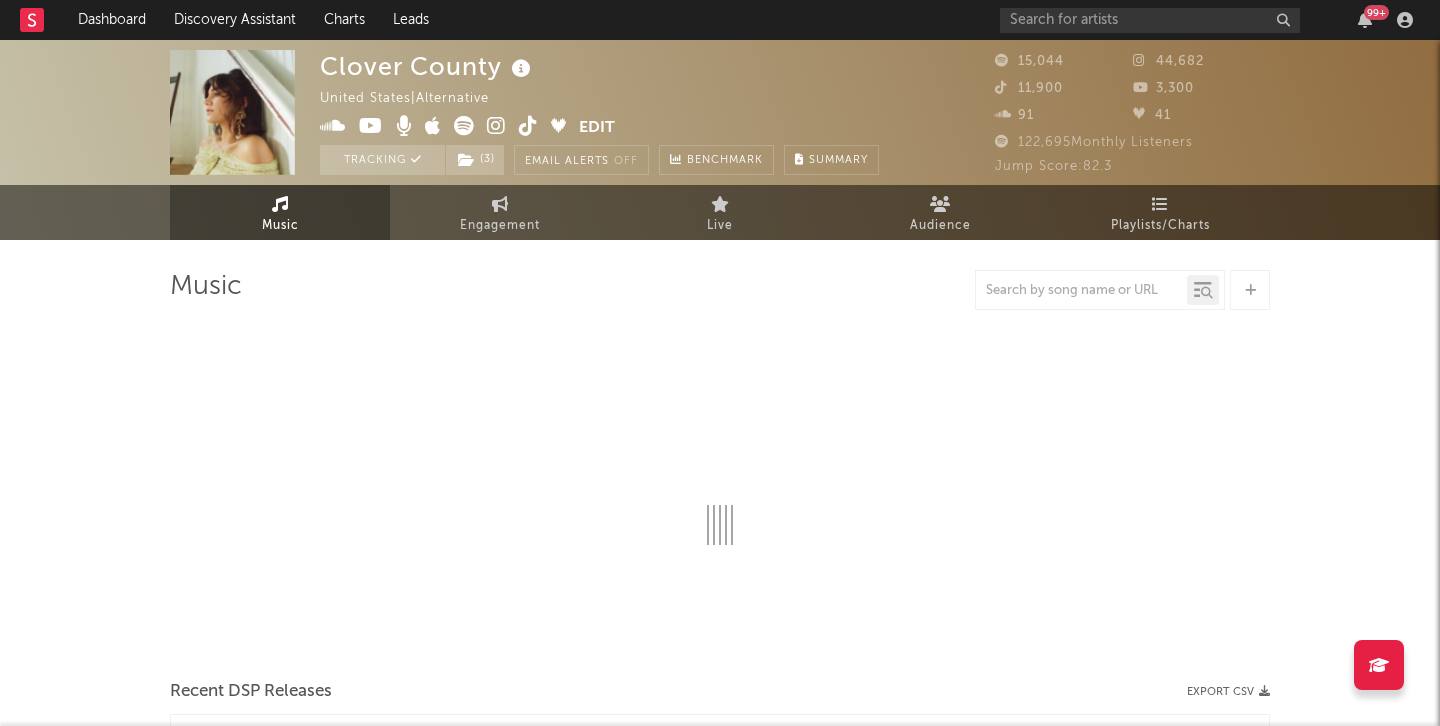 select on "6m" 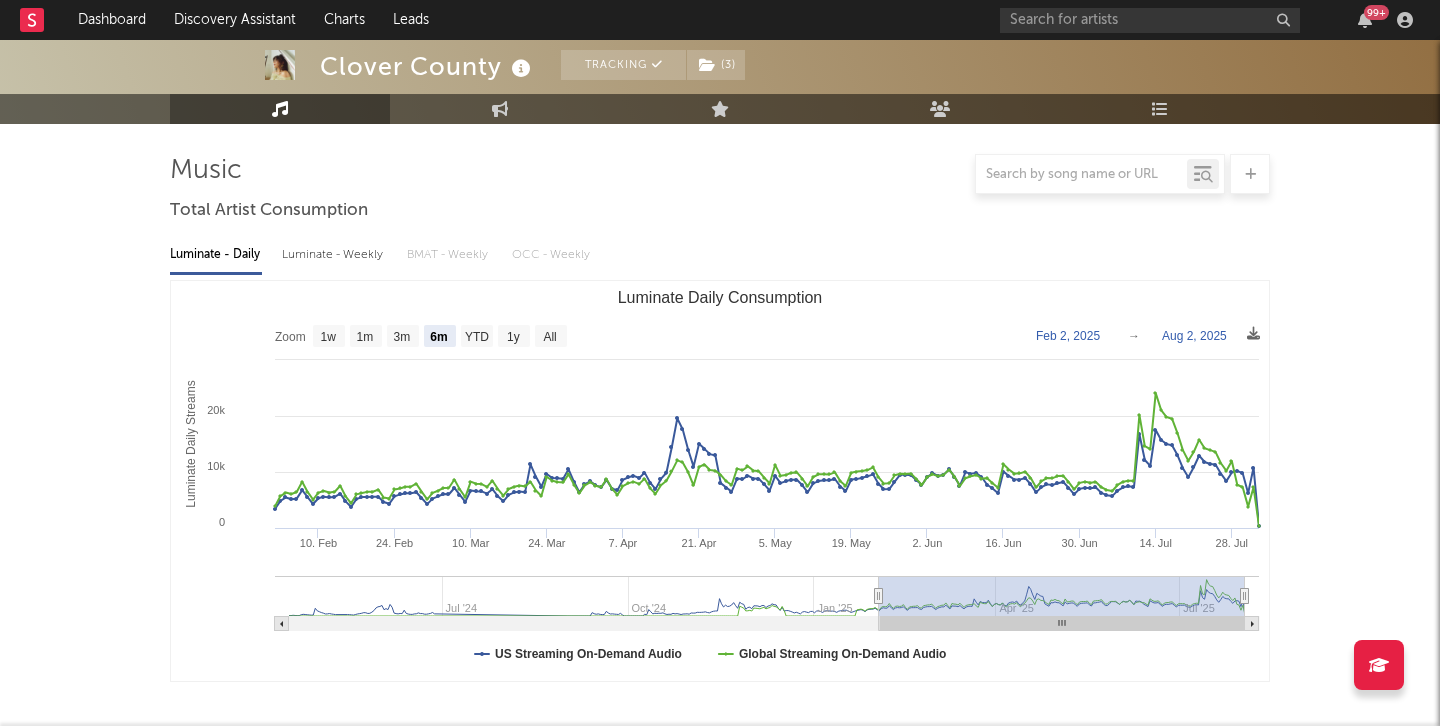 scroll, scrollTop: 0, scrollLeft: 0, axis: both 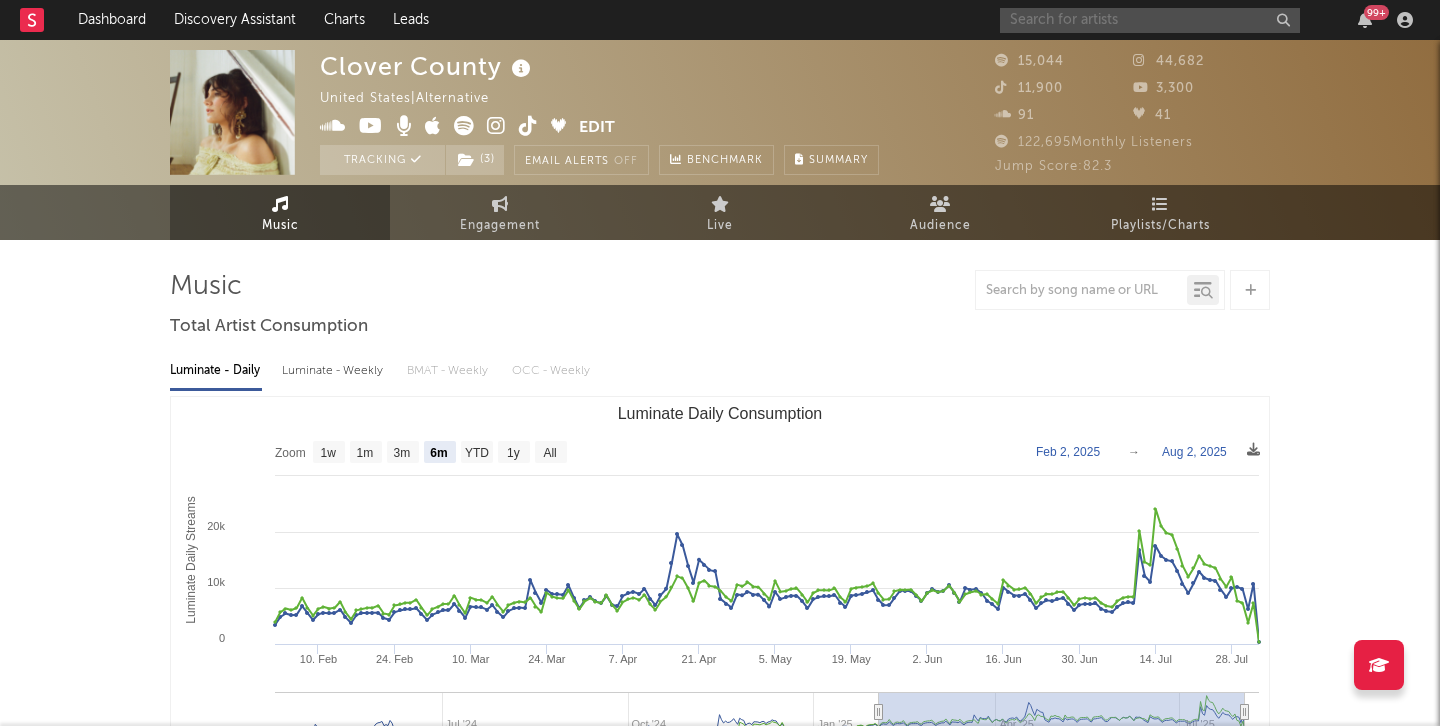 click at bounding box center [1150, 20] 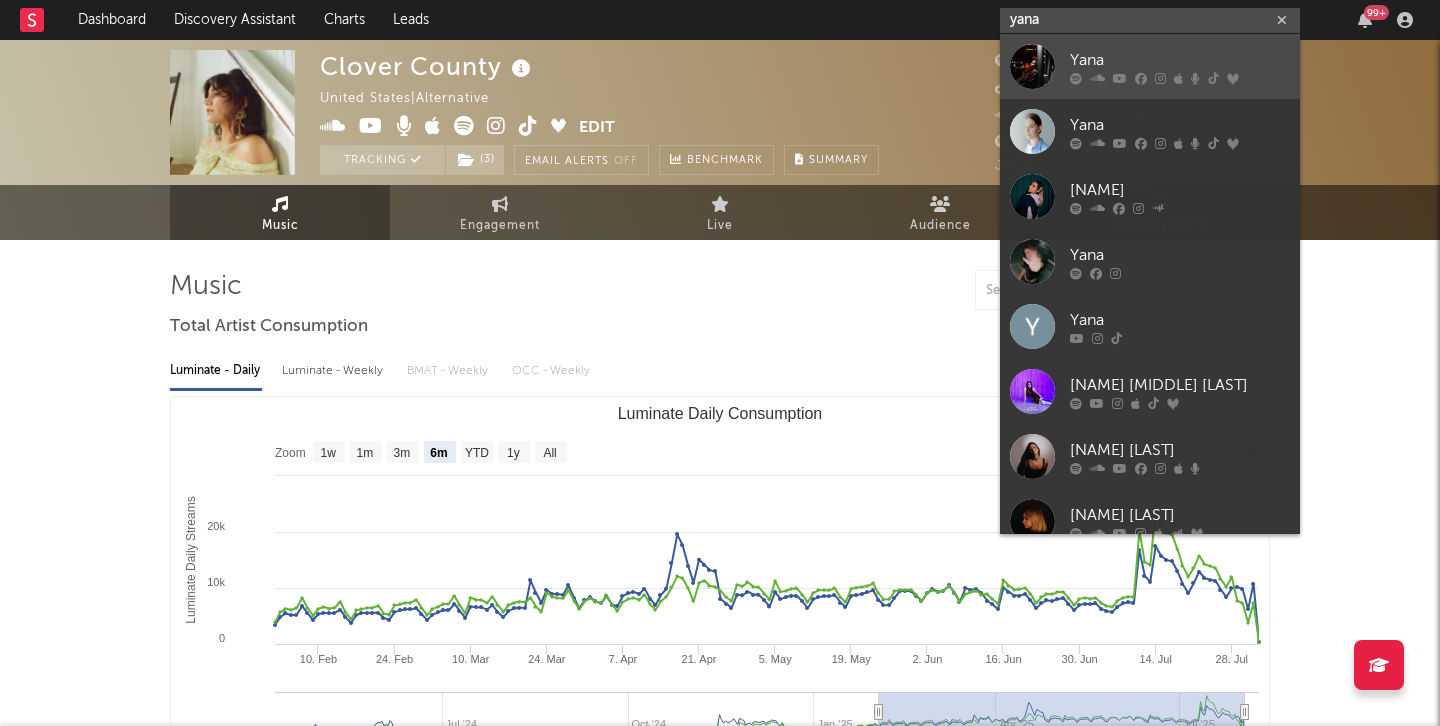 type on "yana" 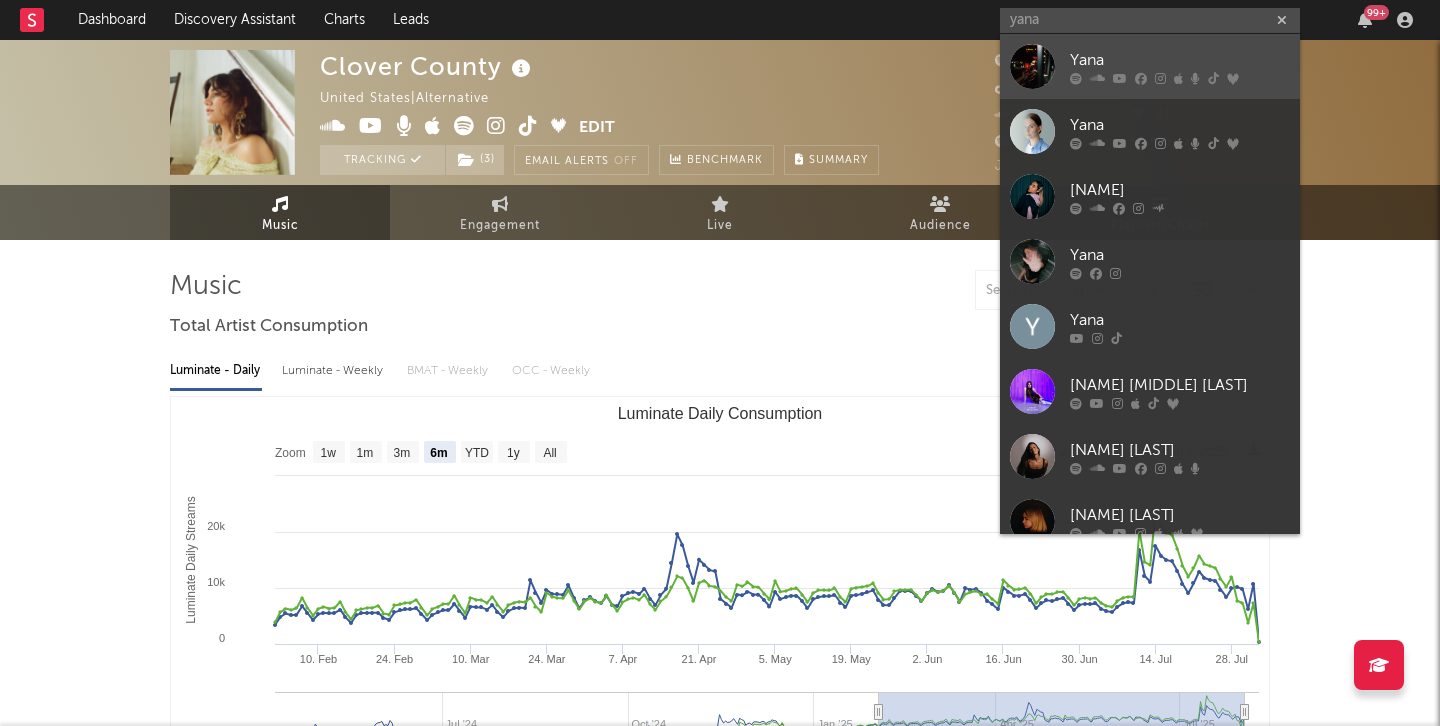 click on "Yana" at bounding box center (1180, 60) 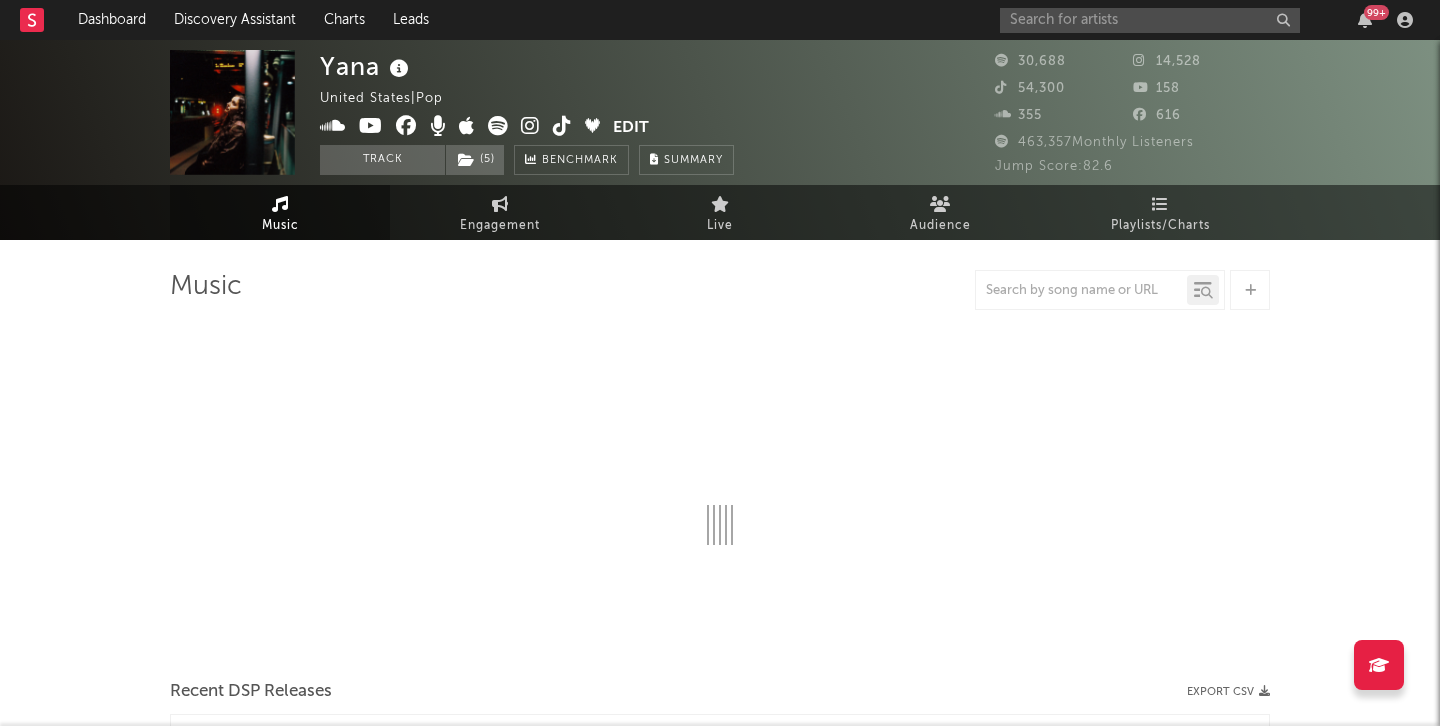 select on "6m" 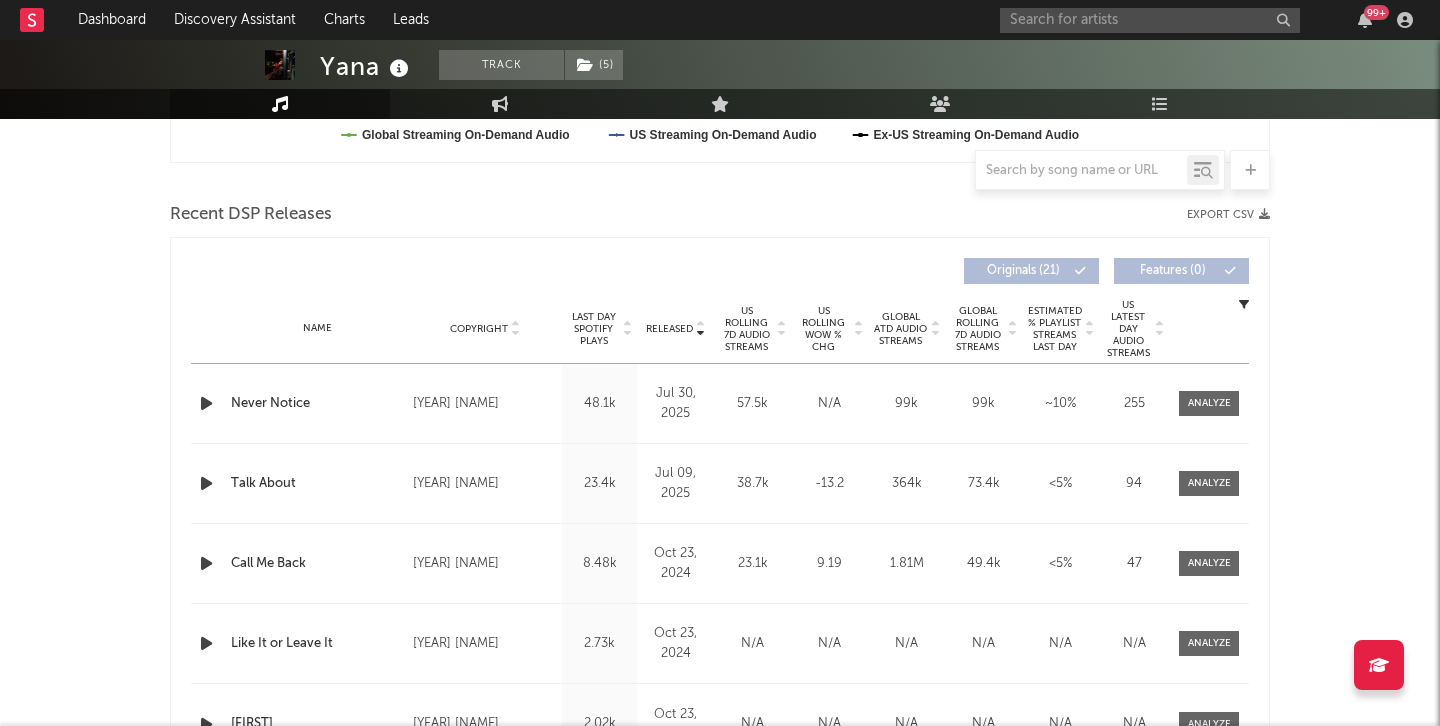 scroll, scrollTop: 660, scrollLeft: 0, axis: vertical 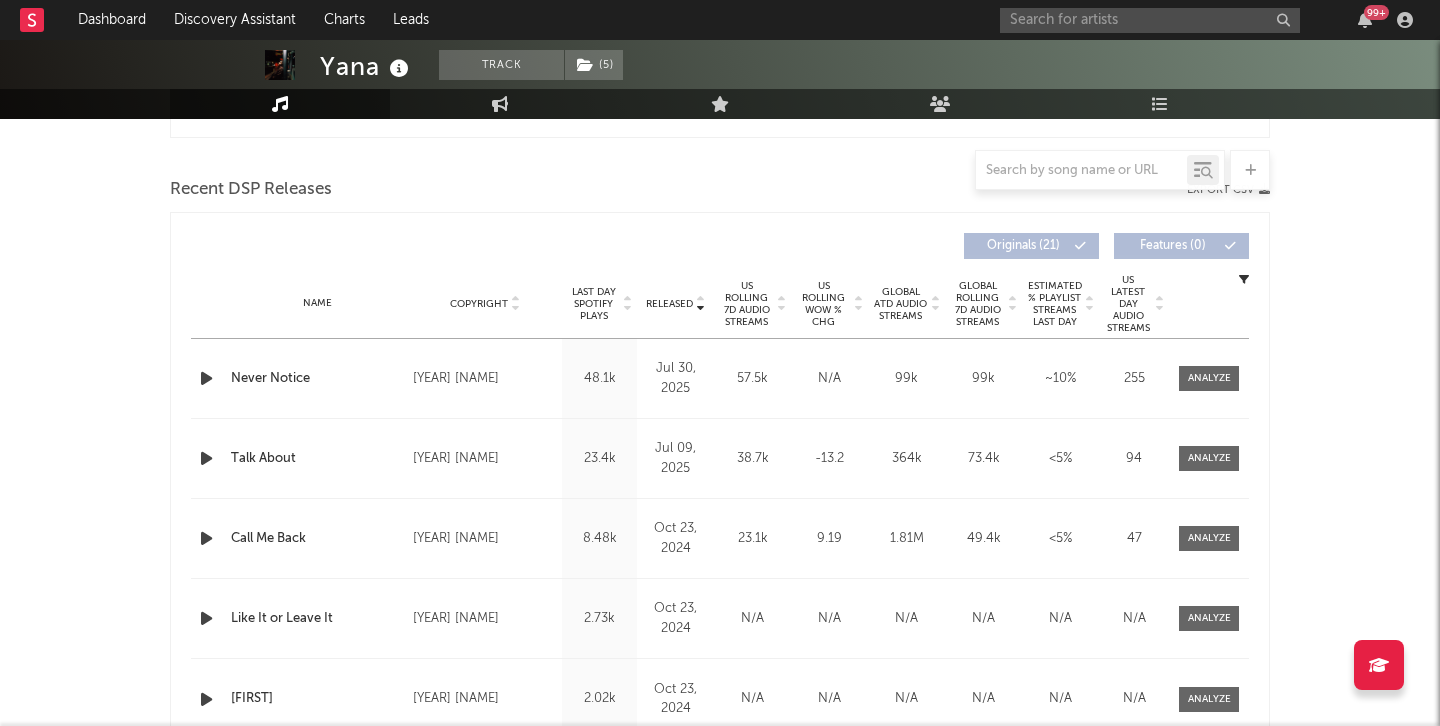 click on "Name Never Notice Copyright 2025 Yana Label Yana Album Names Never Notice Composer Names 7 Day Spotify Plays 89.5k Last Day Spotify Plays 48.1k ATD Spotify Plays 89.5k Spotify Popularity 50 Total US Streams N/A Total US SES N/A Total UK Streams N/A Total UK Audio Streams N/A UK Weekly Streams N/A UK Weekly Audio Streams N/A Released Jul 30, 2025 US ATD Audio Streams 57.5k US Rolling 7D Audio Streams 57.5k US Rolling WoW % Chg N/A Global ATD Audio Streams 99k Global Rolling 7D Audio Streams 99k Global Rolling WoW % Chg N/A Estimated % Playlist Streams Last Day ~ 10 % Global Streaming Trend (Last 60D) Created with Highcharts 10.3.3 Ex-US Streaming Trend (Last 60D) Created with Highcharts 10.3.3 US Streaming Trend (Last 60D) Created with Highcharts 10.3.3 Global Latest Day Audio Streams 375 US Latest Day Audio Streams 255" at bounding box center (720, 378) 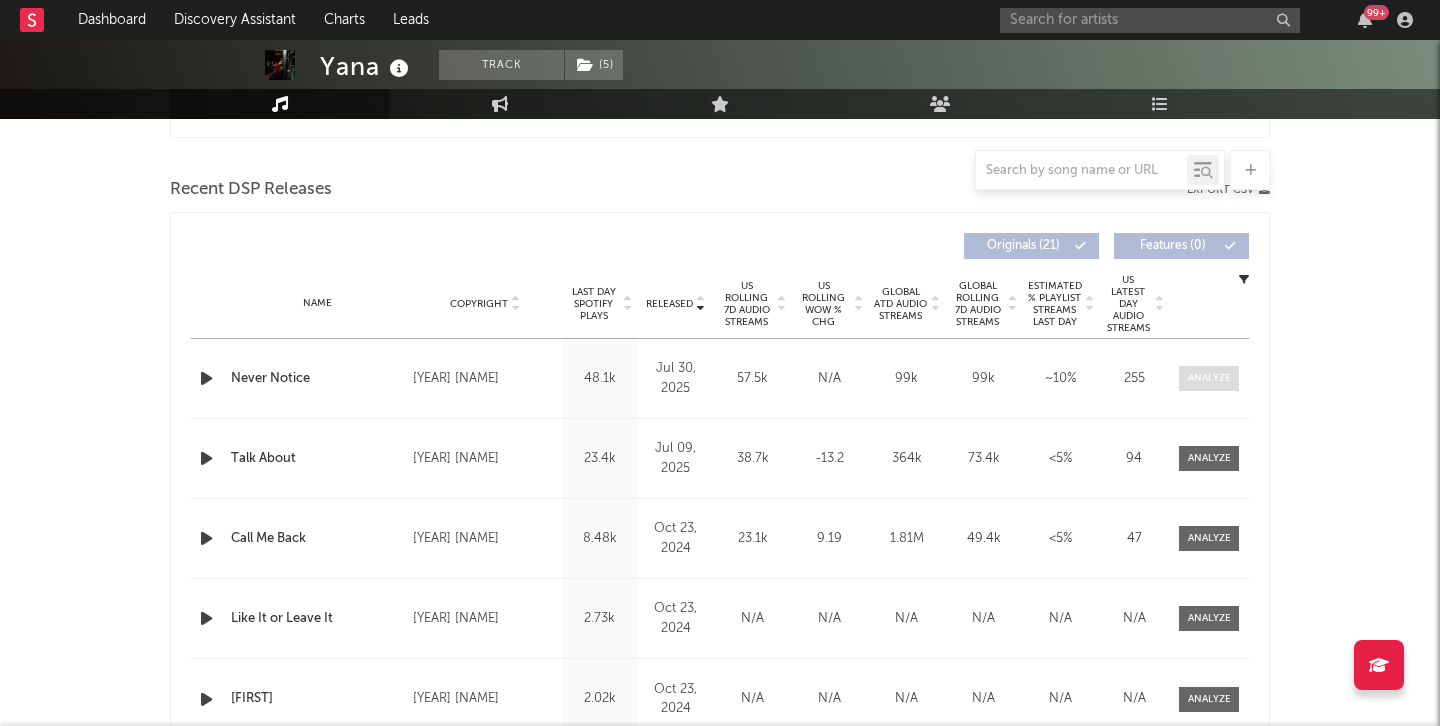 click at bounding box center (1209, 378) 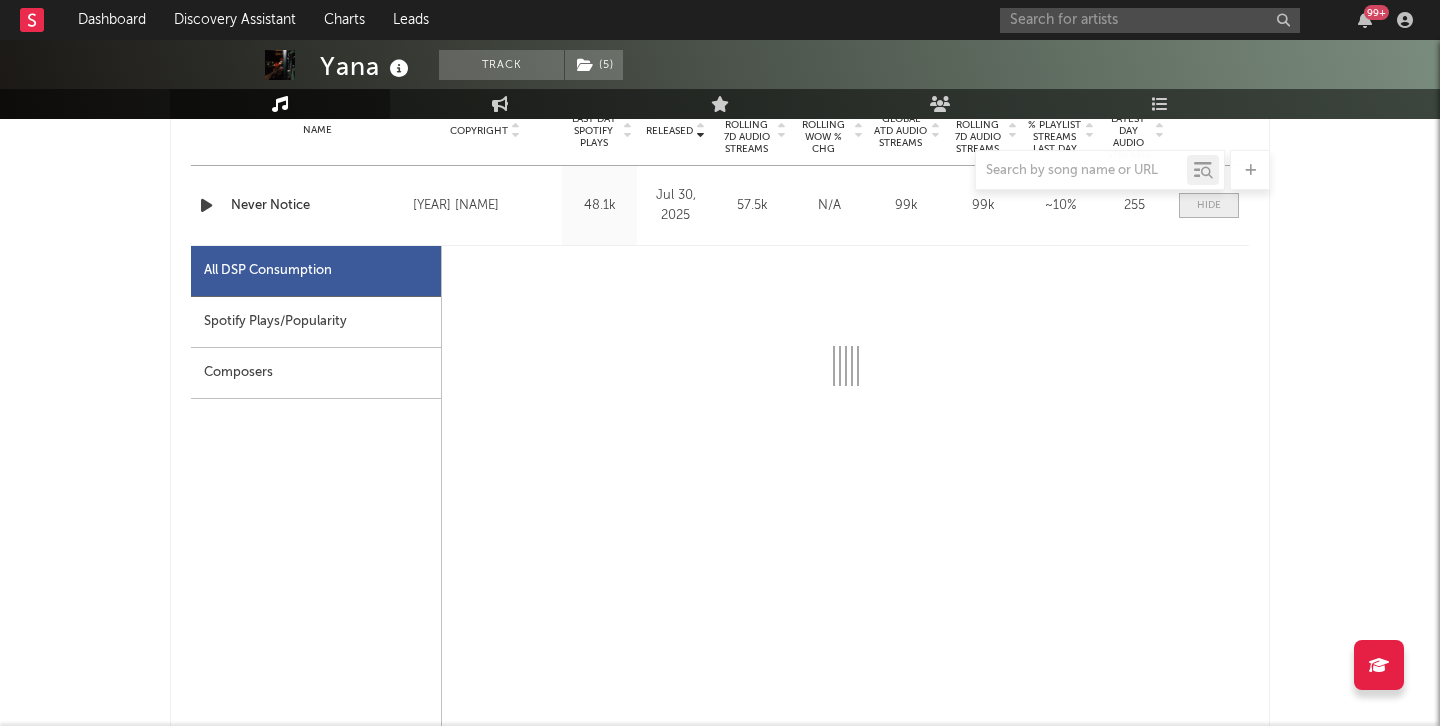 scroll, scrollTop: 791, scrollLeft: 0, axis: vertical 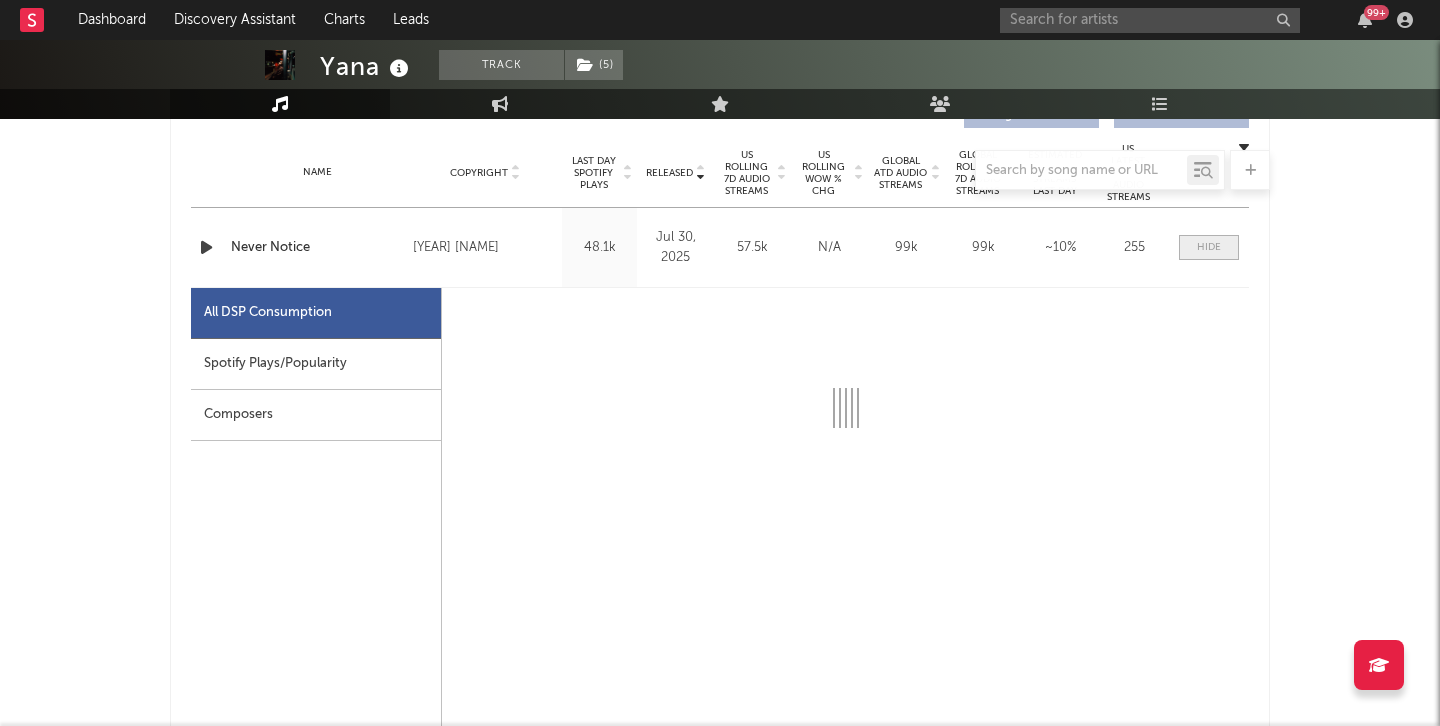 select on "1w" 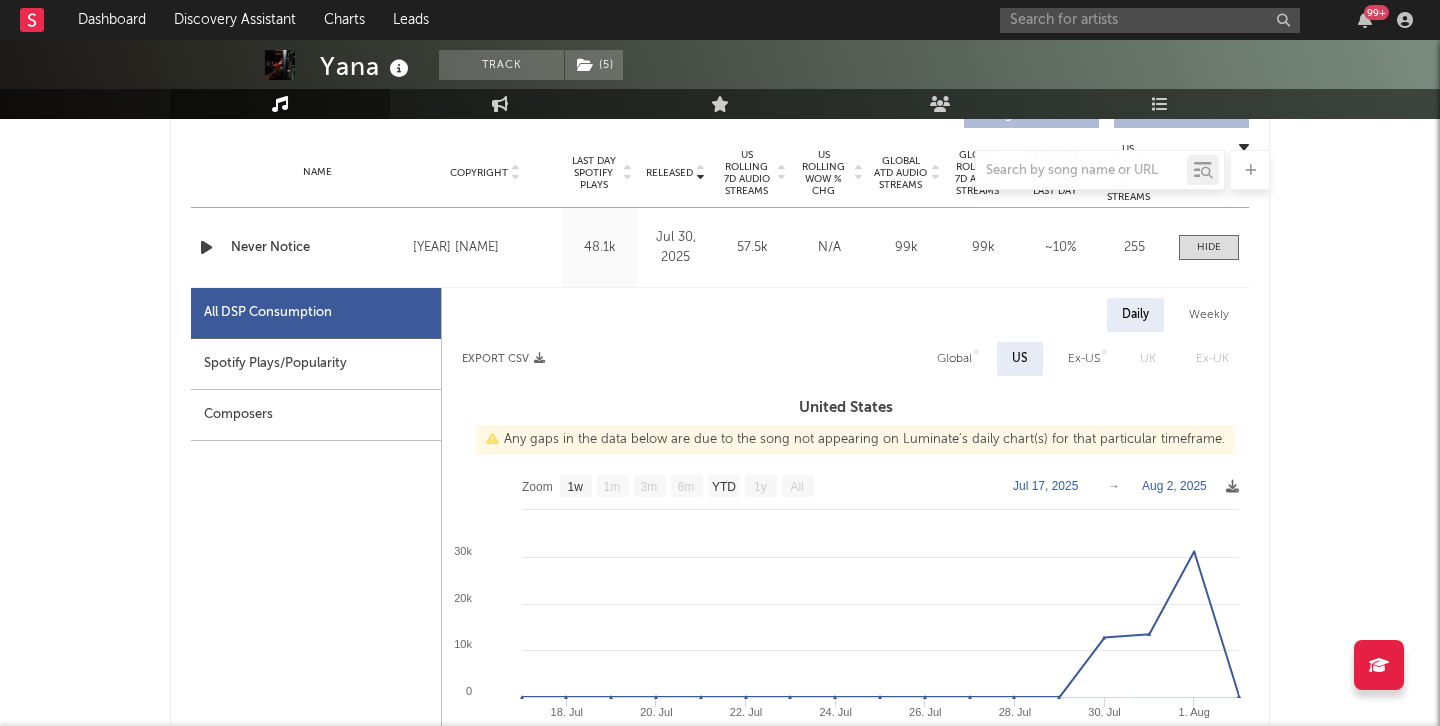 click on "Global" at bounding box center [954, 359] 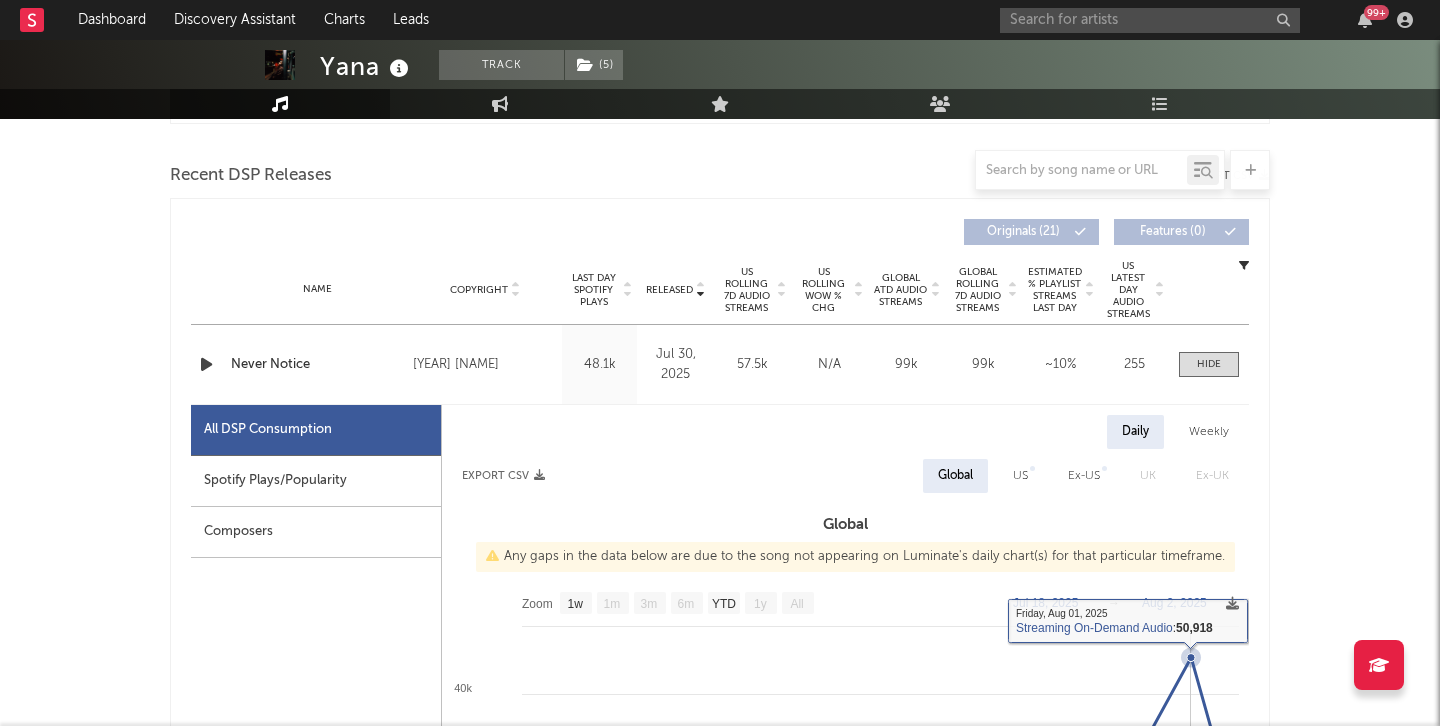 scroll, scrollTop: 656, scrollLeft: 0, axis: vertical 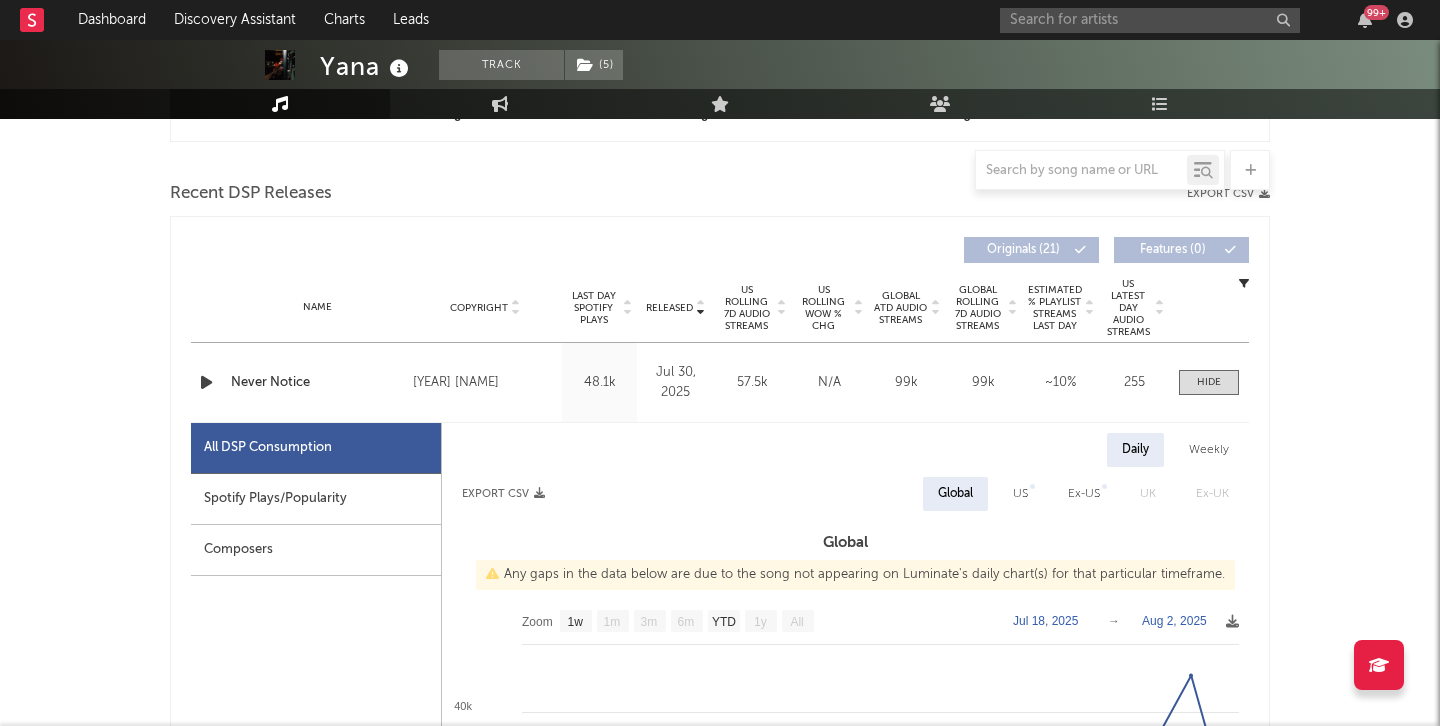 click on "Name Never Notice Copyright 2025 Yana Label Yana Album Names Never Notice Composer Names 7 Day Spotify Plays 89.5k Last Day Spotify Plays 48.1k ATD Spotify Plays 89.5k Spotify Popularity 50 Total US Streams N/A Total US SES N/A Total UK Streams N/A Total UK Audio Streams N/A UK Weekly Streams N/A UK Weekly Audio Streams N/A Released Jul 30, 2025 US ATD Audio Streams 57.5k US Rolling 7D Audio Streams 57.5k US Rolling WoW % Chg N/A Global ATD Audio Streams 99k Global Rolling 7D Audio Streams 99k Global Rolling WoW % Chg N/A Estimated % Playlist Streams Last Day ~ 10 % Global Streaming Trend (Last 60D) Created with Highcharts 10.3.3 Ex-US Streaming Trend (Last 60D) Created with Highcharts 10.3.3 US Streaming Trend (Last 60D) Created with Highcharts 10.3.3 Global Latest Day Audio Streams 375 US Latest Day Audio Streams 255" at bounding box center [720, 382] 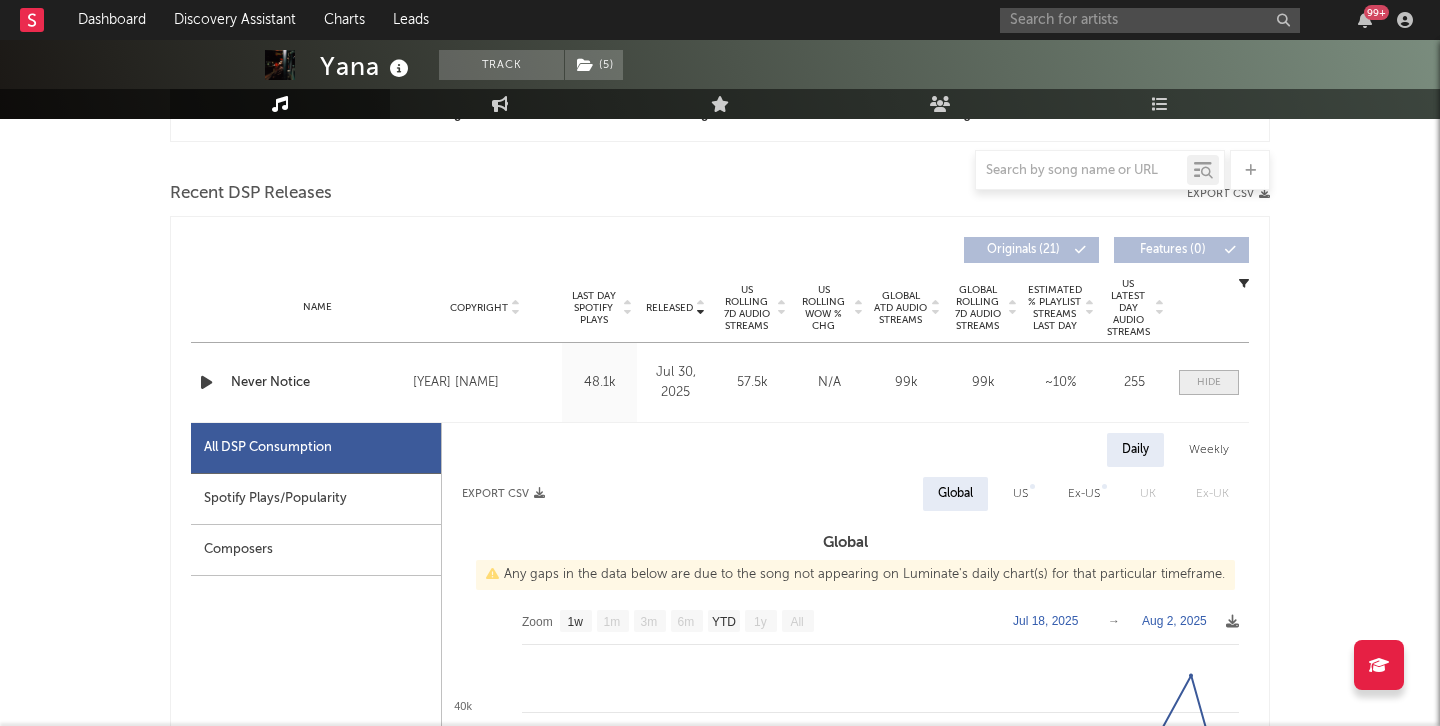 click at bounding box center (1209, 382) 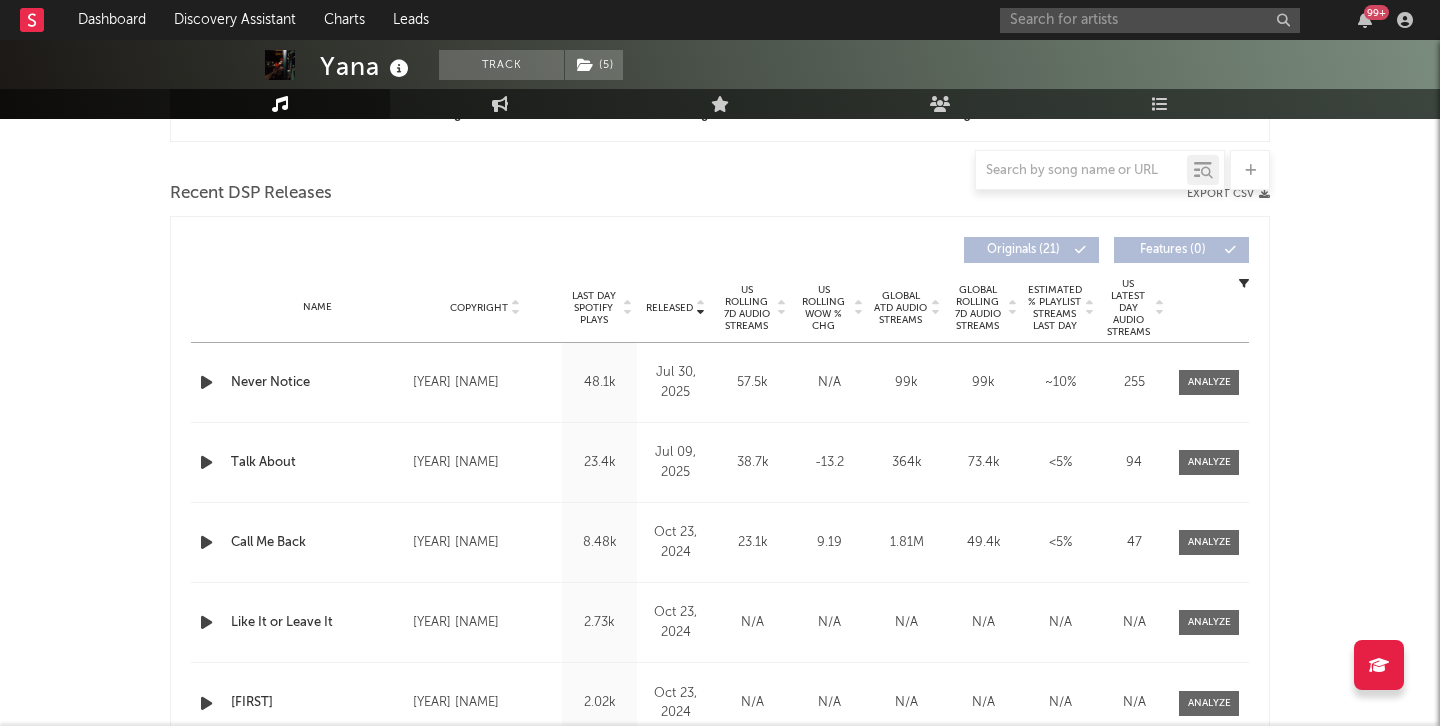 click on "Released" at bounding box center [669, 308] 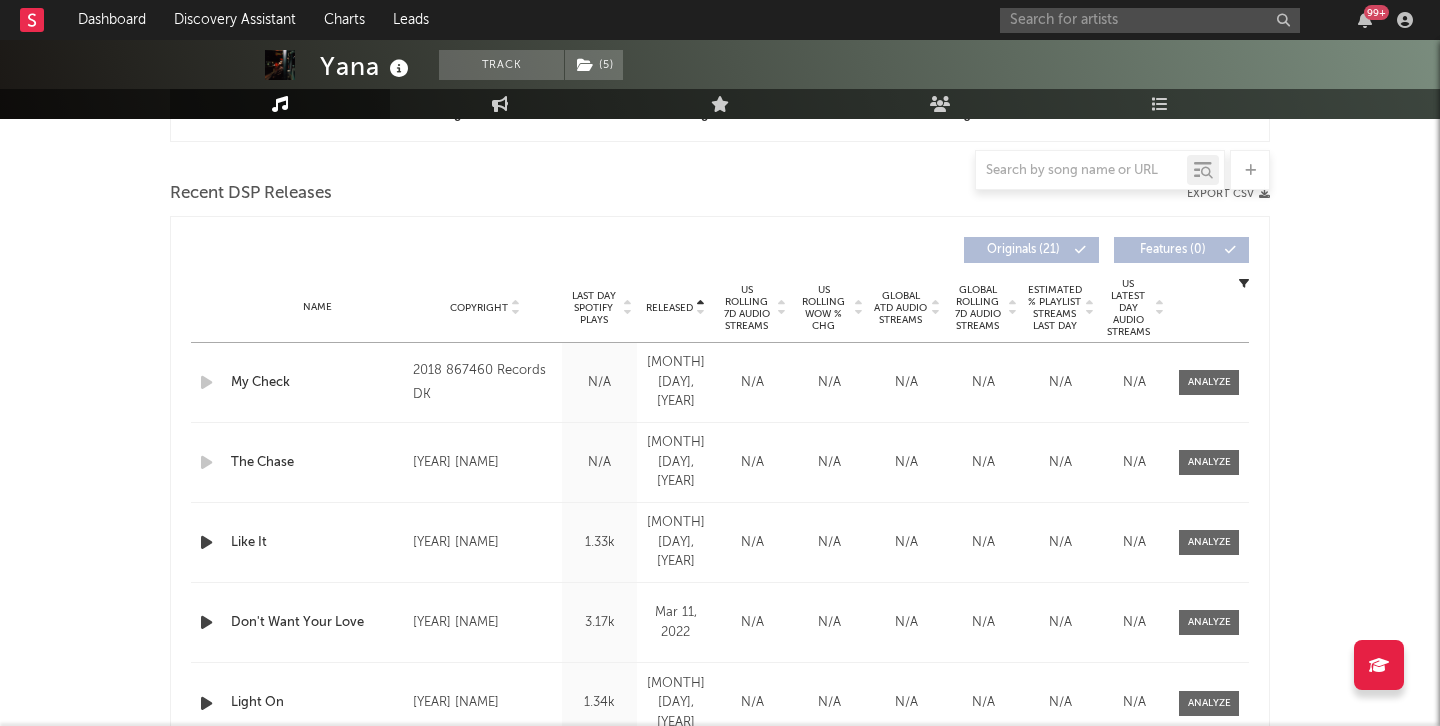 click on "Released" at bounding box center (669, 308) 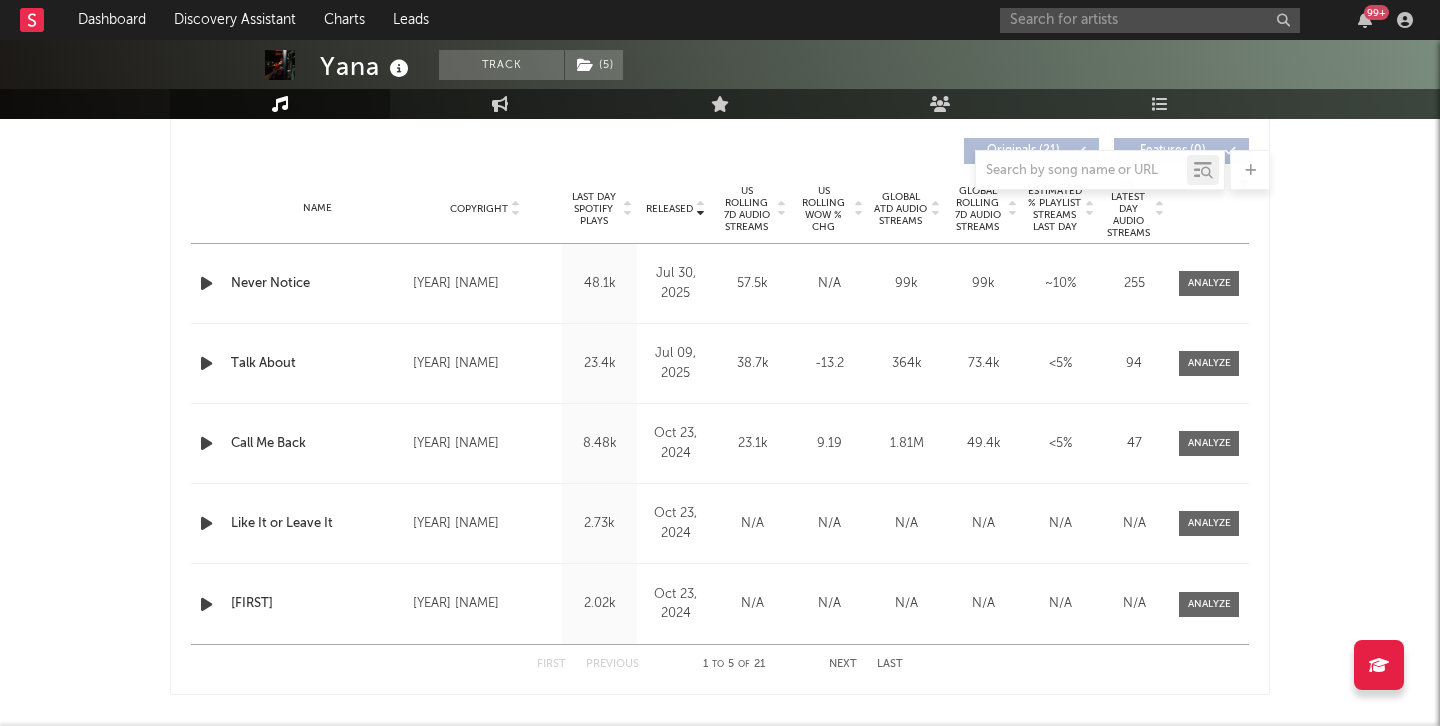 scroll, scrollTop: 758, scrollLeft: 0, axis: vertical 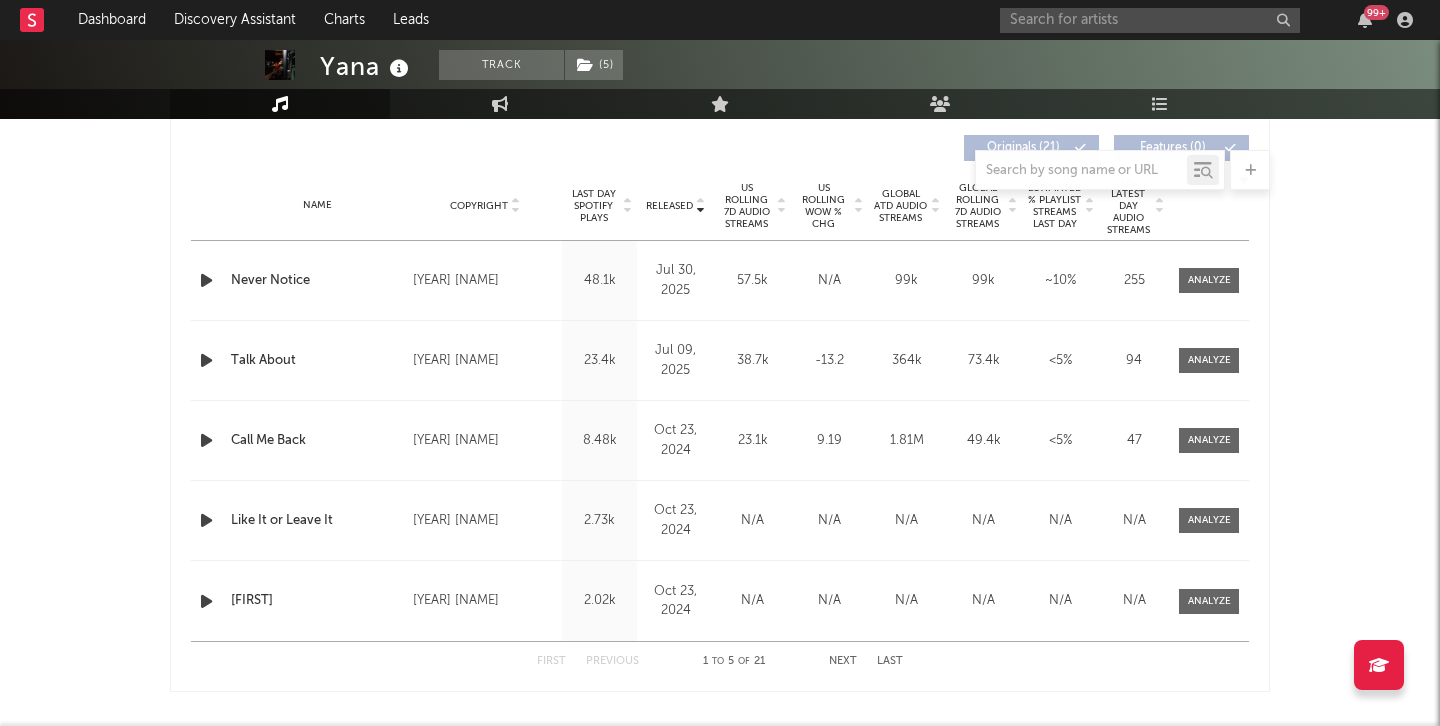 click on "US Rolling 7D Audio Streams" at bounding box center (746, 206) 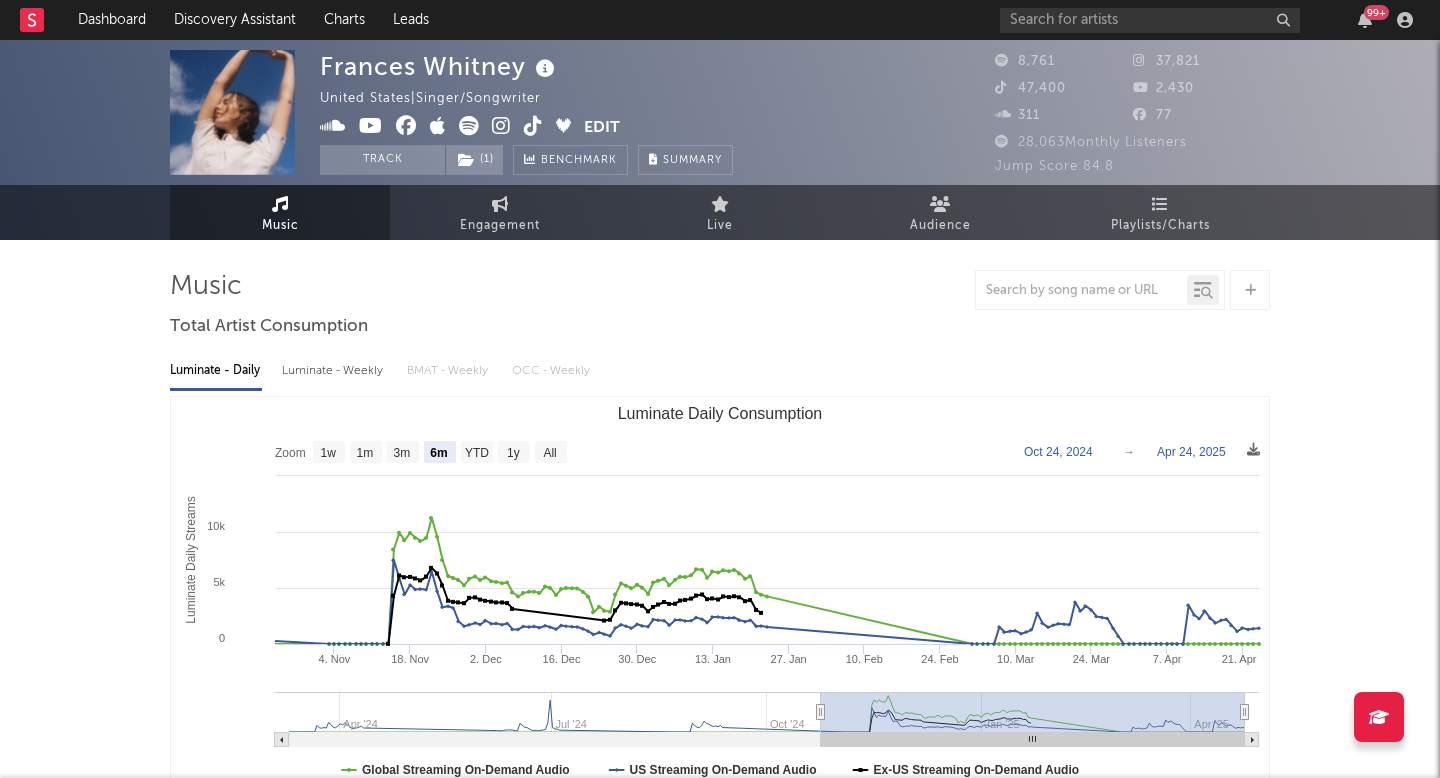 select on "6m" 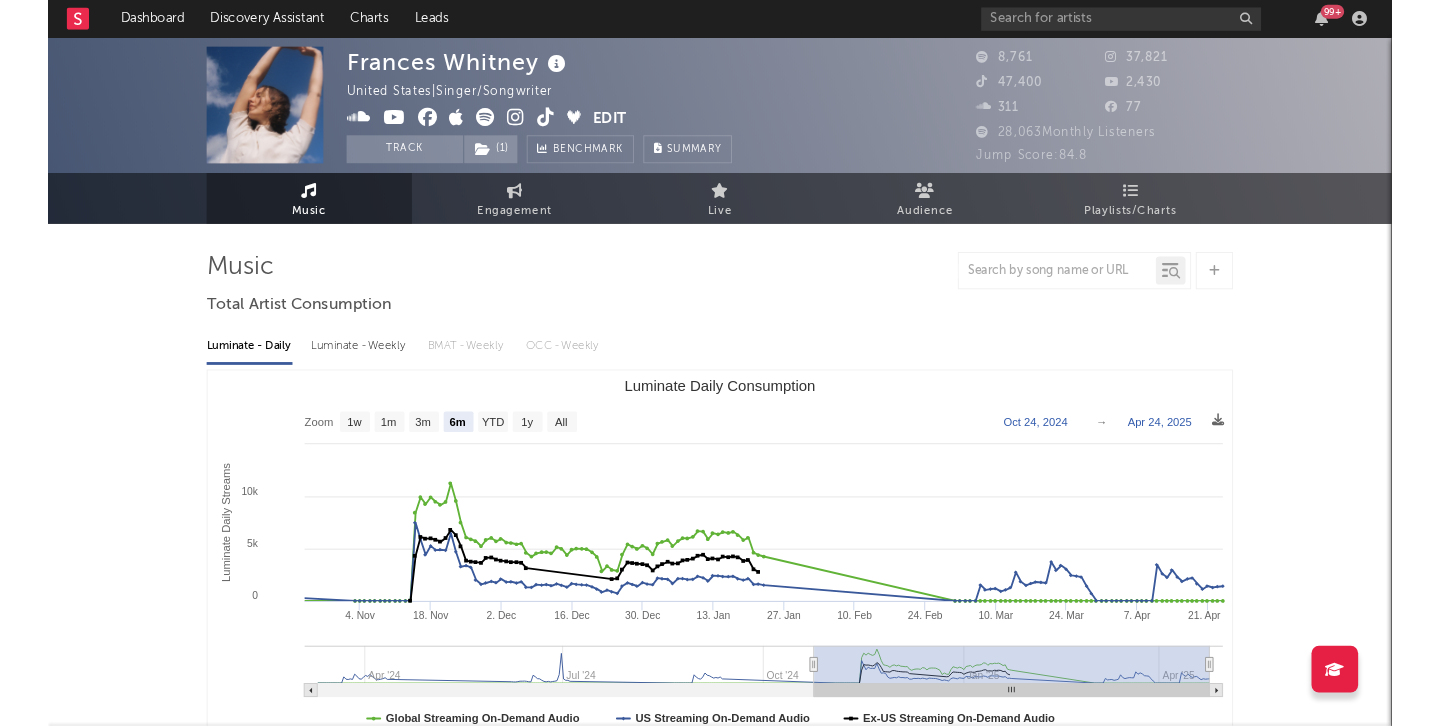 scroll, scrollTop: 0, scrollLeft: 0, axis: both 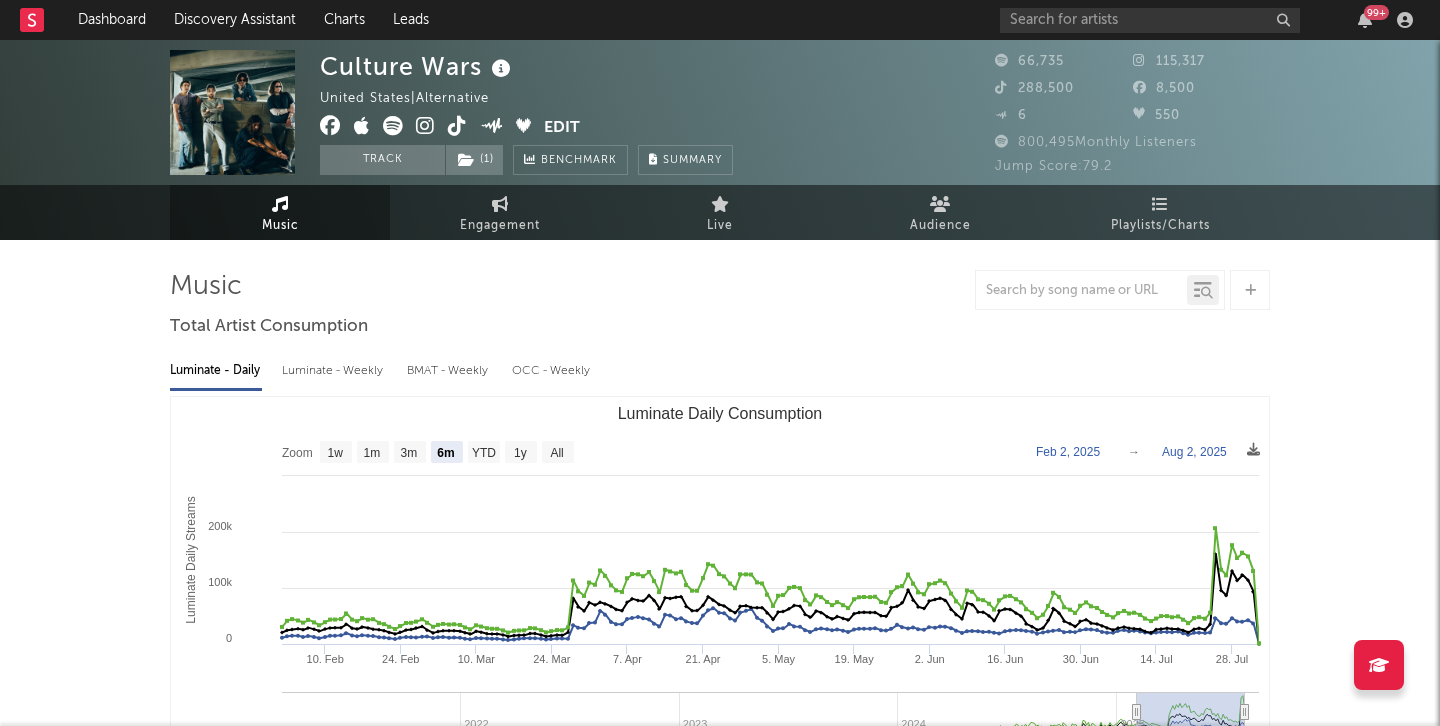 select on "6m" 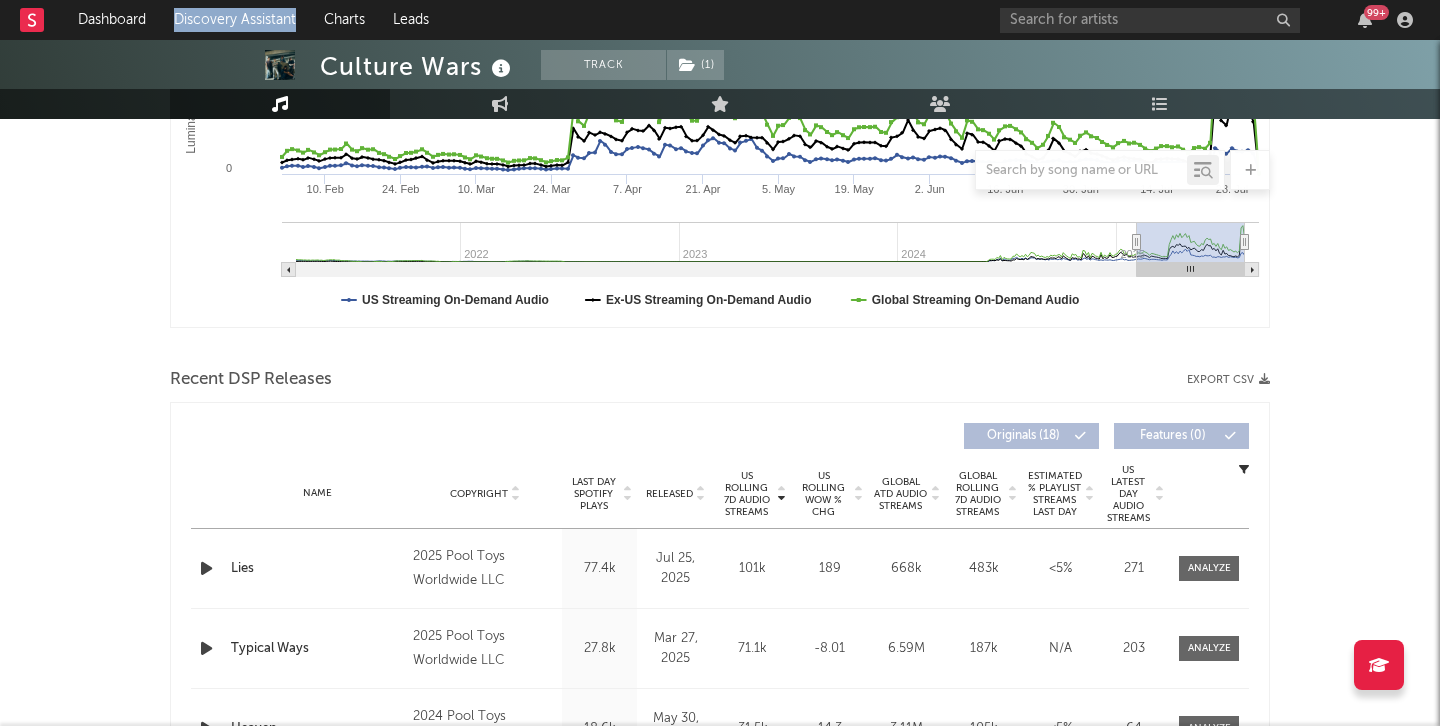 scroll, scrollTop: 535, scrollLeft: 0, axis: vertical 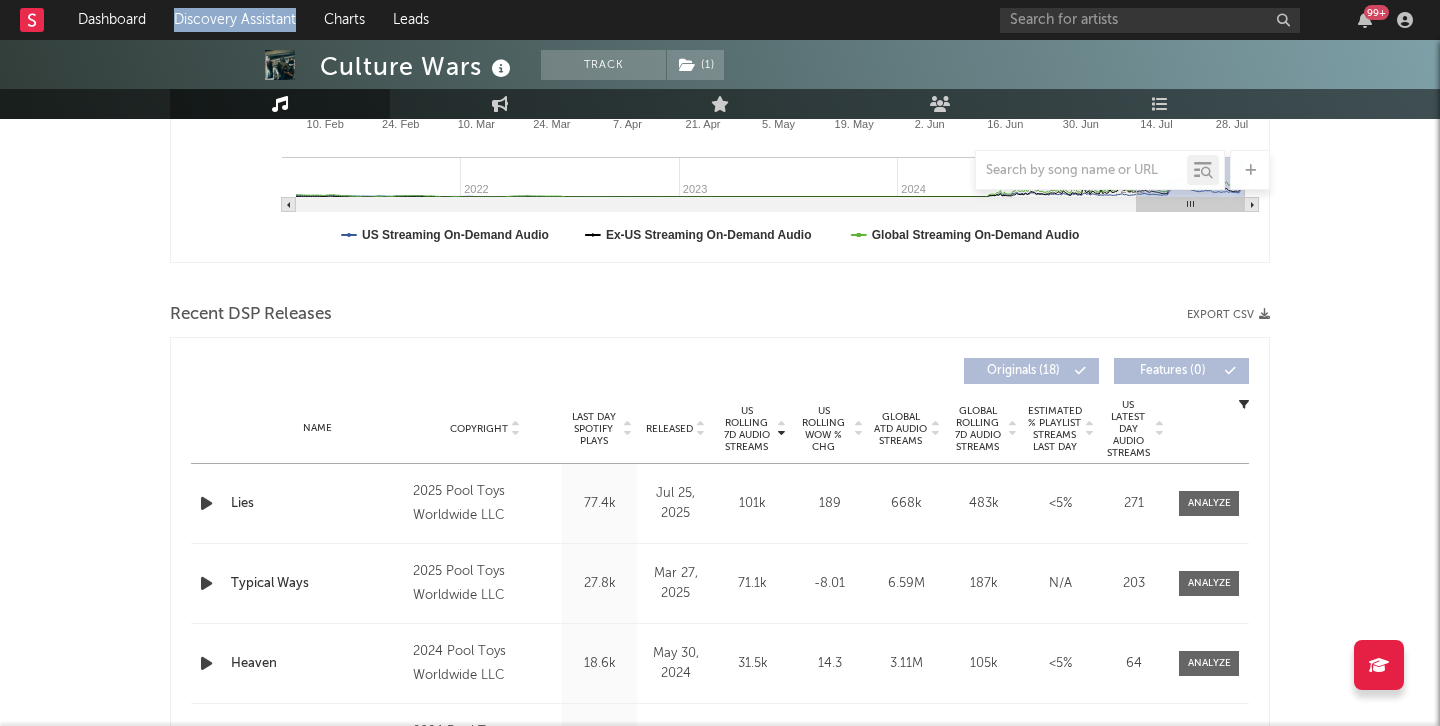click on "Last Day Spotify Plays" at bounding box center (593, 429) 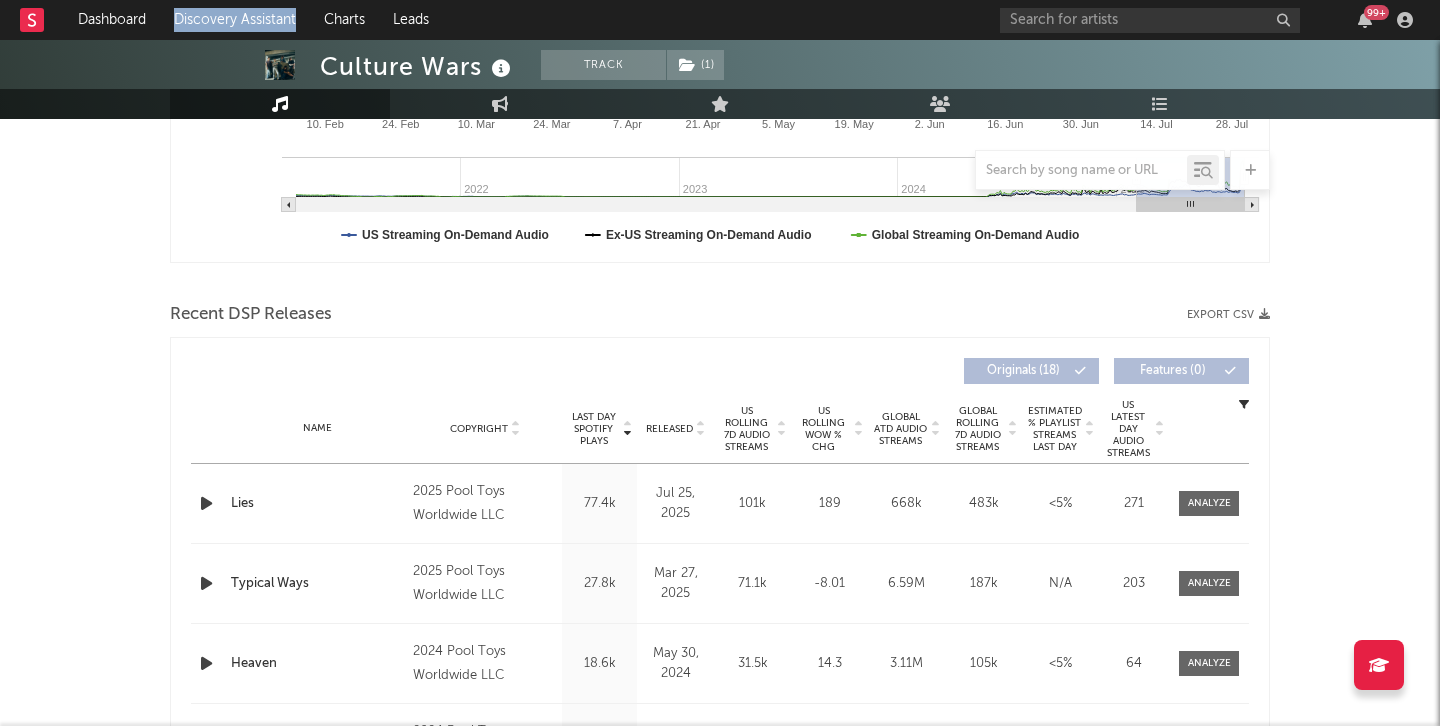 click on "US Rolling 7D Audio Streams" at bounding box center [746, 429] 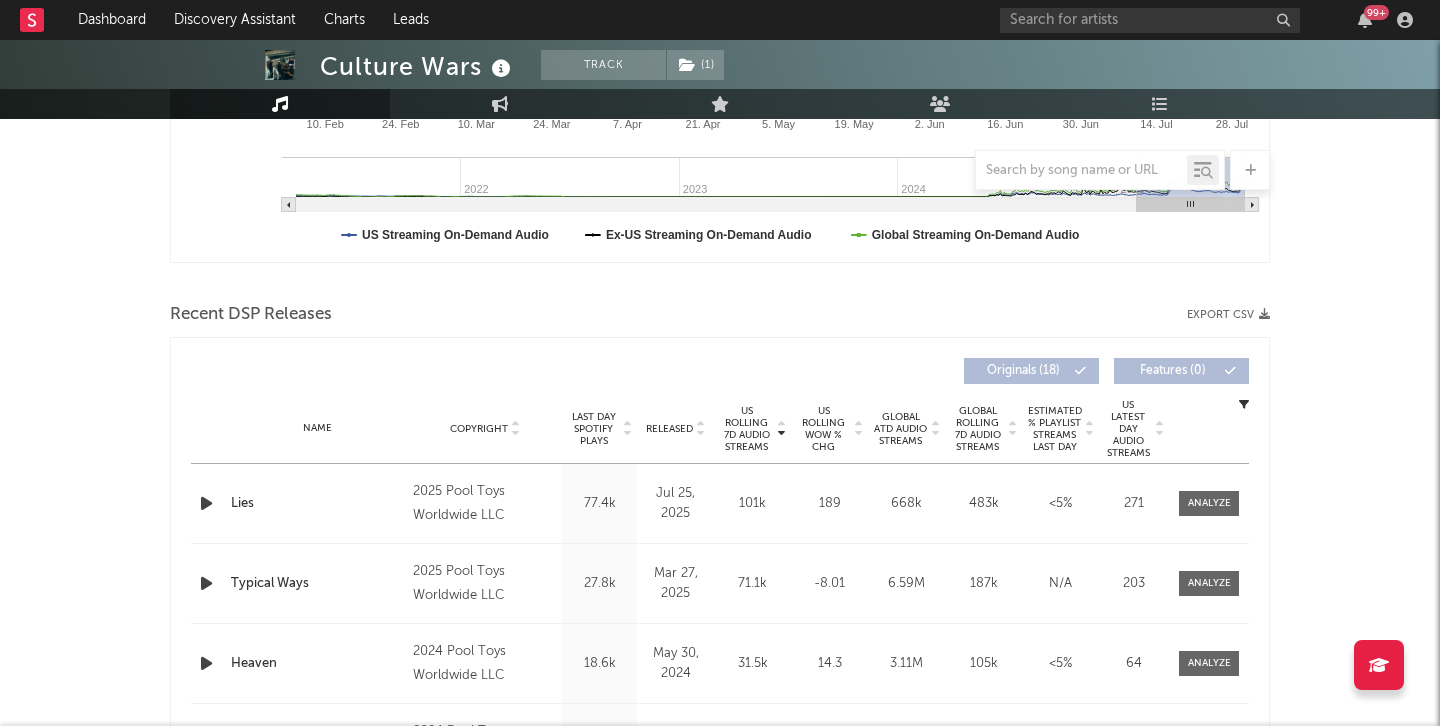 click on "Name Copyright Label Album Names Composer Names 7 Day Spotify Plays Last Day Spotify Plays ATD Spotify Plays Spotify Popularity Total US Streams Total US SES Total UK Streams Total UK Audio Streams UK Weekly Streams UK Weekly Audio Streams Released US ATD Audio Streams US Rolling 7D Audio Streams US Rolling WoW % Chg Global ATD Audio Streams Global Rolling 7D Audio Streams Global Rolling WoW % Chg Estimated % Playlist Streams Last Day Global Streaming Trend (Last 60D) Ex-US Streaming Trend (Last 60D) US Streaming Trend (Last 60D) Global Latest Day Audio Streams US Latest Day Audio Streams" at bounding box center (720, 429) 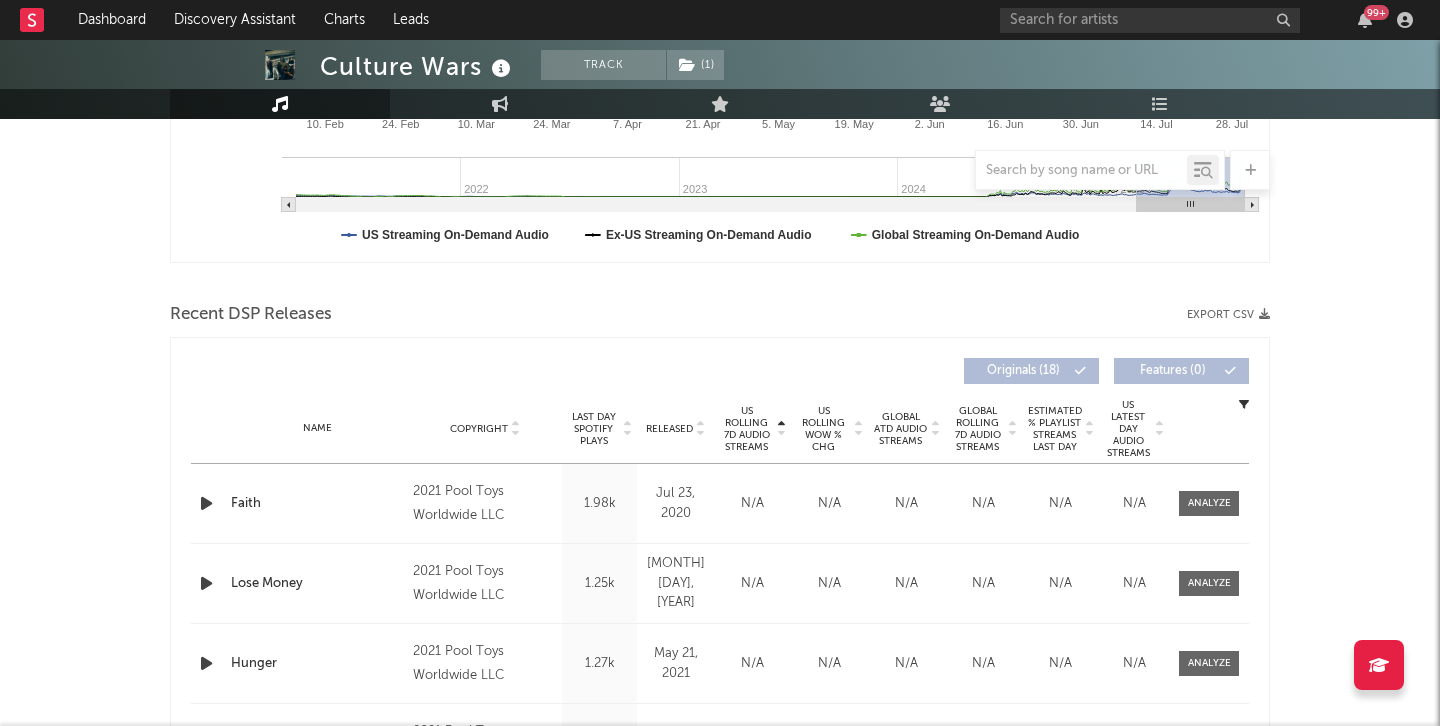 click on "Name Copyright Label Album Names Composer Names 7 Day Spotify Plays Last Day Spotify Plays ATD Spotify Plays Spotify Popularity Total US Streams Total US SES Total UK Streams Total UK Audio Streams UK Weekly Streams UK Weekly Audio Streams Released US ATD Audio Streams US Rolling 7D Audio Streams US Rolling WoW % Chg Global ATD Audio Streams Global Rolling 7D Audio Streams Global Rolling WoW % Chg Estimated % Playlist Streams Last Day Global Streaming Trend (Last 60D) Ex-US Streaming Trend (Last 60D) US Streaming Trend (Last 60D) Global Latest Day Audio Streams US Latest Day Audio Streams" at bounding box center [720, 429] 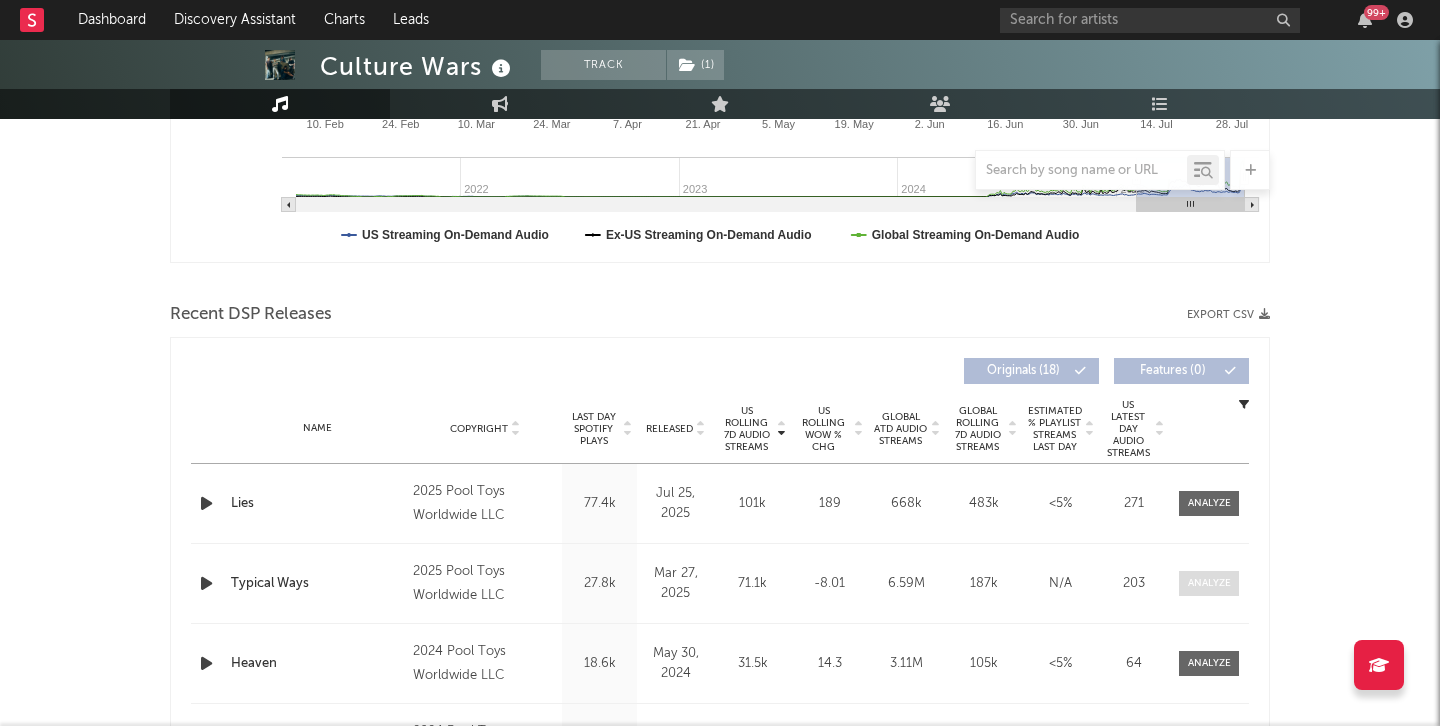 click at bounding box center [1209, 583] 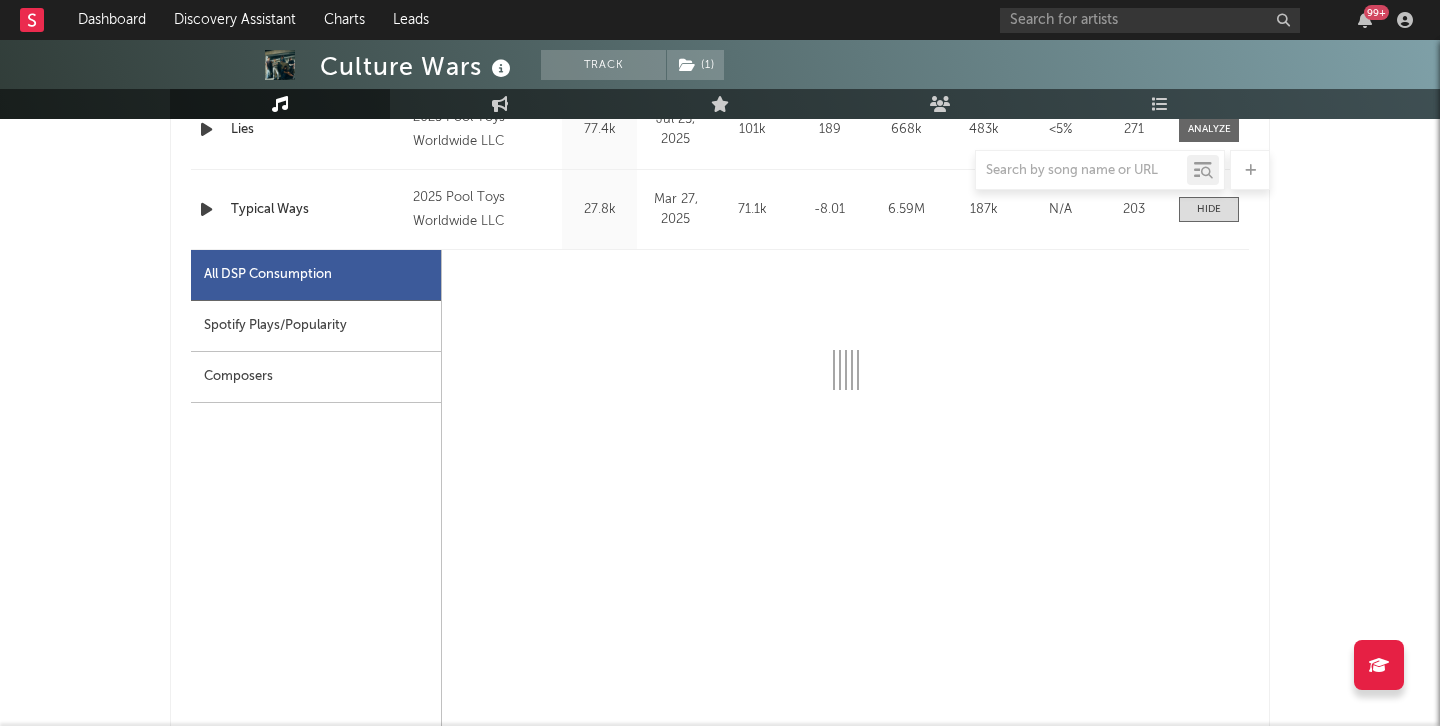 scroll, scrollTop: 913, scrollLeft: 0, axis: vertical 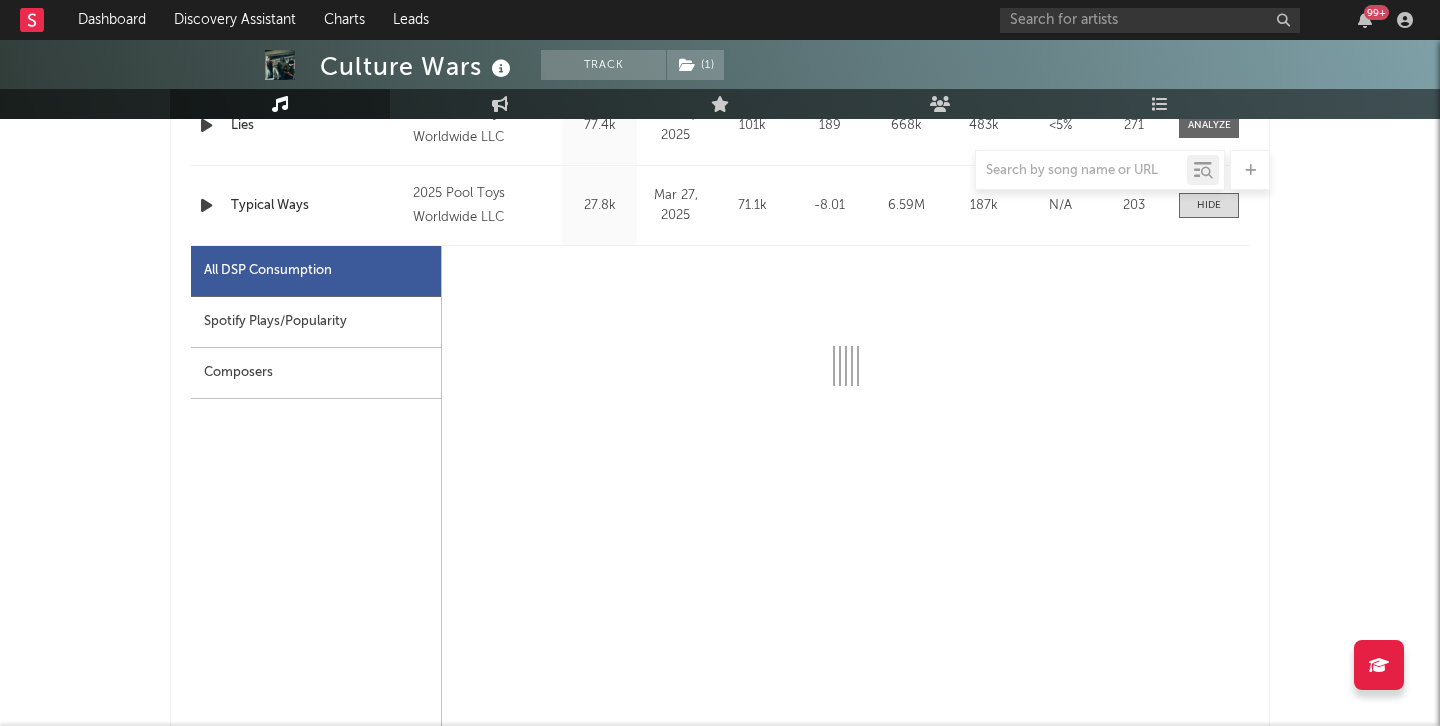 select on "1w" 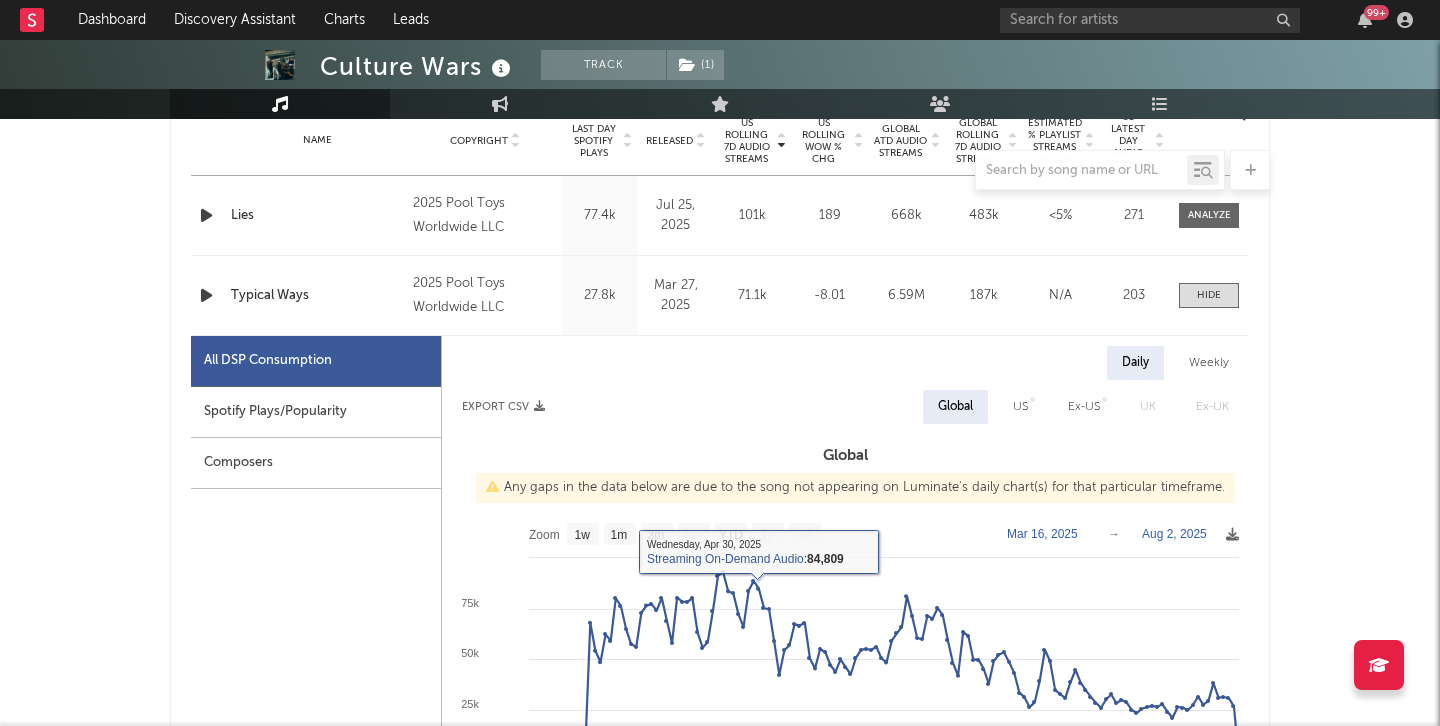 scroll, scrollTop: 794, scrollLeft: 0, axis: vertical 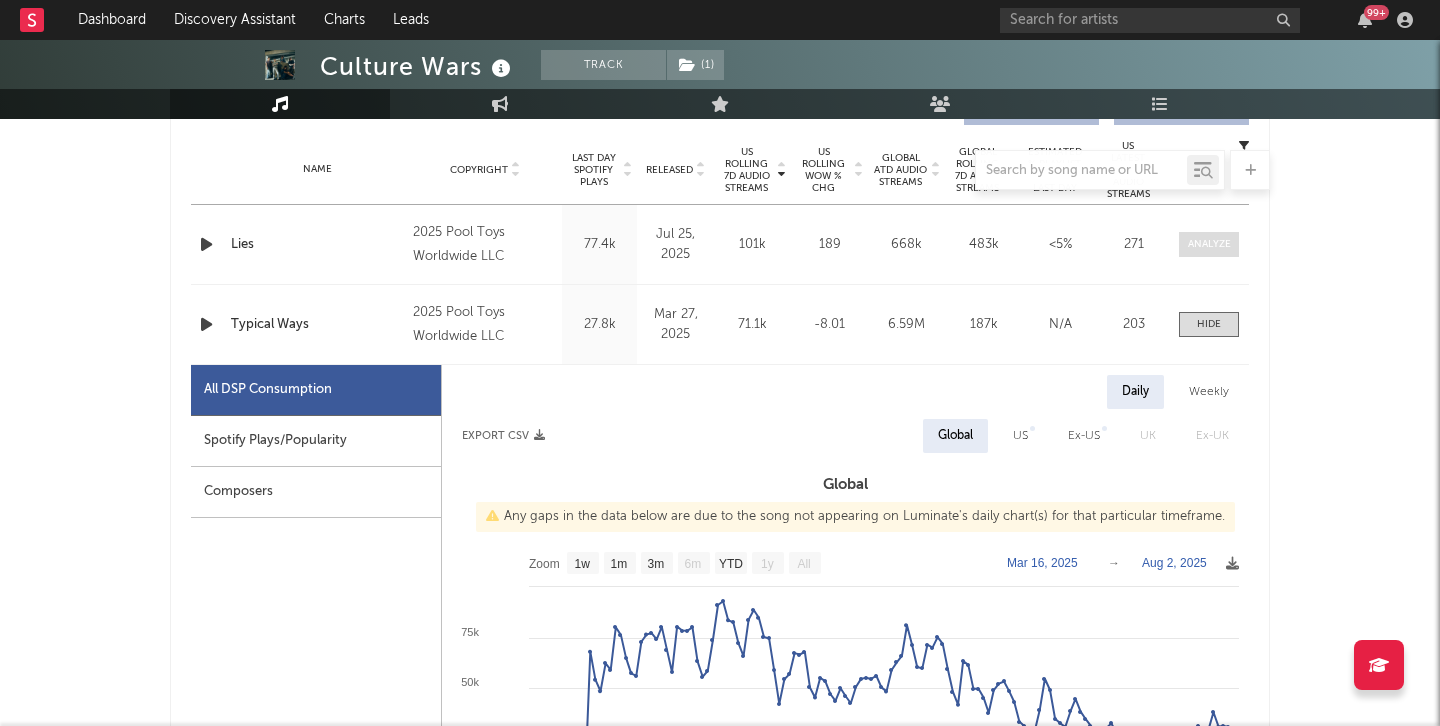 click at bounding box center (1209, 244) 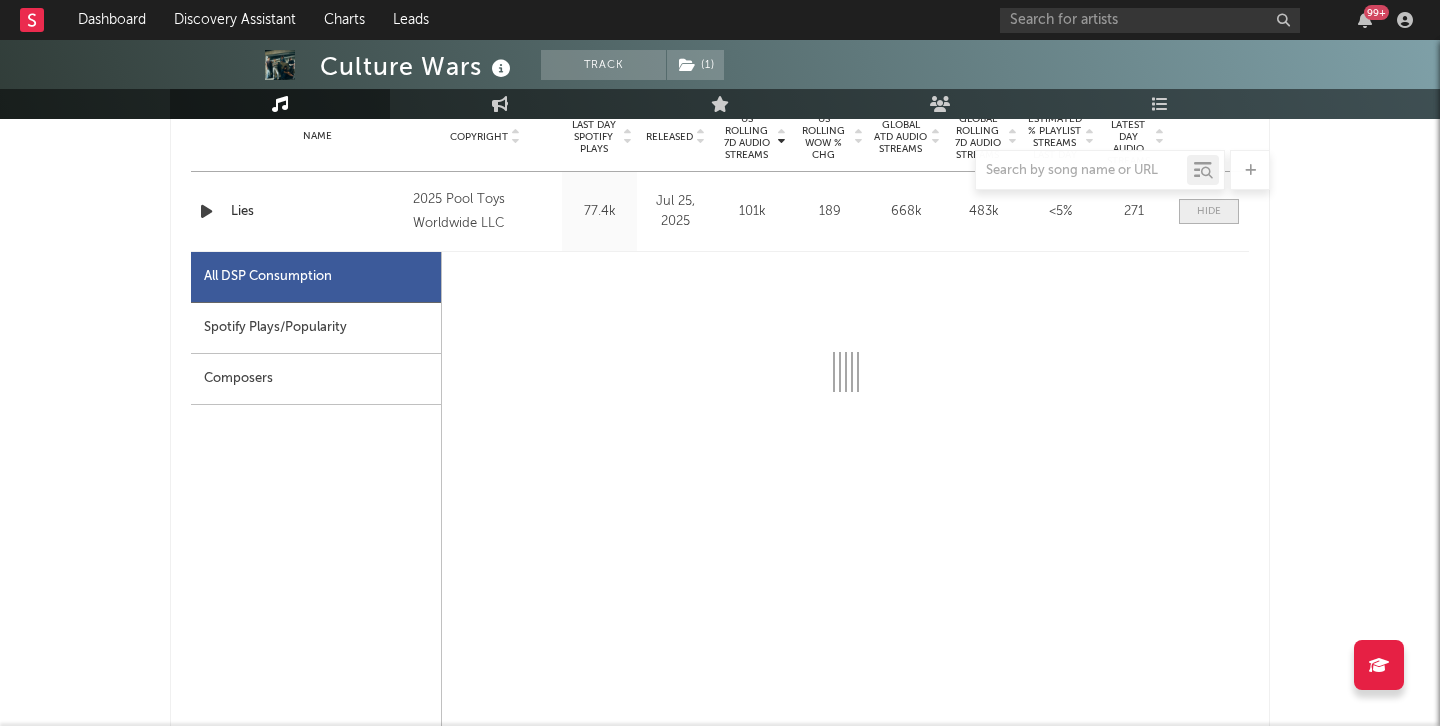 scroll, scrollTop: 838, scrollLeft: 0, axis: vertical 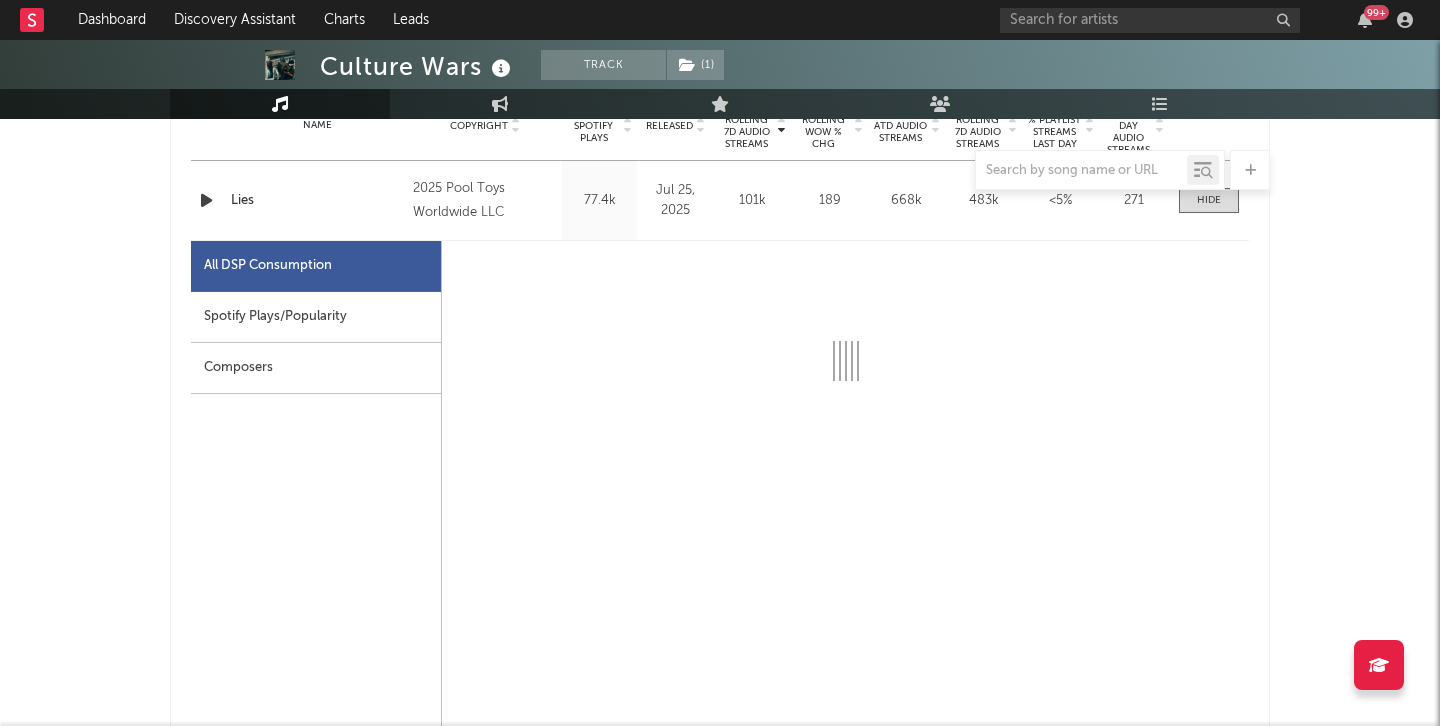 select on "1w" 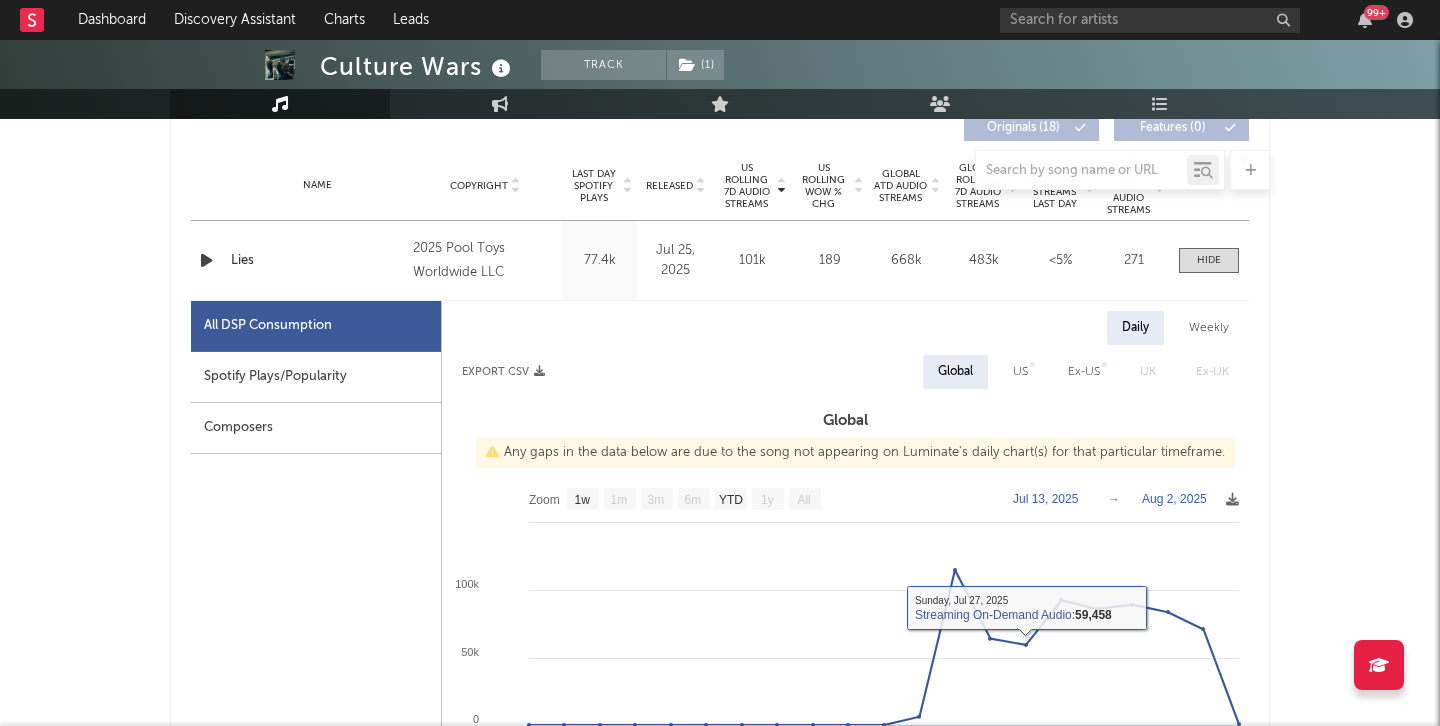 scroll, scrollTop: 744, scrollLeft: 0, axis: vertical 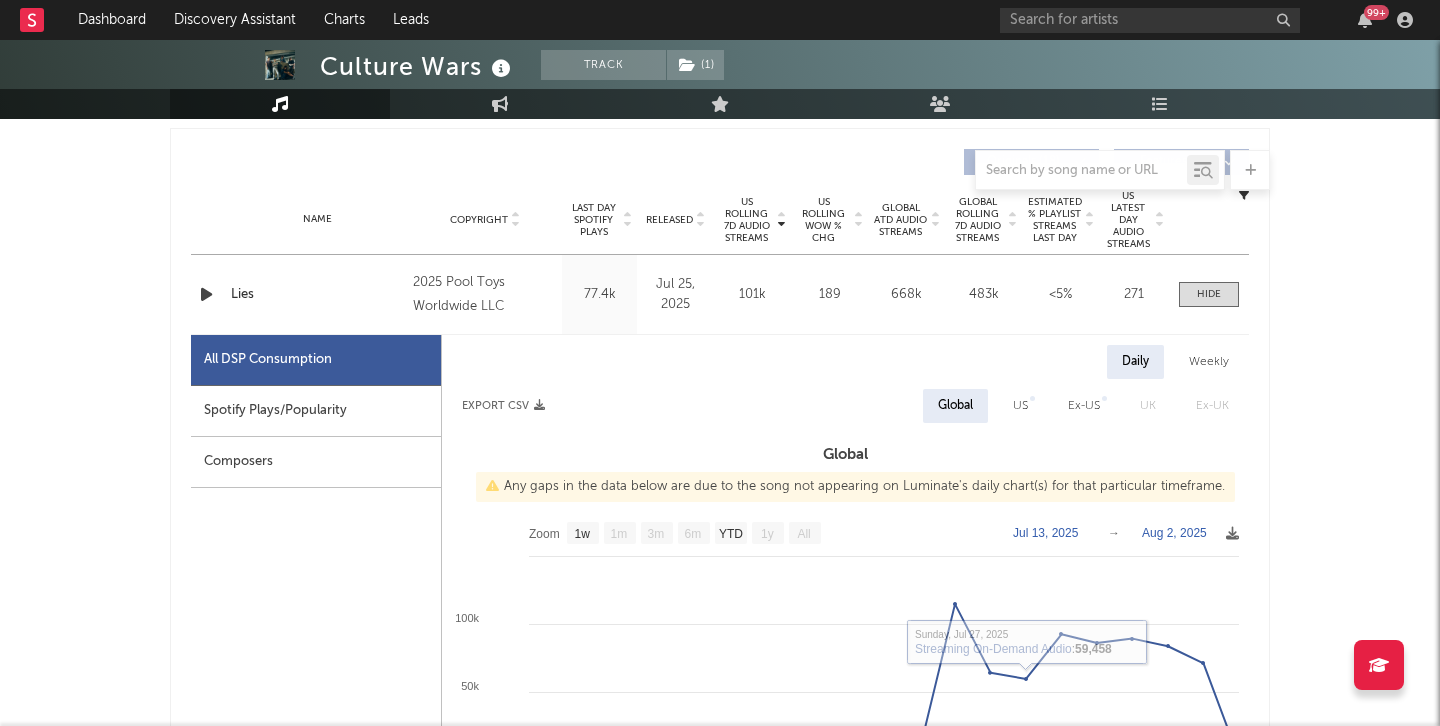 click on "Name Lies Copyright 2025 Pool Toys Worldwide LLC Label Pool Toys Worldwide LLC Album Names Lies Composer Names Caleb Contreras, Alex Dugan, Dillon Randolph, David Grayson & Mic Vredenburgh 7 Day Spotify Plays 398k Last Day Spotify Plays 77.4k ATD Spotify Plays 398k Spotify Popularity 61 Total US Streams N/A Total US SES N/A Total UK Streams N/A Total UK Audio Streams N/A UK Weekly Streams N/A UK Weekly Audio Streams N/A Released Jul 25, 2025 US ATD Audio Streams 2.16M US Rolling 7D Audio Streams 101k US Rolling WoW % Chg 189 Global ATD Audio Streams 668k Global Rolling 7D Audio Streams 483k Global Rolling WoW % Chg 161 Estimated % Playlist Streams Last Day <5% Global Streaming Trend (Last 60D) Created with Highcharts 10.3.3 Ex-US Streaming Trend (Last 60D) Created with Highcharts 10.3.3 US Streaming Trend (Last 60D) Created with Highcharts 10.3.3 Global Latest Day Audio Streams 471 US Latest Day Audio Streams 271" at bounding box center [720, 294] 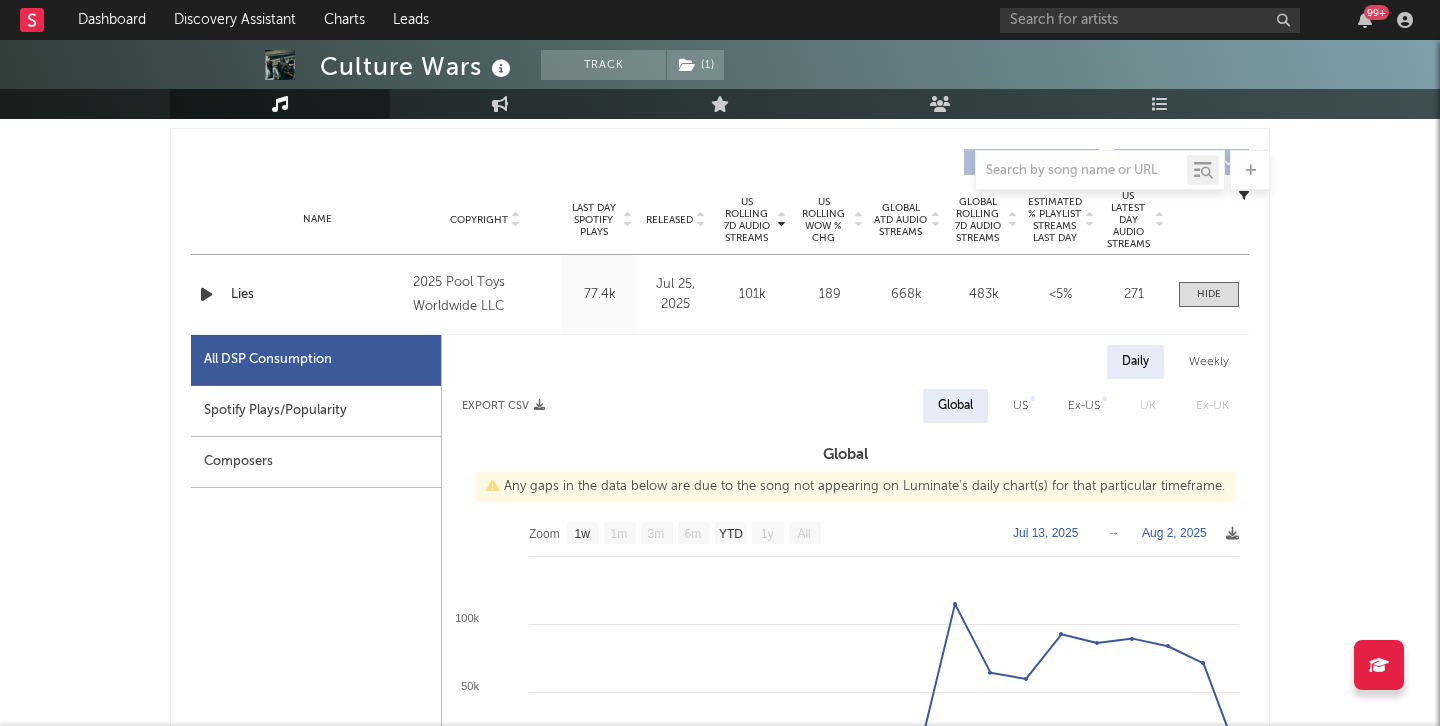 click on "Name Lies Copyright 2025 Pool Toys Worldwide LLC Label Pool Toys Worldwide LLC Album Names Lies Composer Names Caleb Contreras, Alex Dugan, Dillon Randolph, David Grayson & Mic Vredenburgh 7 Day Spotify Plays 398k Last Day Spotify Plays 77.4k ATD Spotify Plays 398k Spotify Popularity 61 Total US Streams N/A Total US SES N/A Total UK Streams N/A Total UK Audio Streams N/A UK Weekly Streams N/A UK Weekly Audio Streams N/A Released Jul 25, 2025 US ATD Audio Streams 2.16M US Rolling 7D Audio Streams 101k US Rolling WoW % Chg 189 Global ATD Audio Streams 668k Global Rolling 7D Audio Streams 483k Global Rolling WoW % Chg 161 Estimated % Playlist Streams Last Day <5% Global Streaming Trend (Last 60D) Created with Highcharts 10.3.3 Ex-US Streaming Trend (Last 60D) Created with Highcharts 10.3.3 US Streaming Trend (Last 60D) Created with Highcharts 10.3.3 Global Latest Day Audio Streams 471 US Latest Day Audio Streams 271" at bounding box center (720, 294) 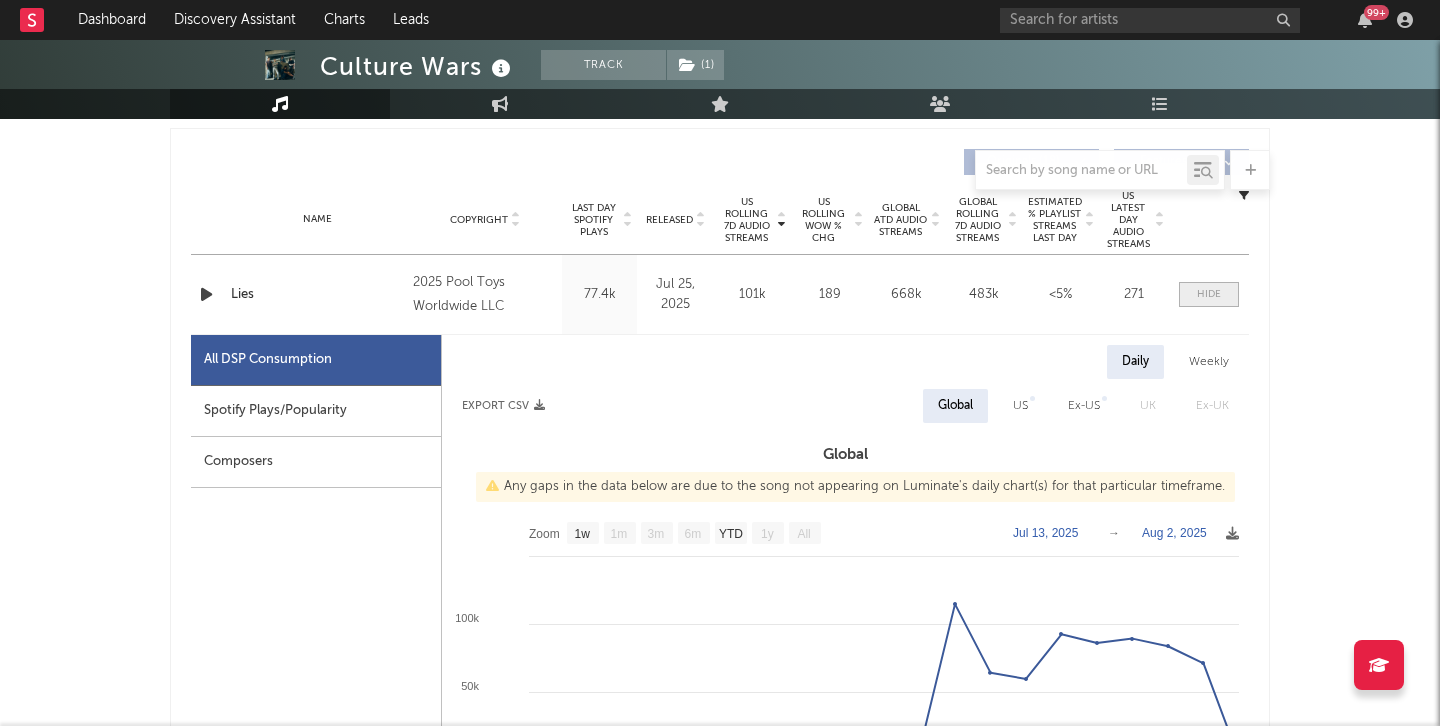 click at bounding box center [1209, 294] 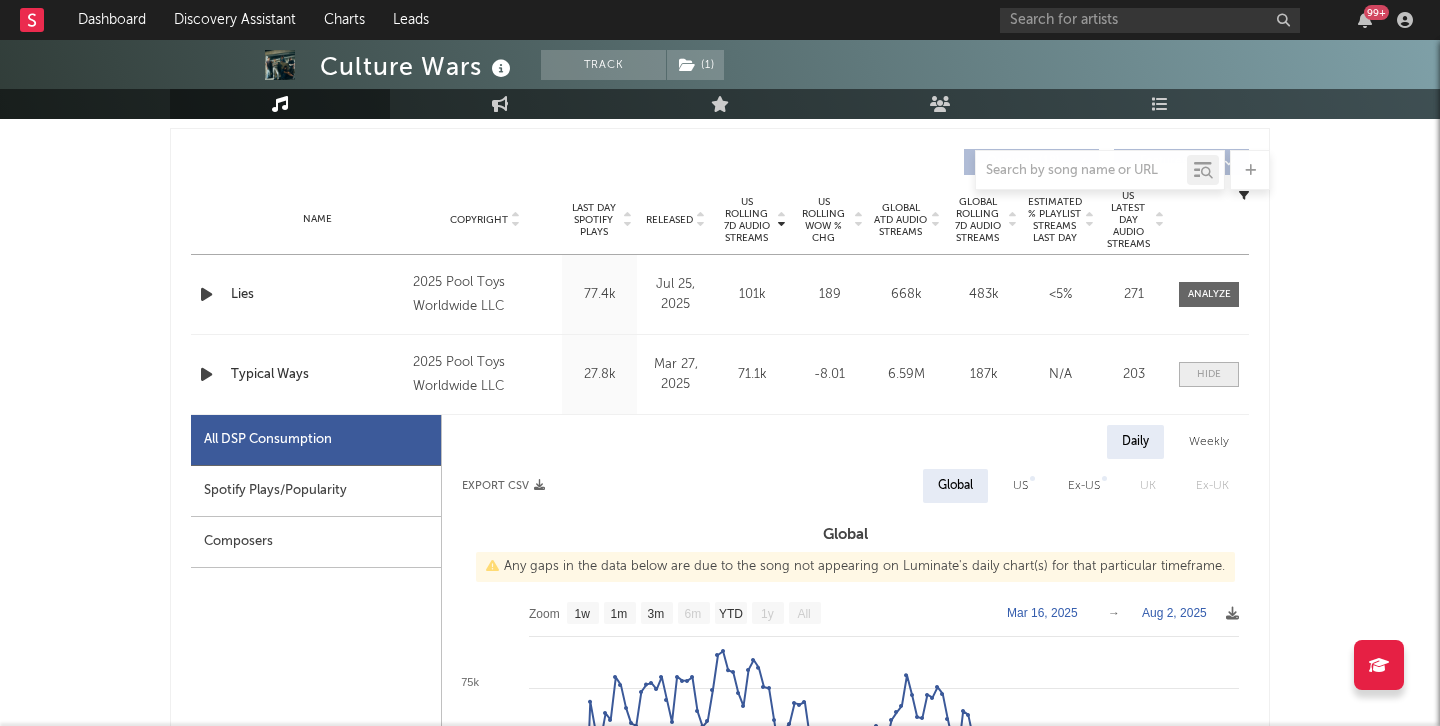 click at bounding box center [1209, 374] 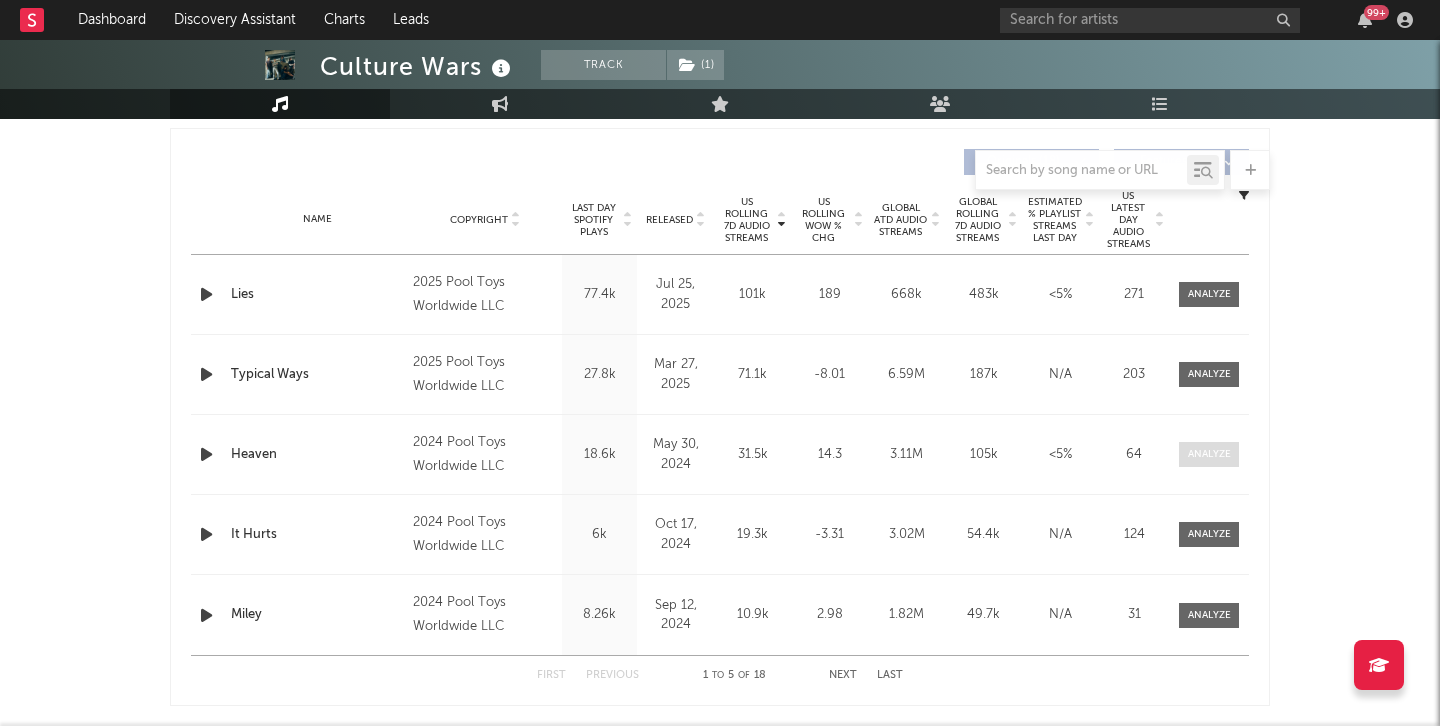 click at bounding box center [1209, 454] 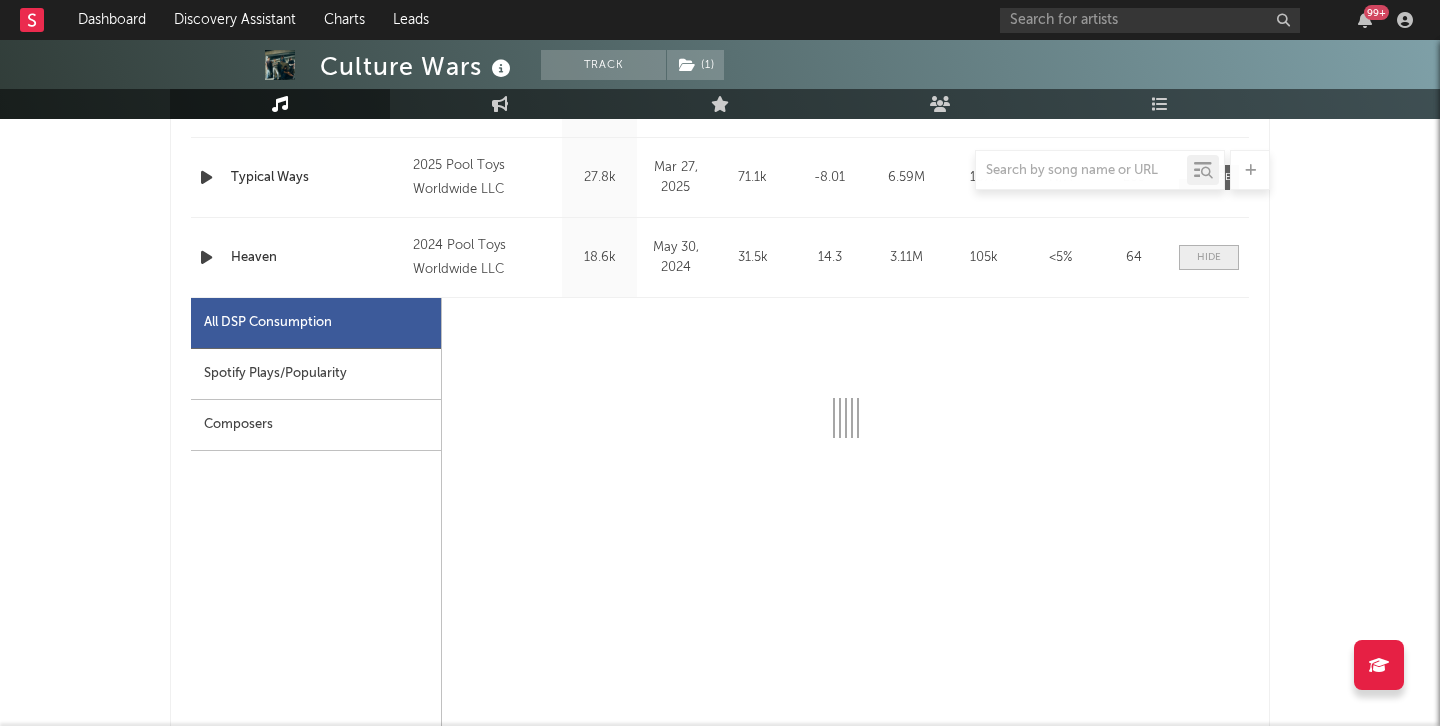 select on "6m" 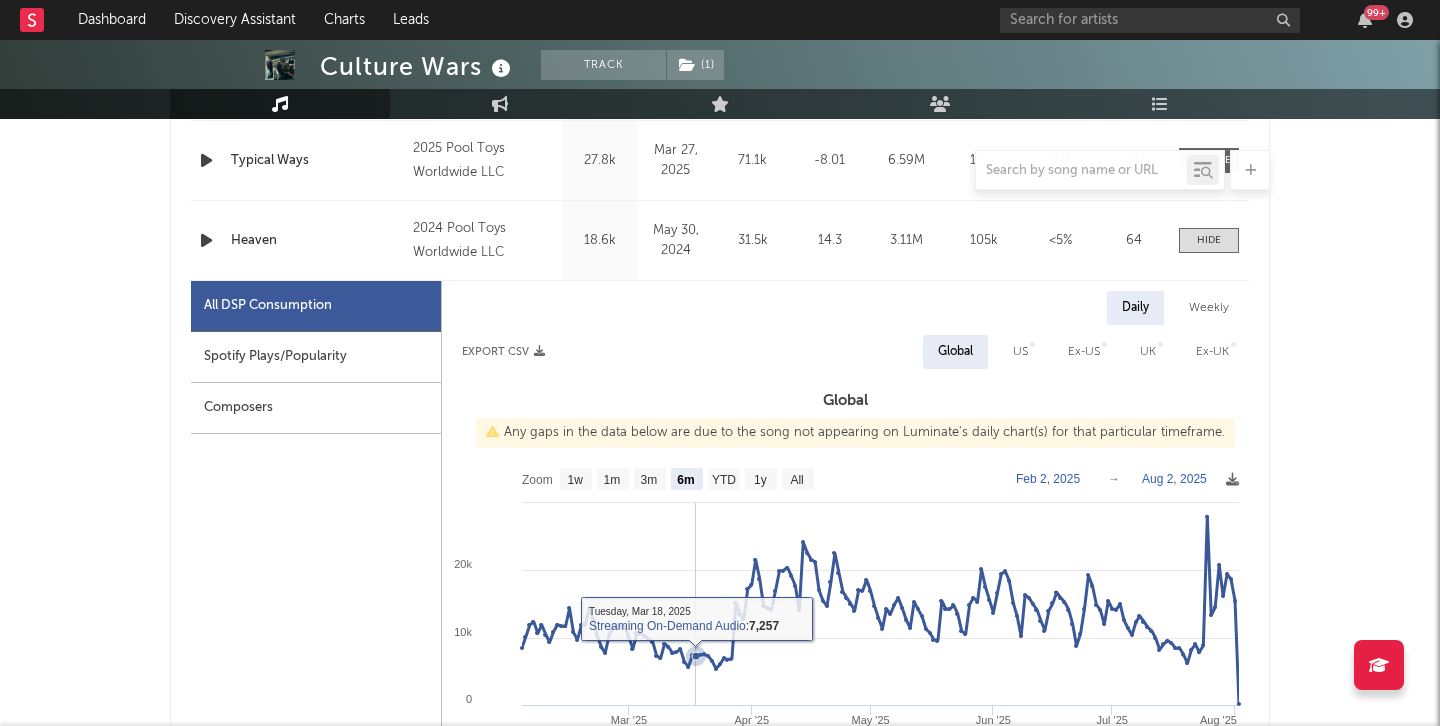 scroll, scrollTop: 1104, scrollLeft: 0, axis: vertical 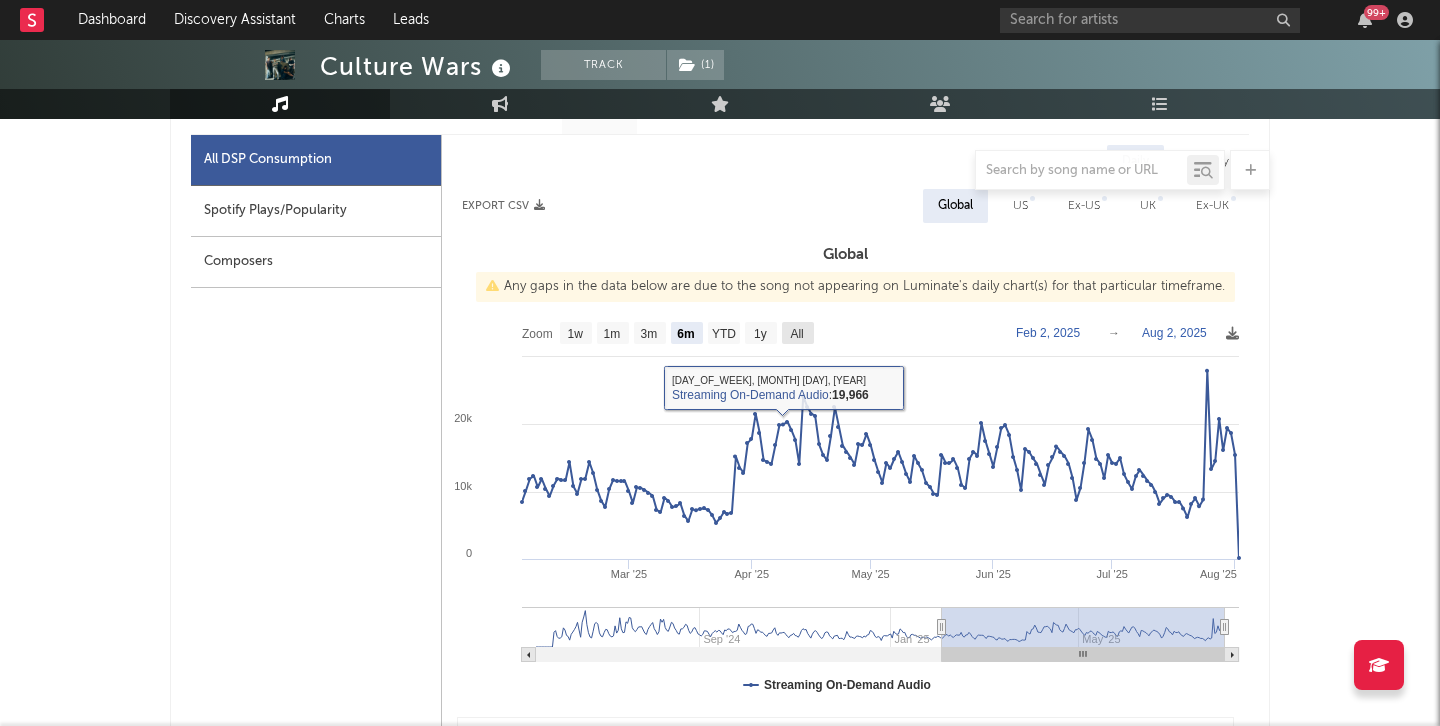 click on "All" 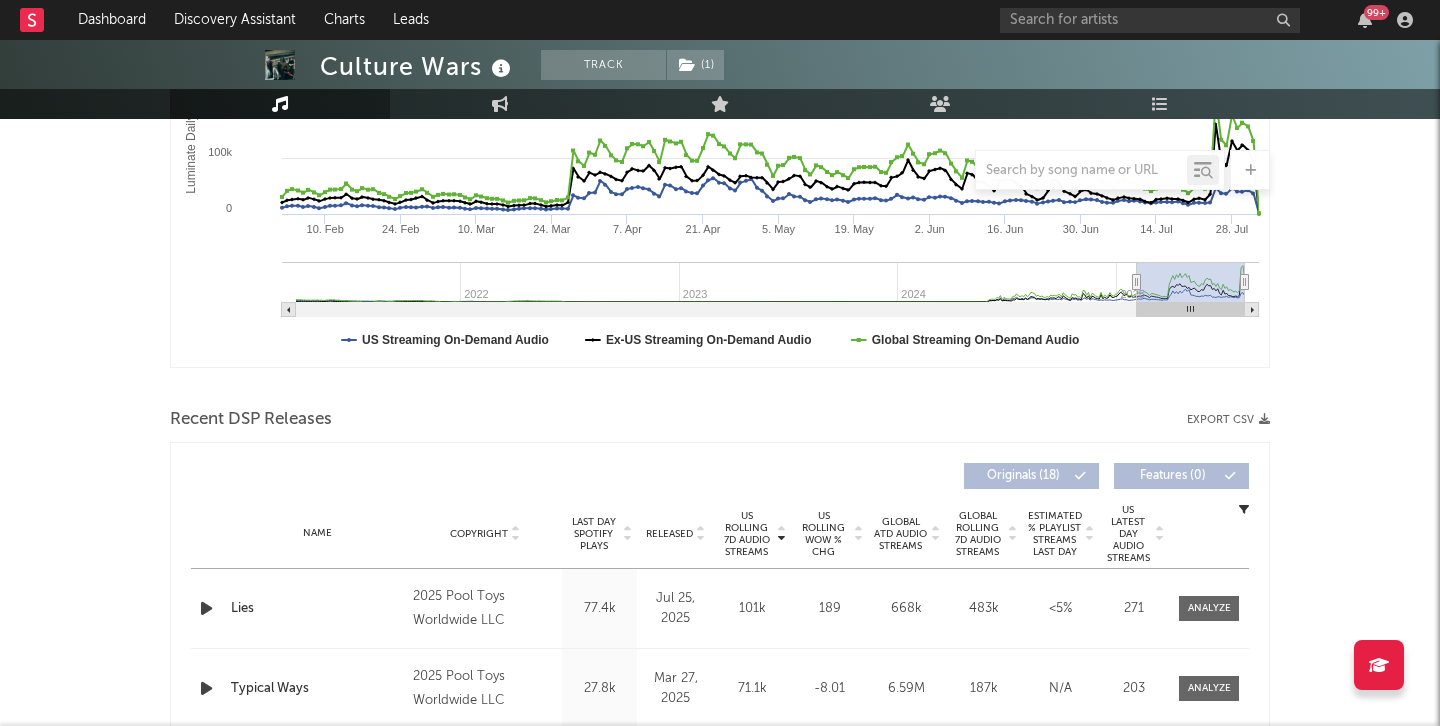 scroll, scrollTop: 514, scrollLeft: 0, axis: vertical 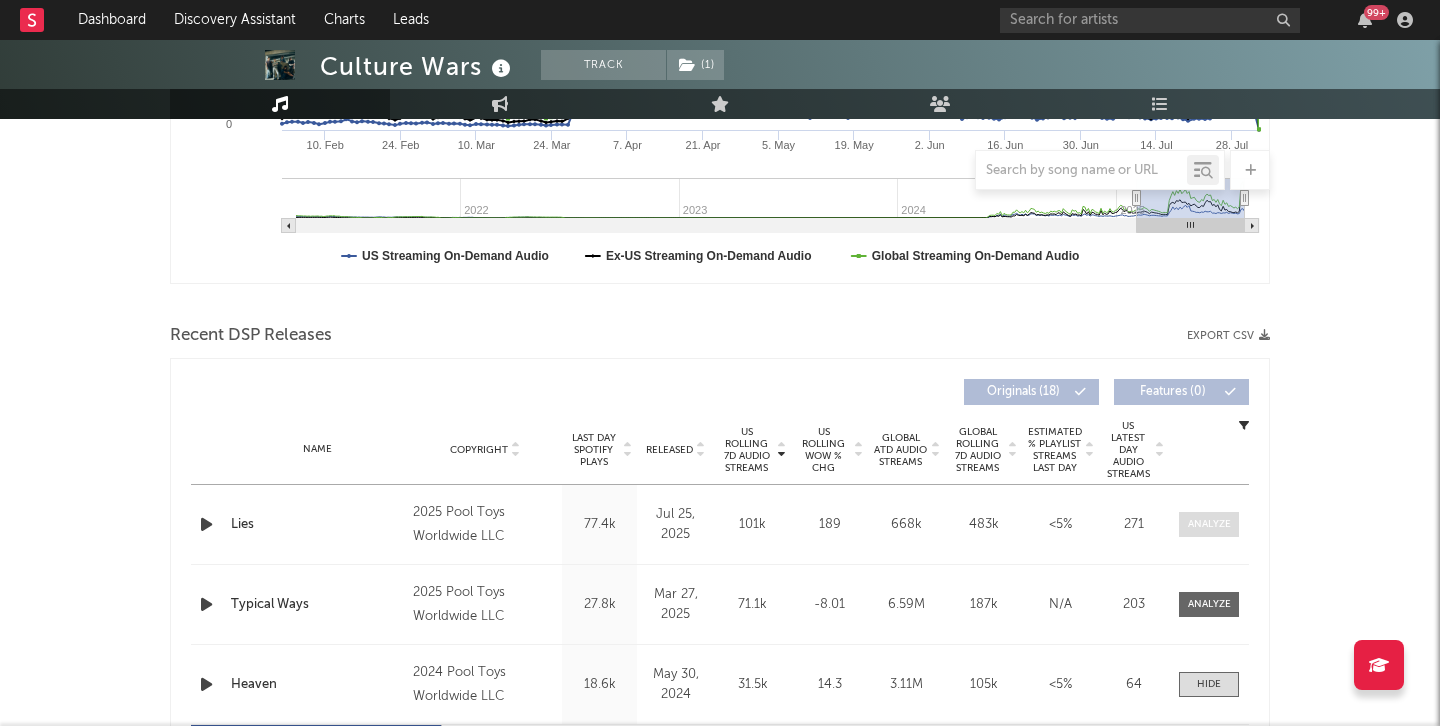 click at bounding box center [1209, 524] 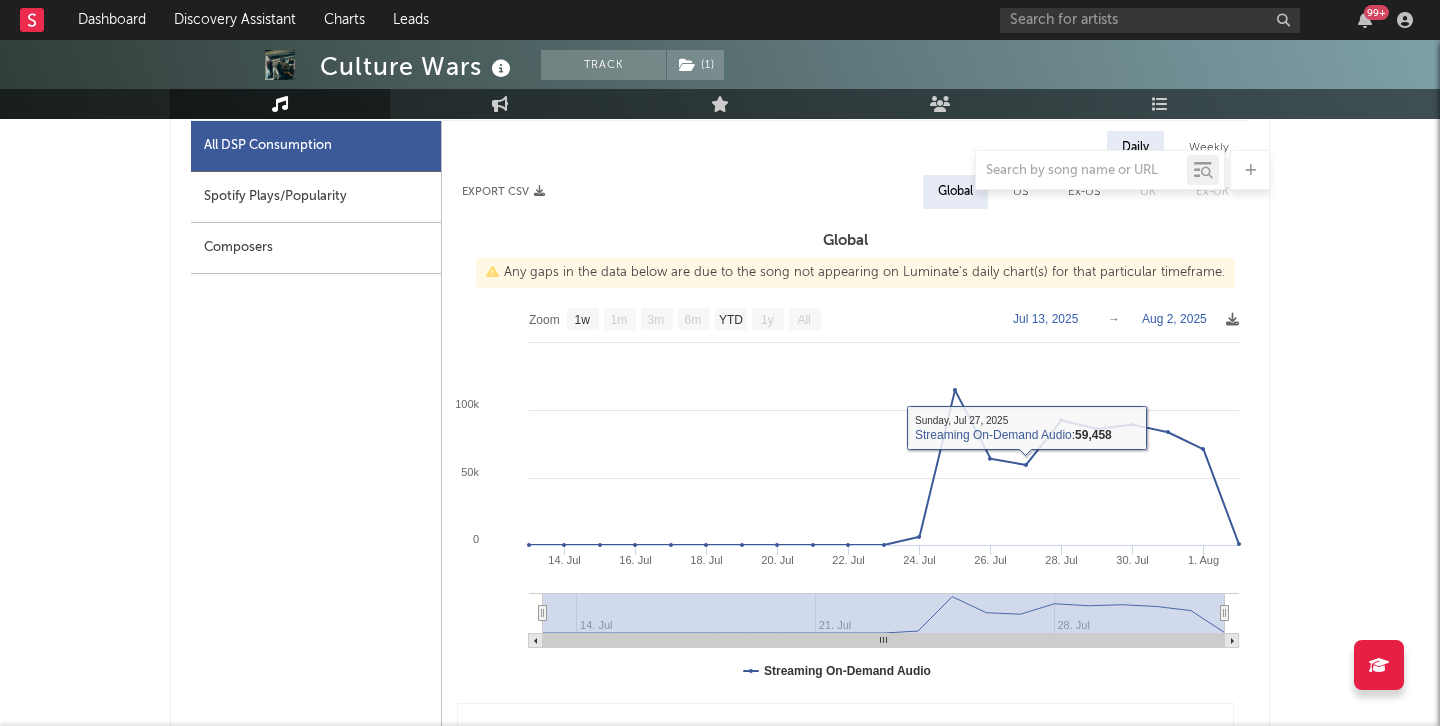 scroll, scrollTop: 921, scrollLeft: 0, axis: vertical 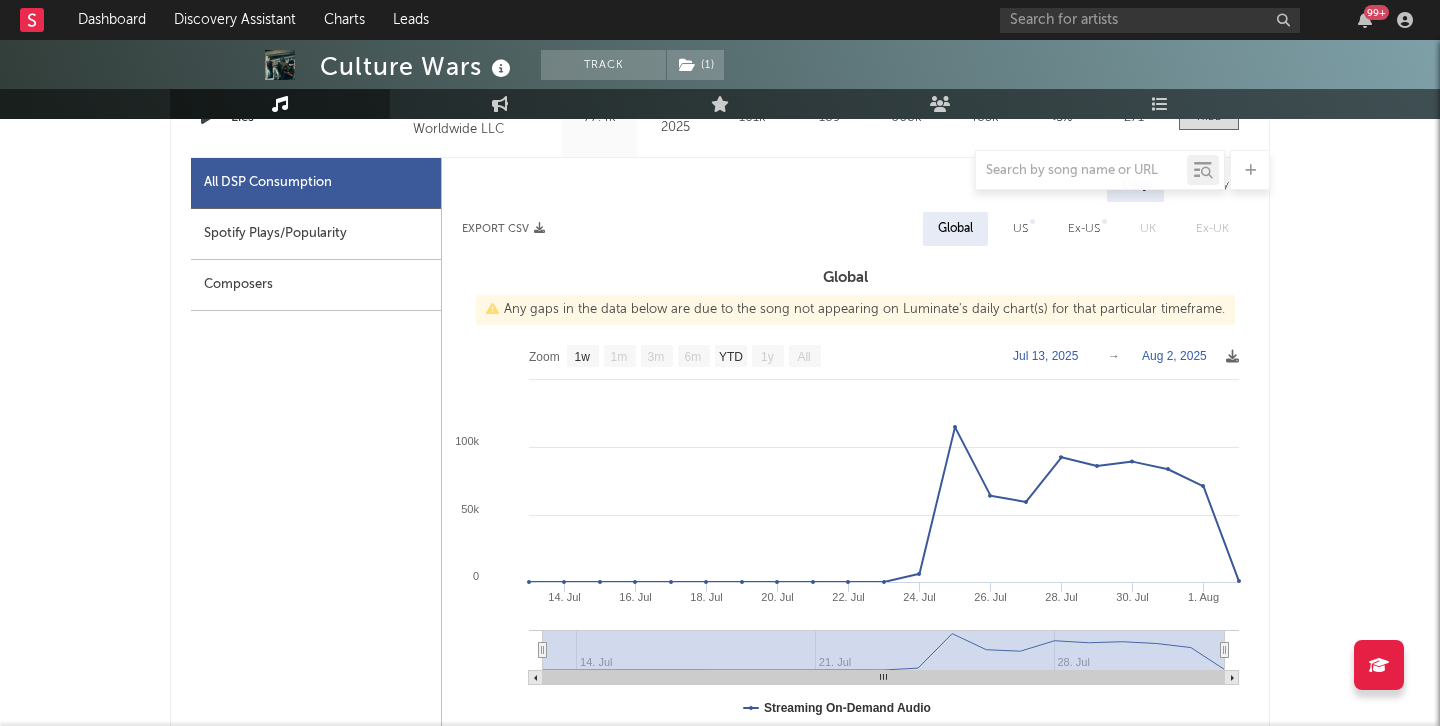 click on "US" at bounding box center (1020, 229) 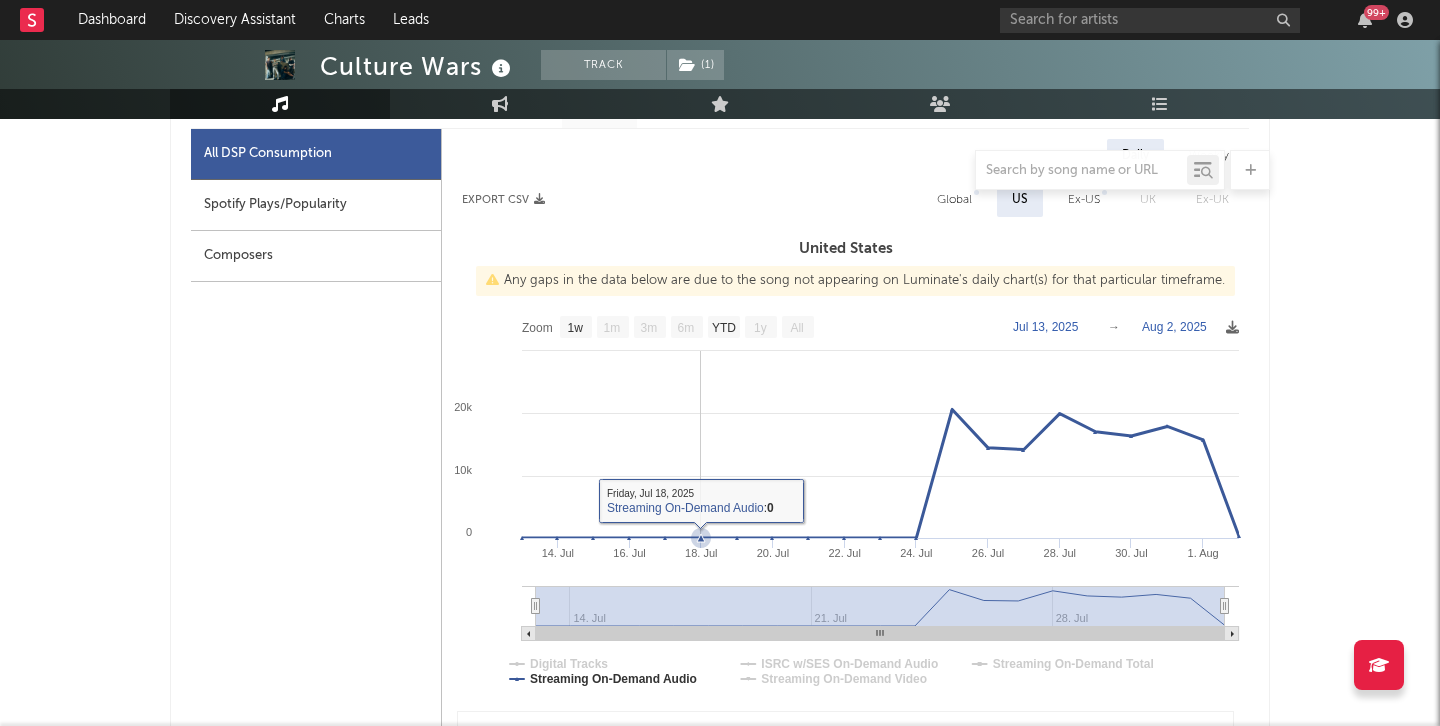 scroll, scrollTop: 952, scrollLeft: 0, axis: vertical 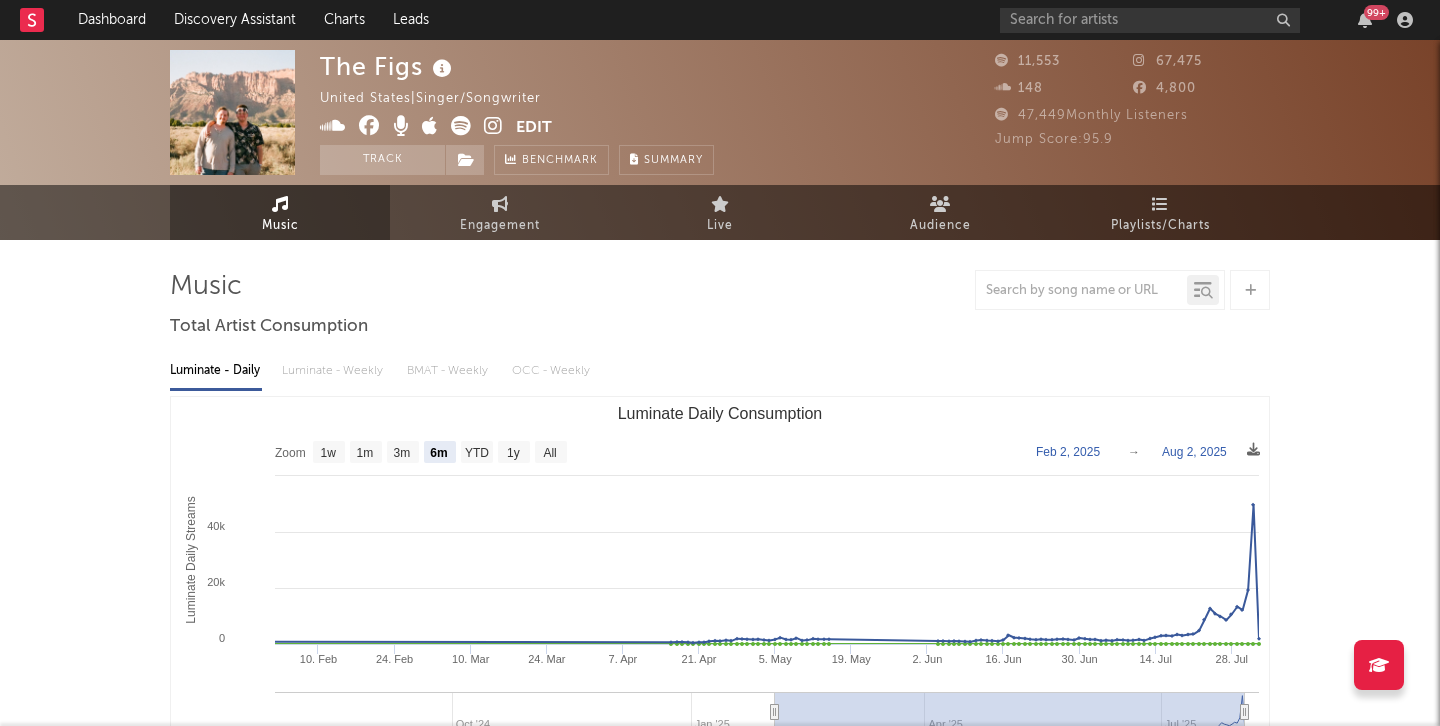 select on "6m" 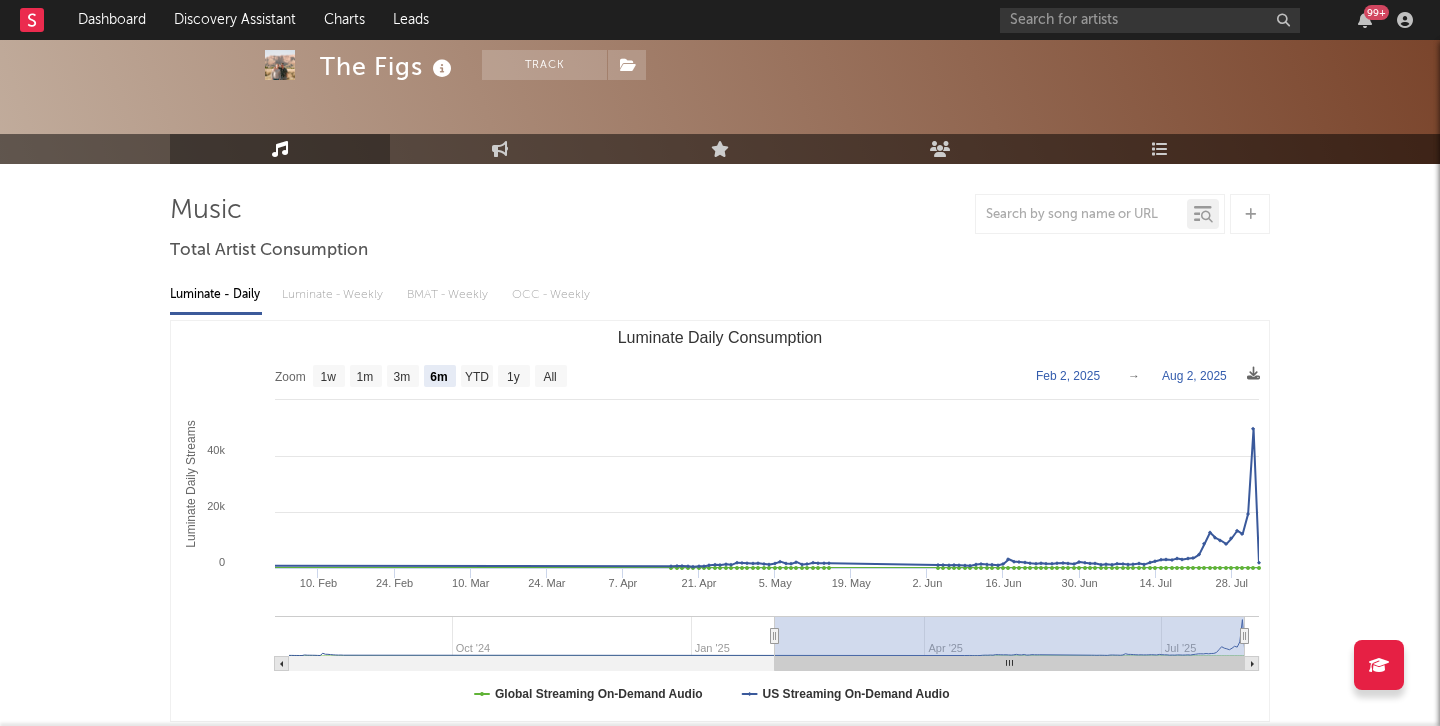 scroll, scrollTop: 0, scrollLeft: 0, axis: both 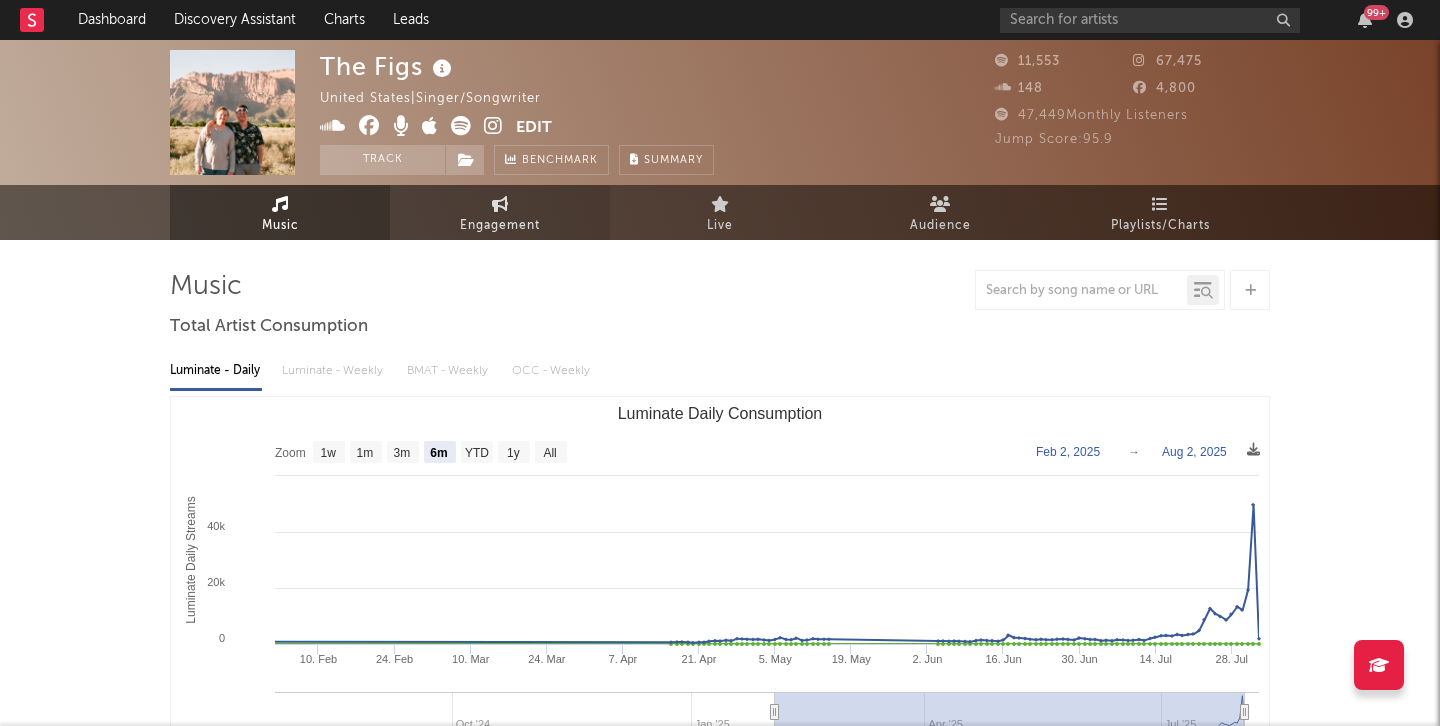 click on "Engagement" at bounding box center [500, 212] 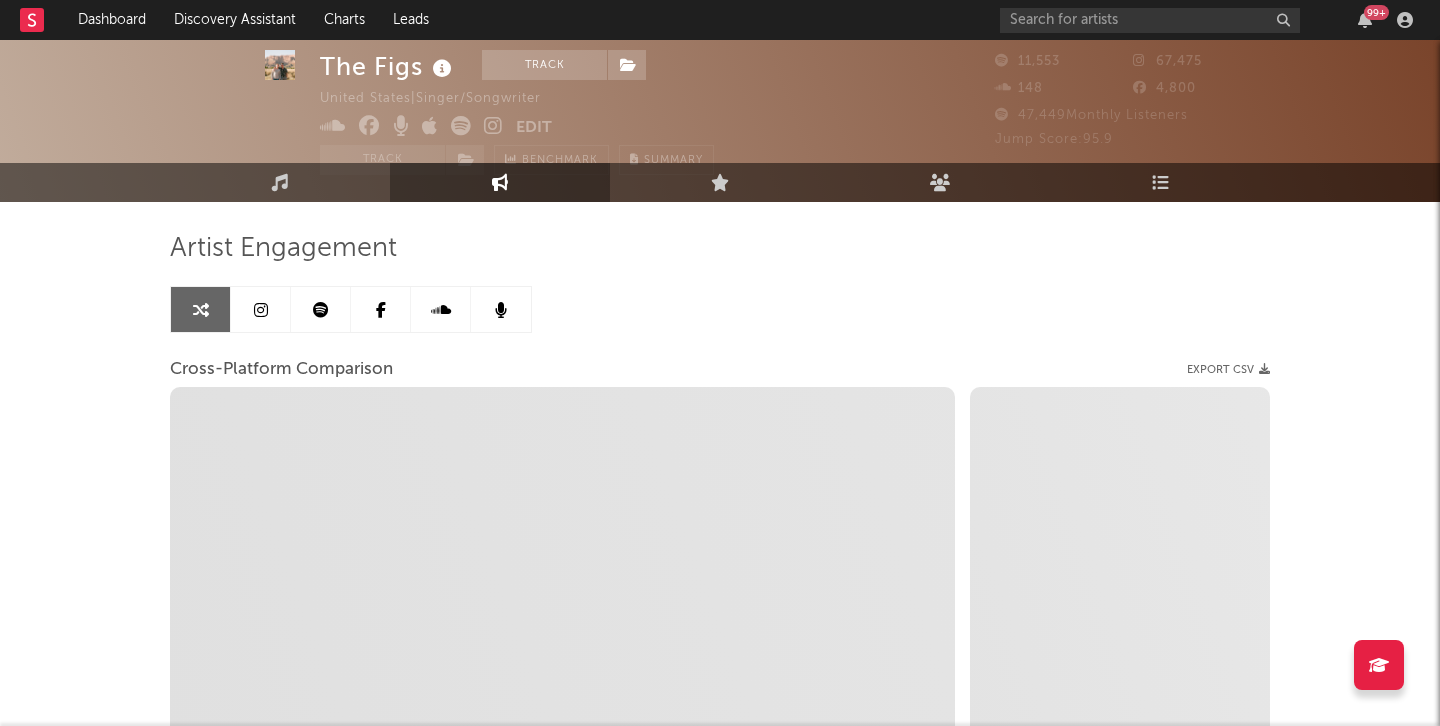 select on "1m" 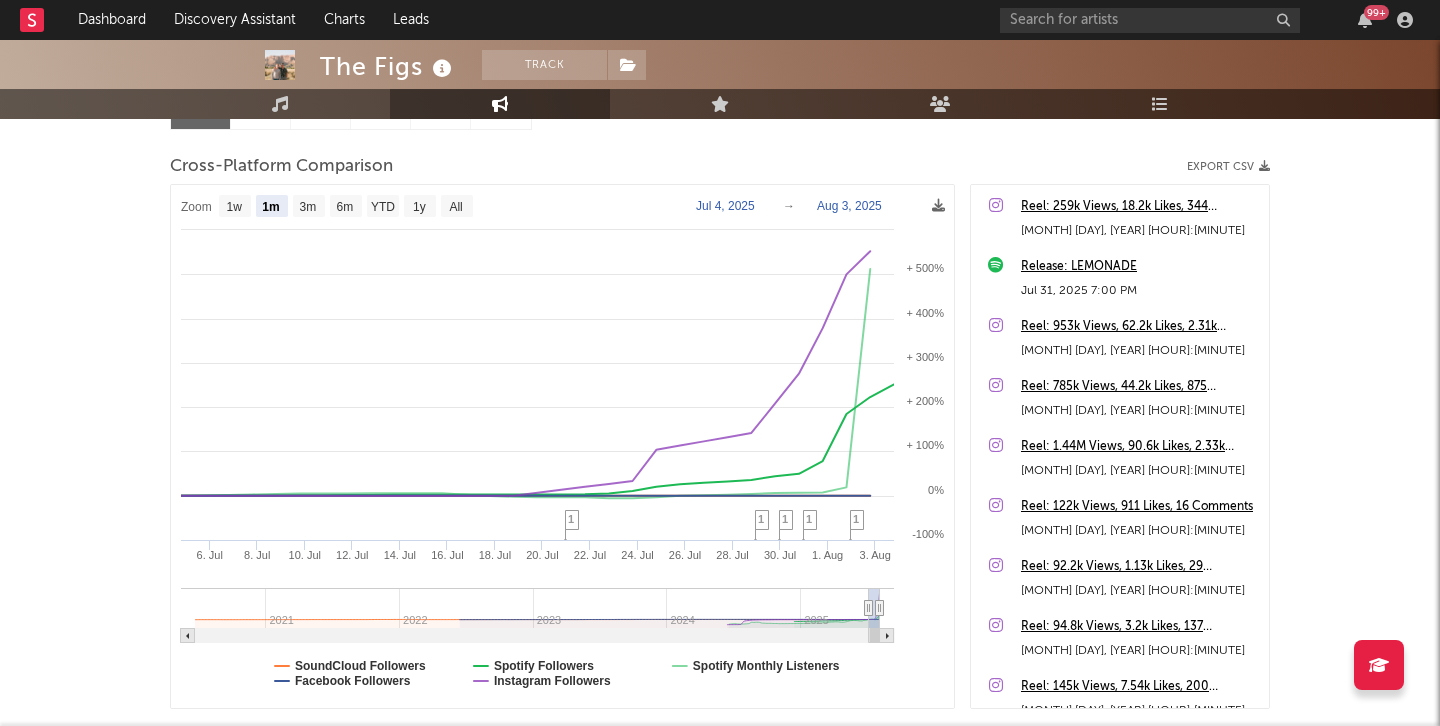 scroll, scrollTop: 242, scrollLeft: 0, axis: vertical 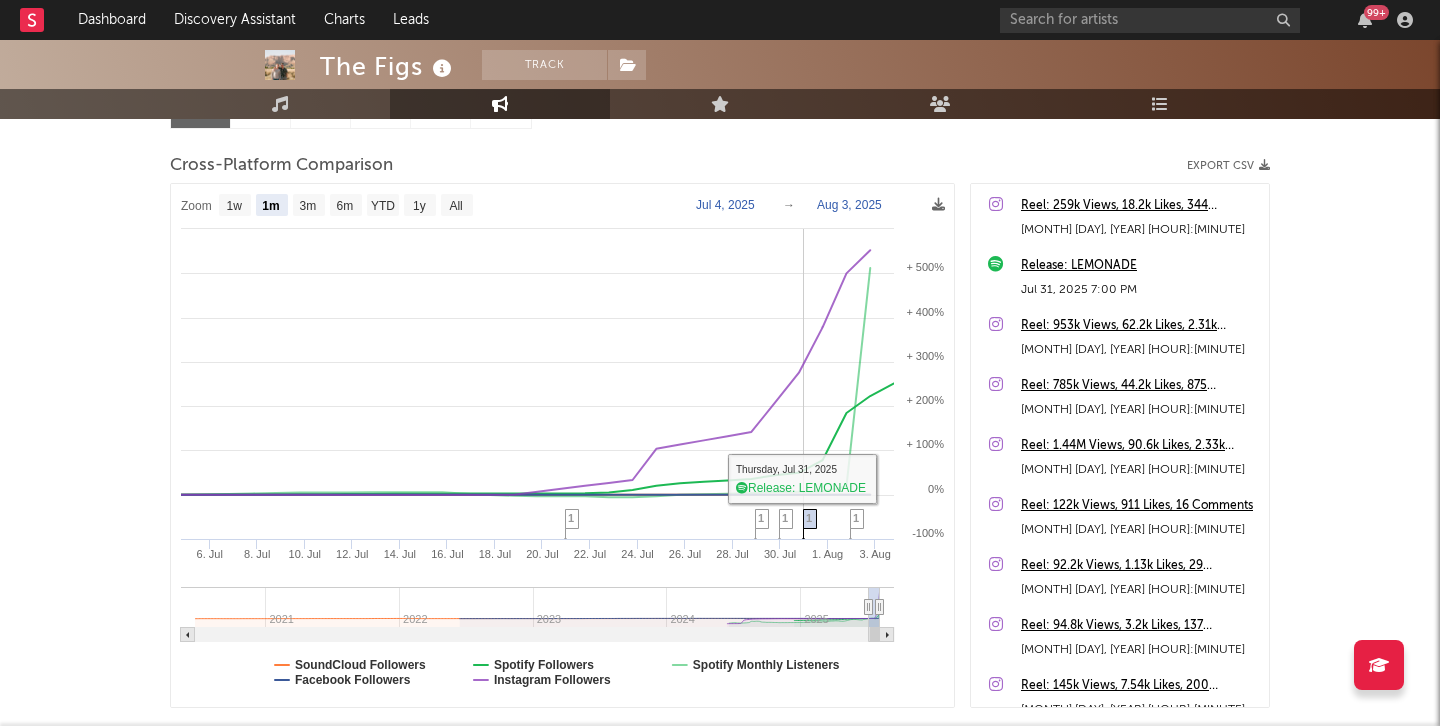 click 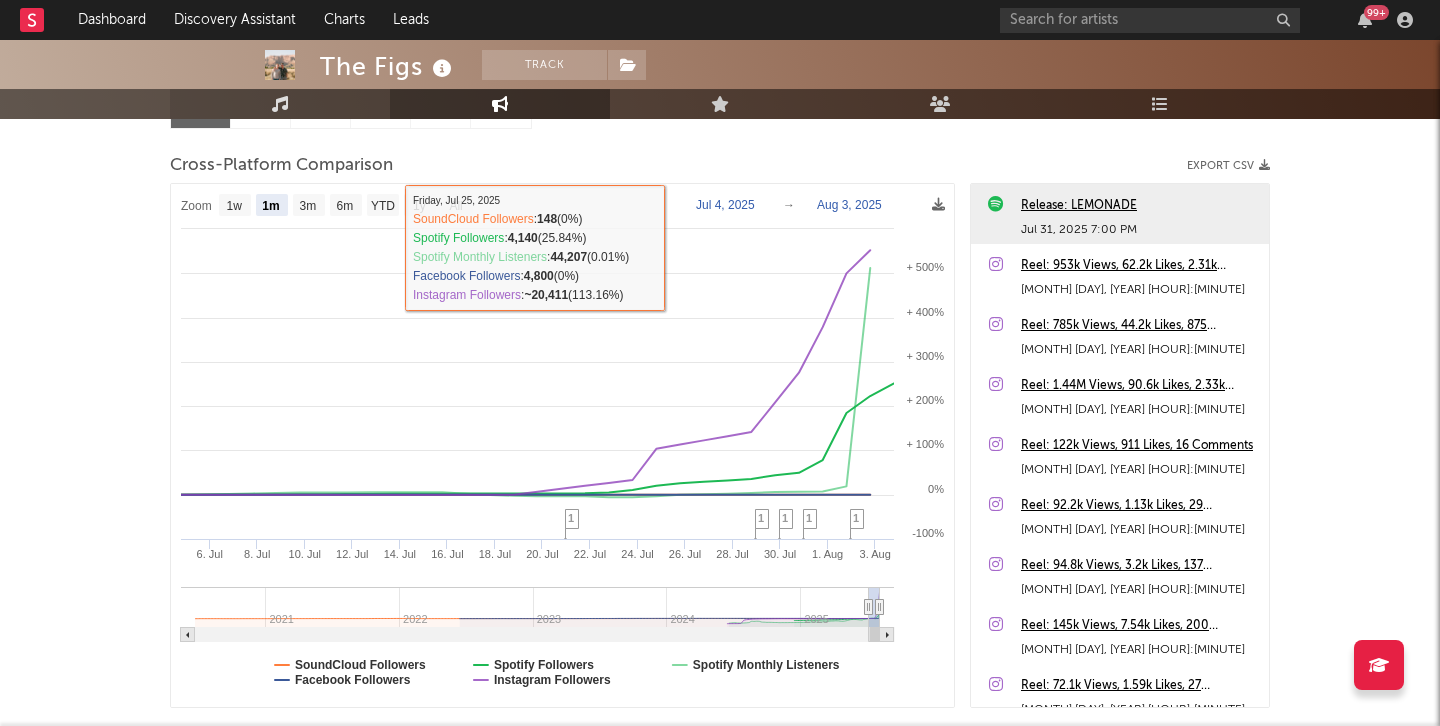 click on "Music" at bounding box center [280, 104] 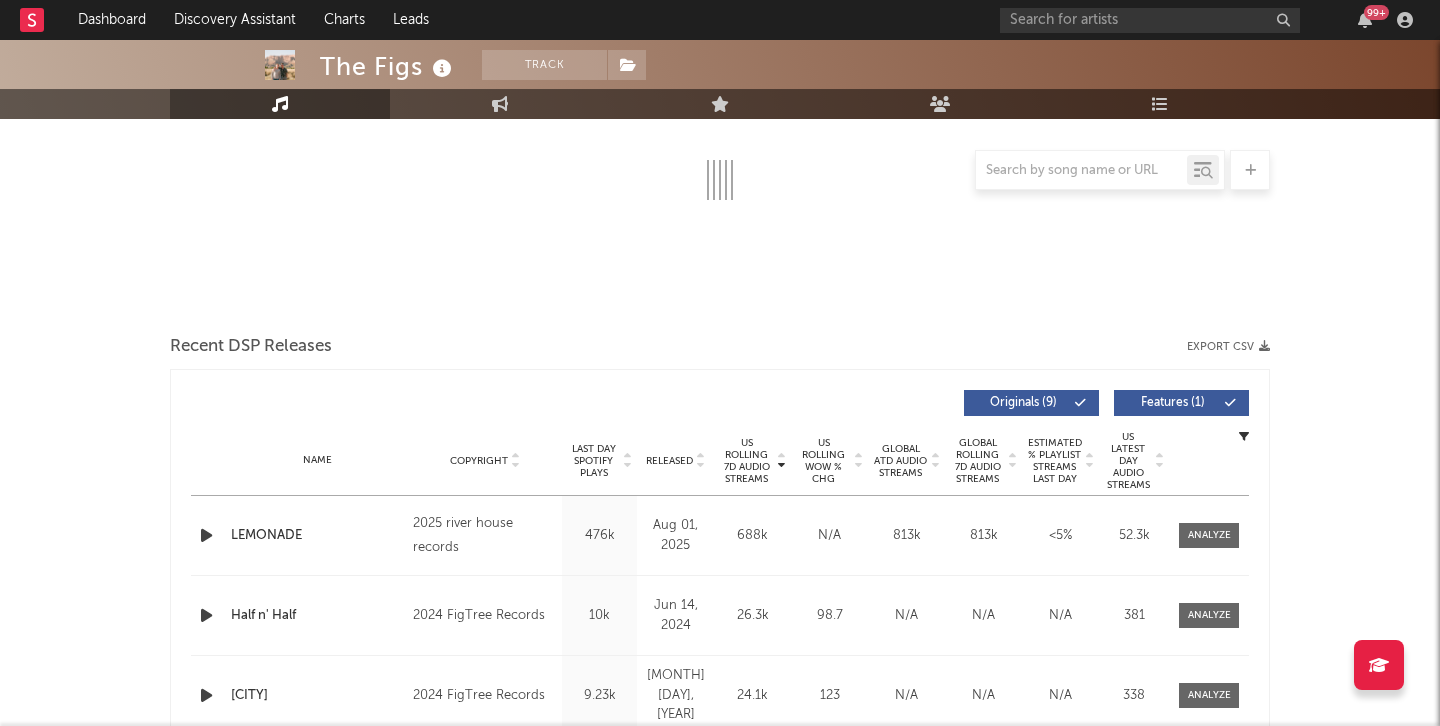 select on "6m" 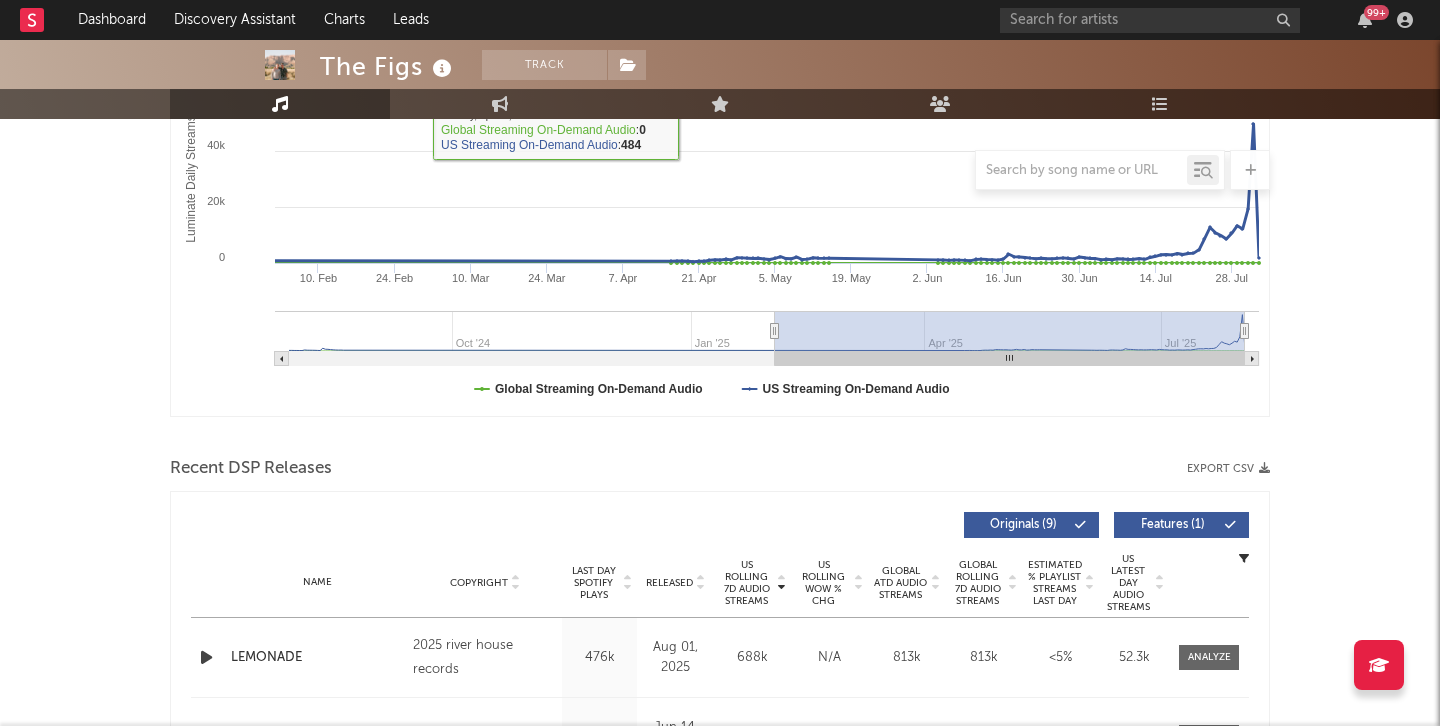 scroll, scrollTop: 389, scrollLeft: 0, axis: vertical 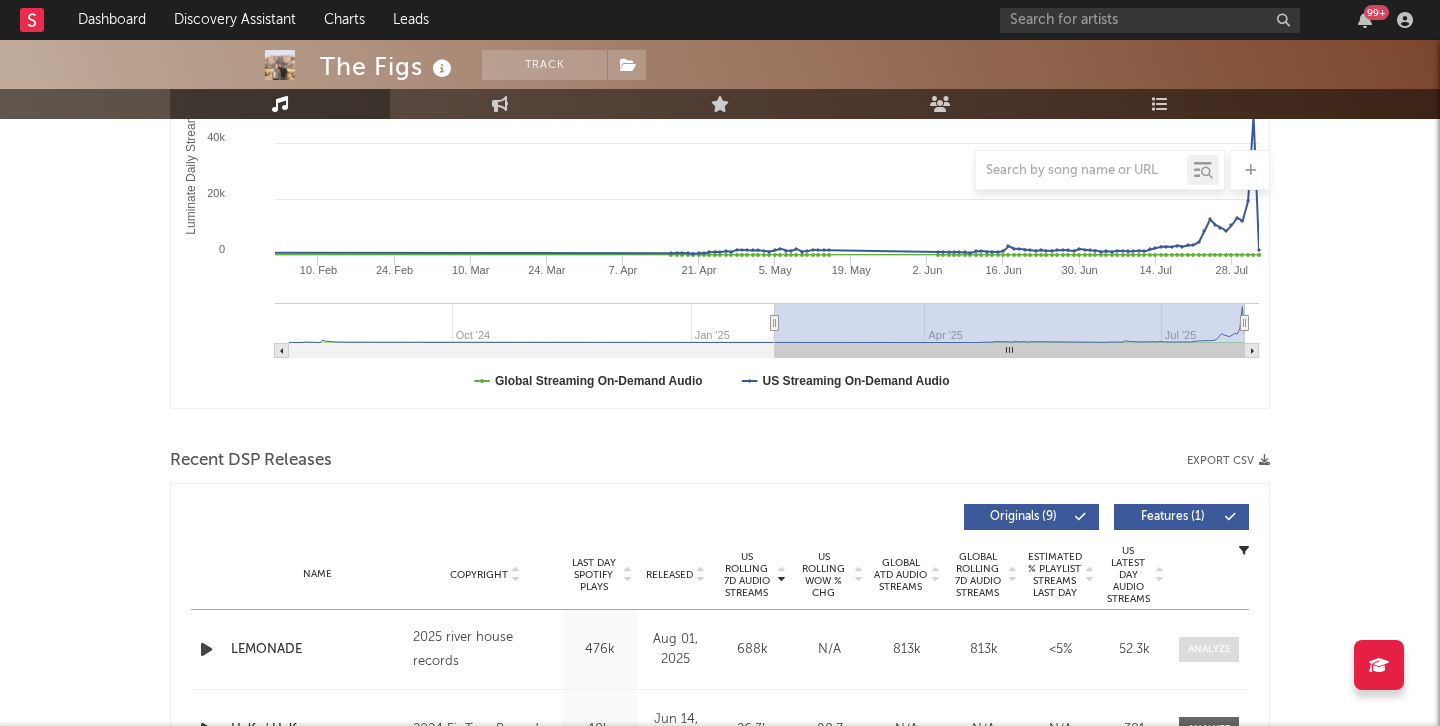 click at bounding box center [1209, 649] 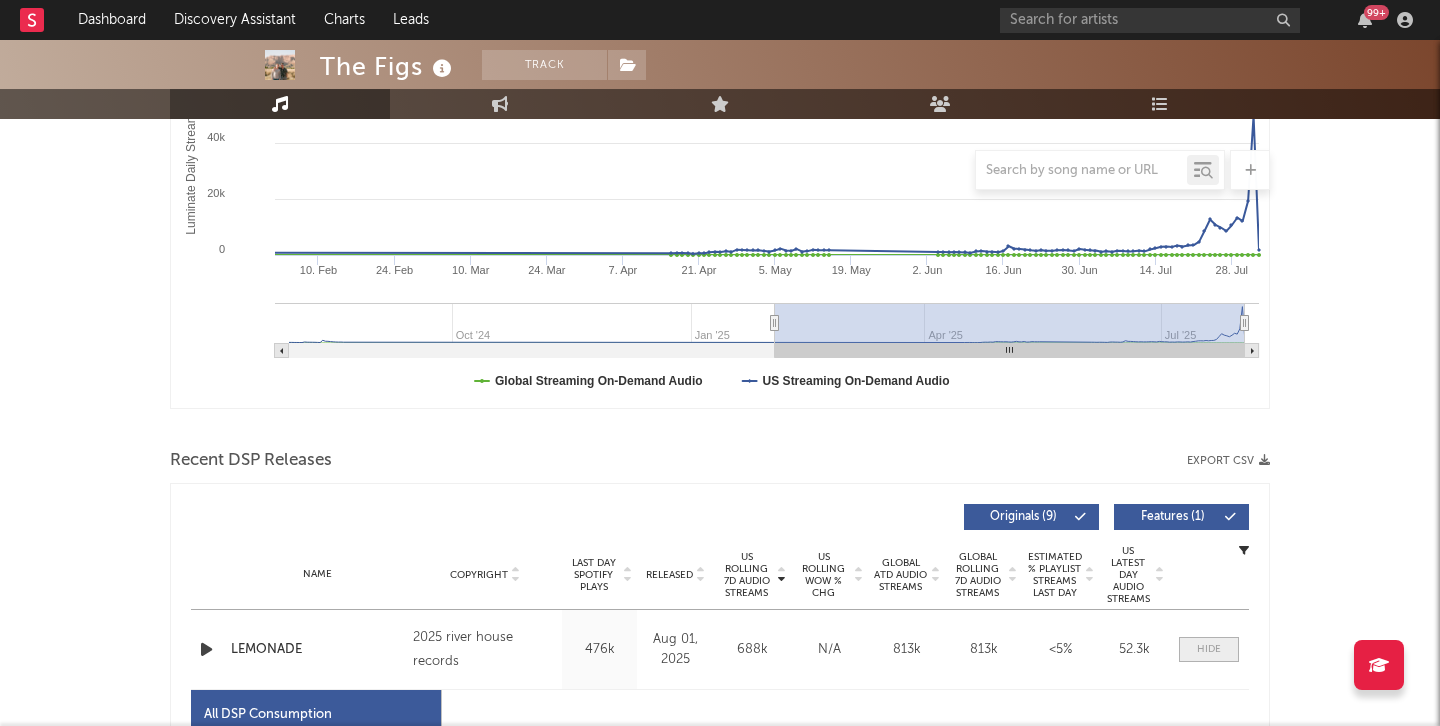 scroll, scrollTop: 672, scrollLeft: 0, axis: vertical 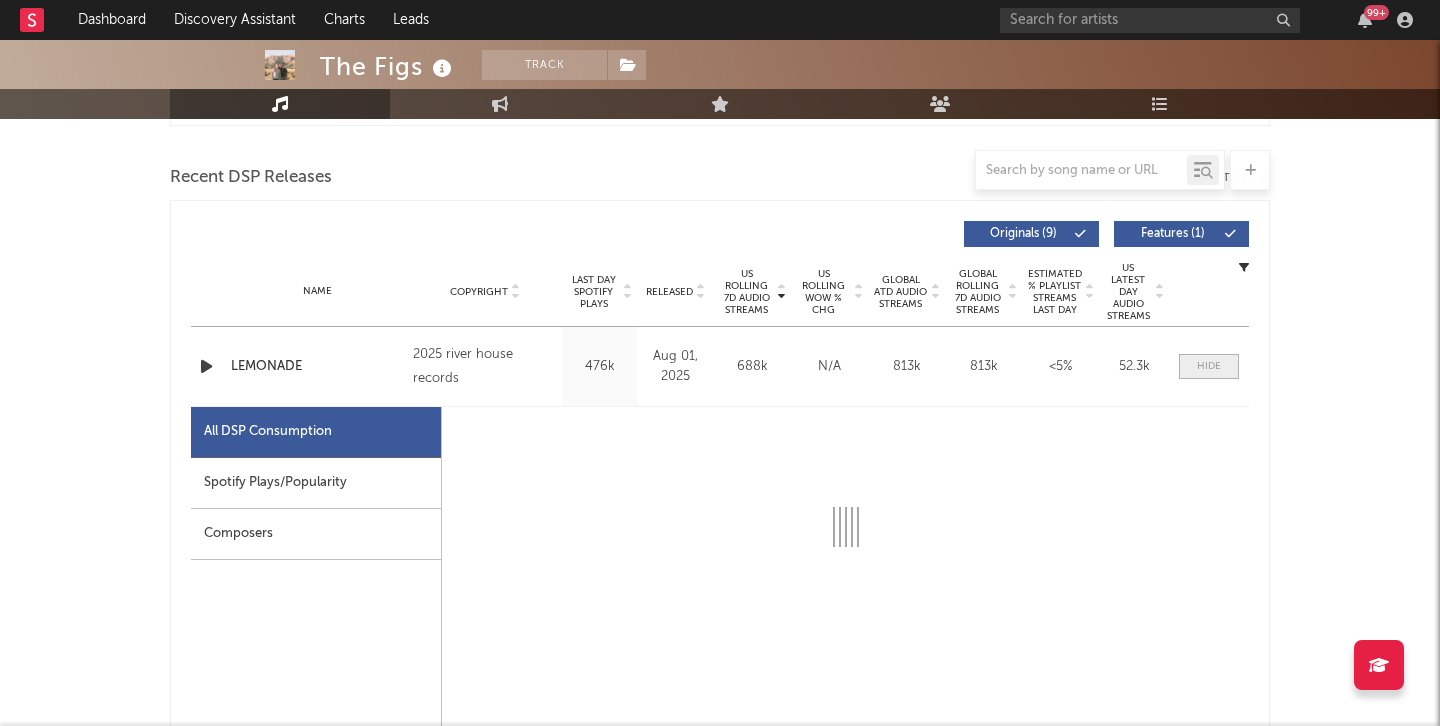 select on "1w" 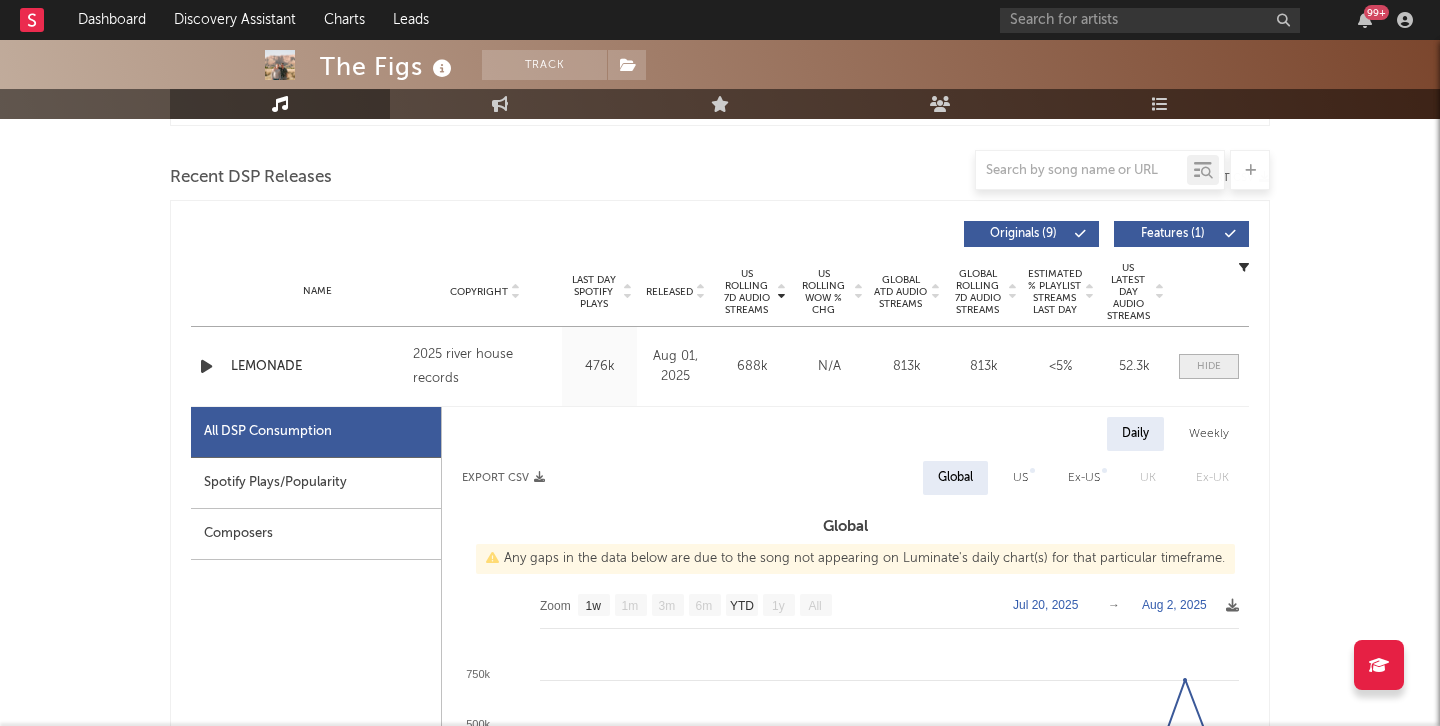 scroll, scrollTop: 788, scrollLeft: 0, axis: vertical 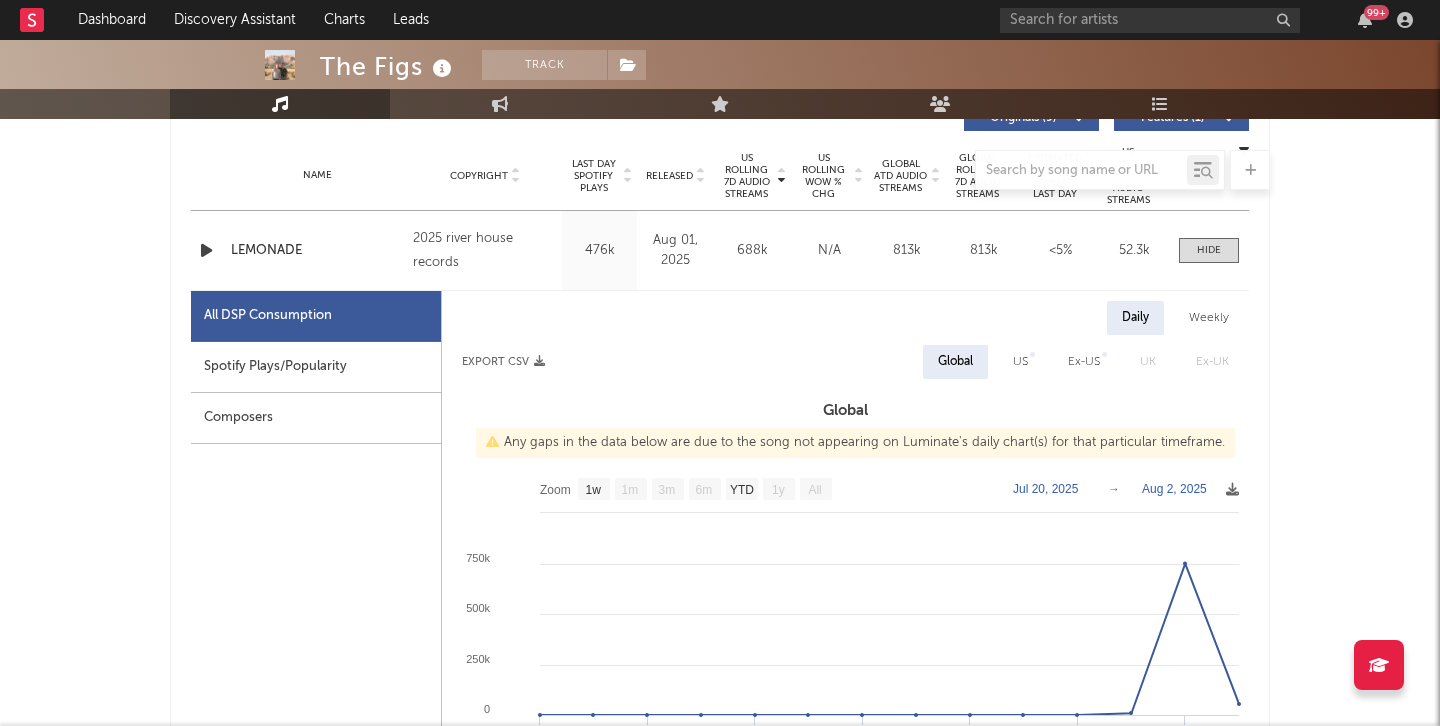 click on "LEMONADE" at bounding box center [317, 251] 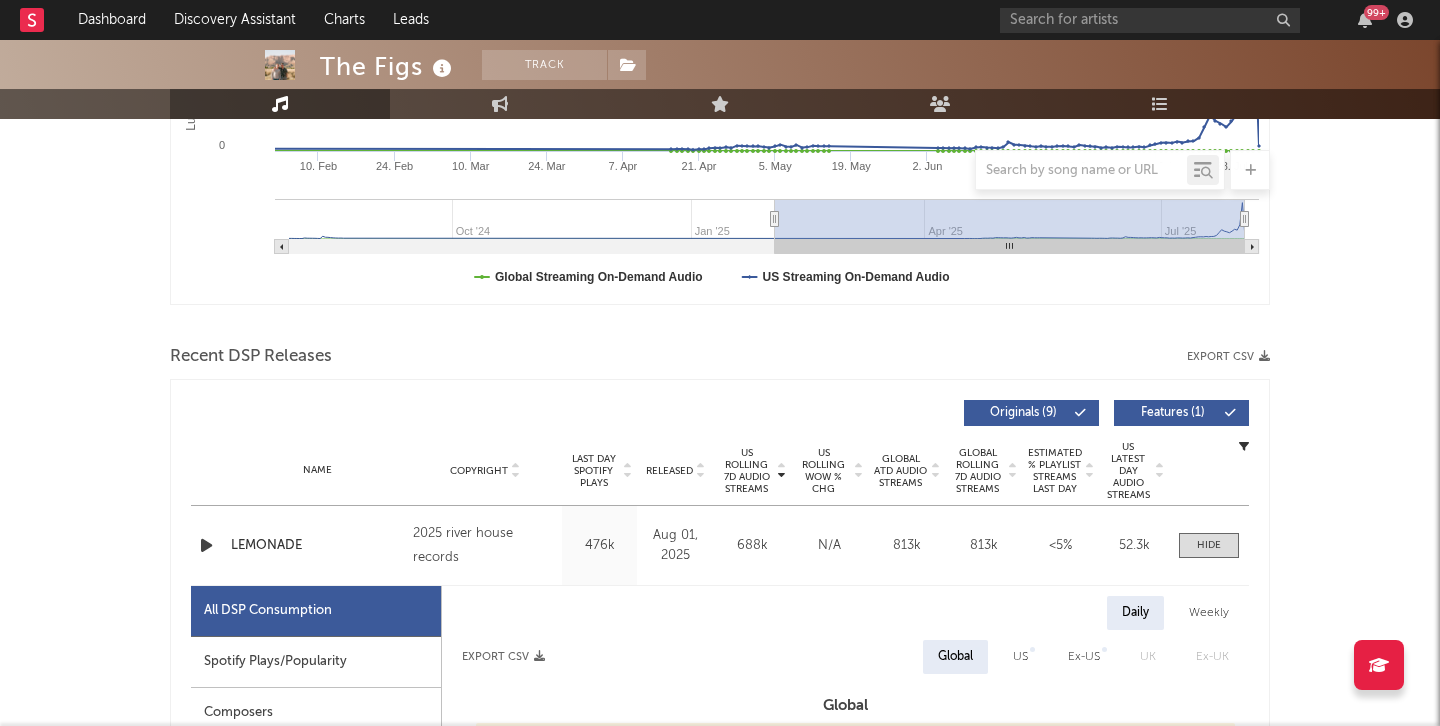 scroll, scrollTop: 390, scrollLeft: 0, axis: vertical 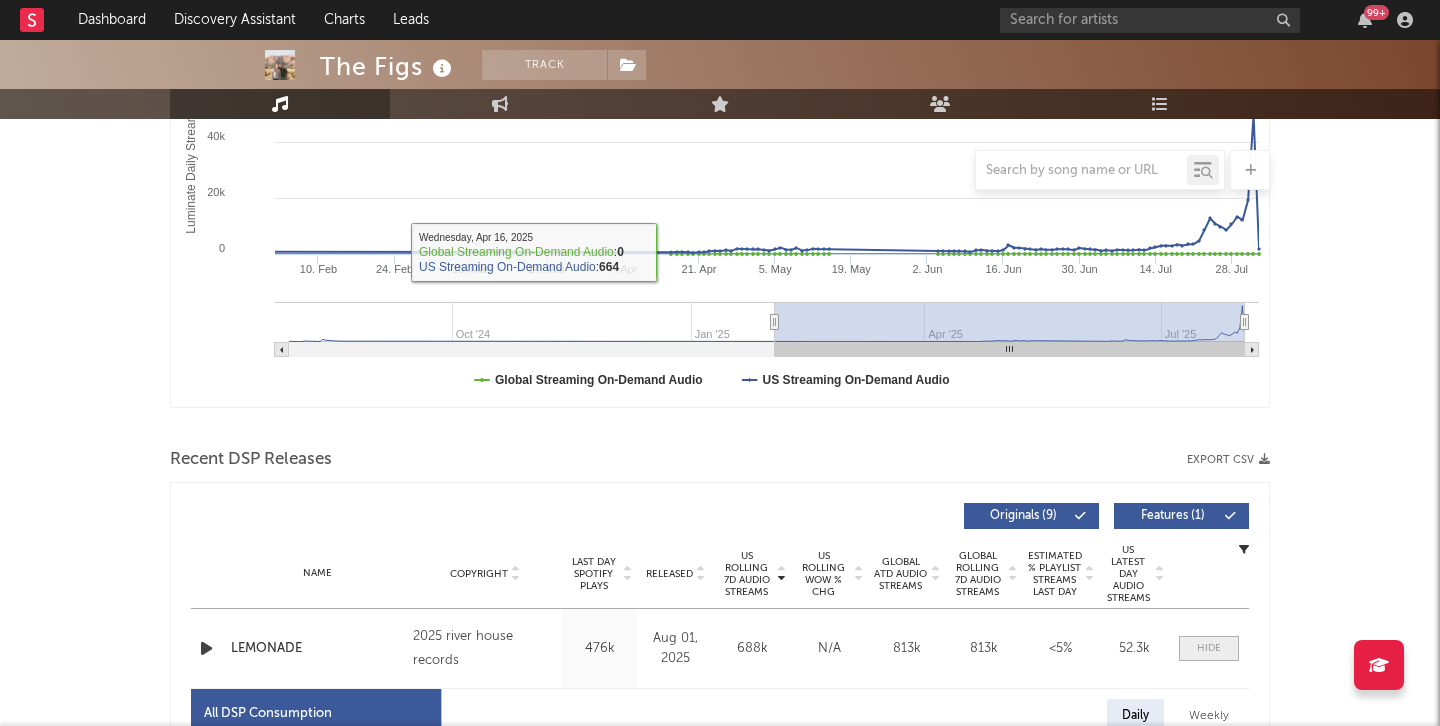 click at bounding box center (1209, 648) 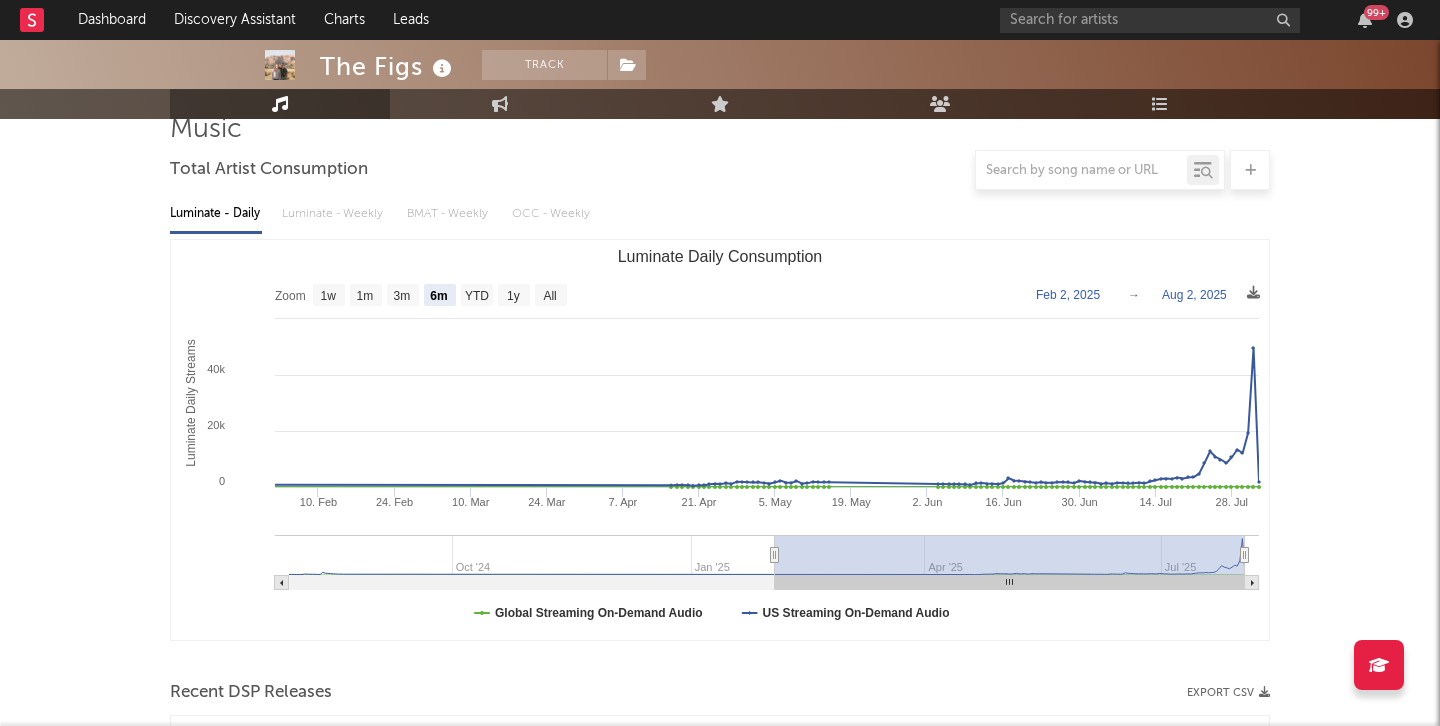 scroll, scrollTop: 0, scrollLeft: 0, axis: both 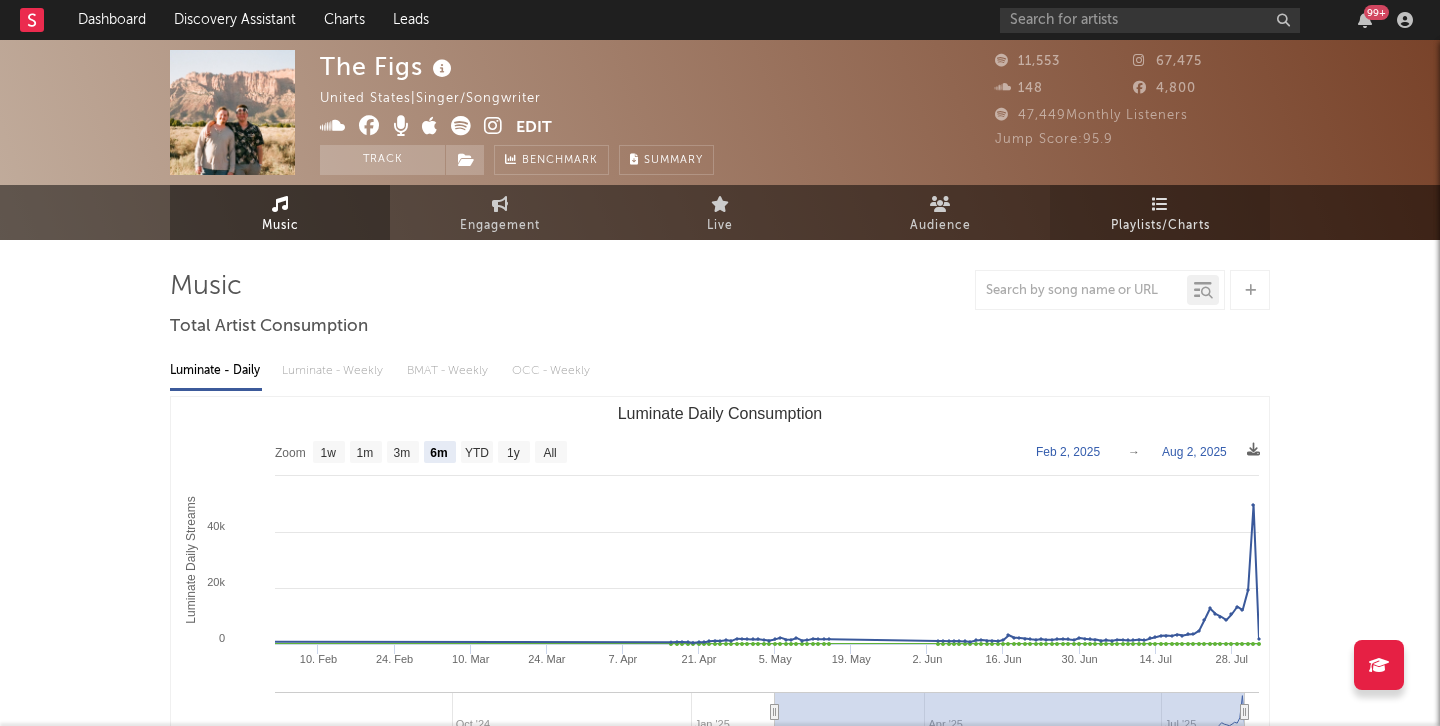 click on "Playlists/Charts" at bounding box center [1160, 212] 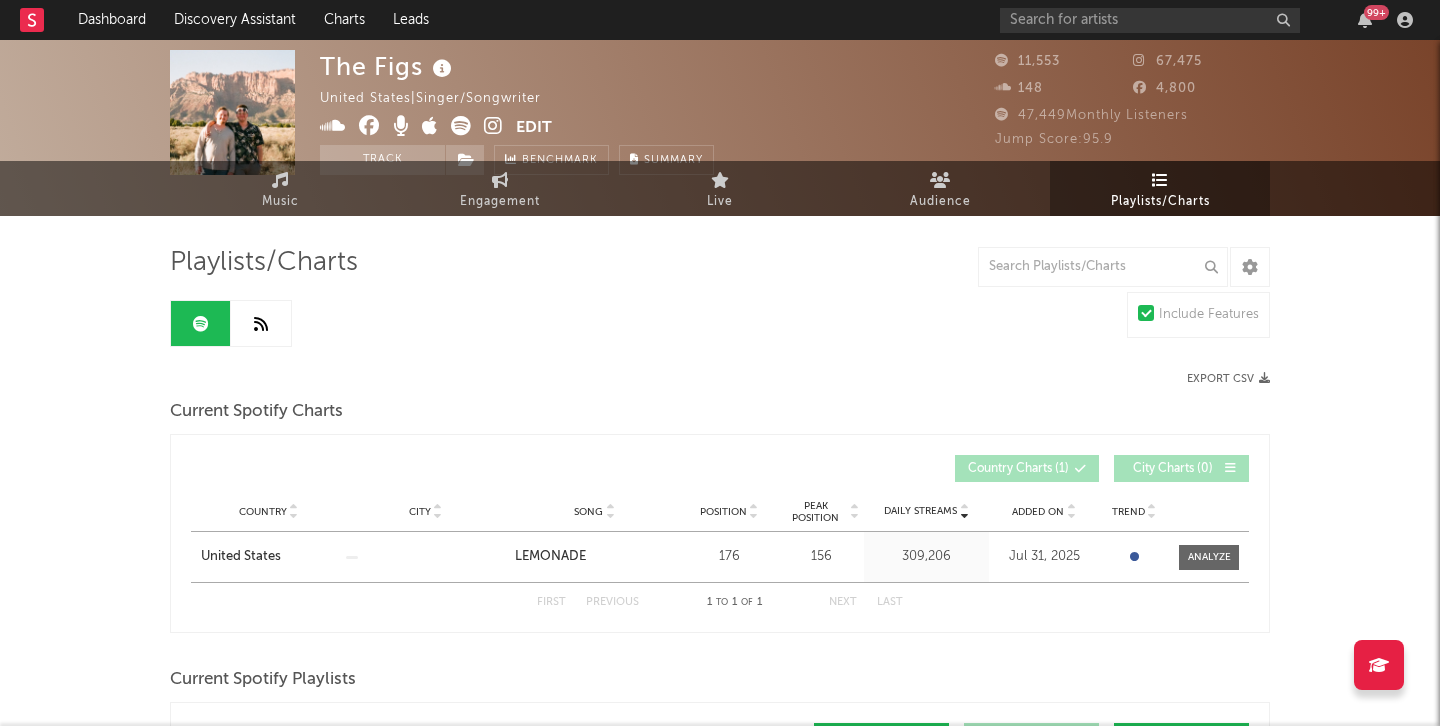 scroll, scrollTop: 28, scrollLeft: 0, axis: vertical 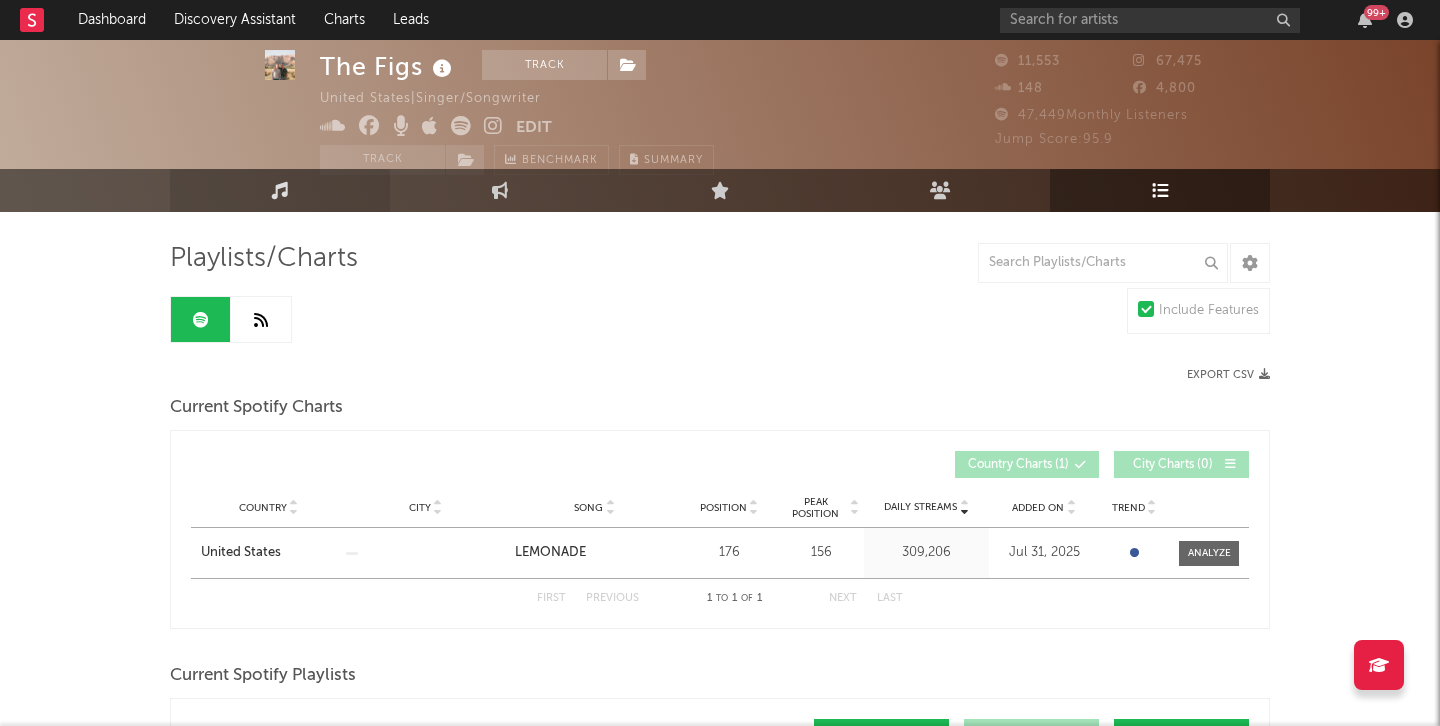 click on "Music" at bounding box center (280, 190) 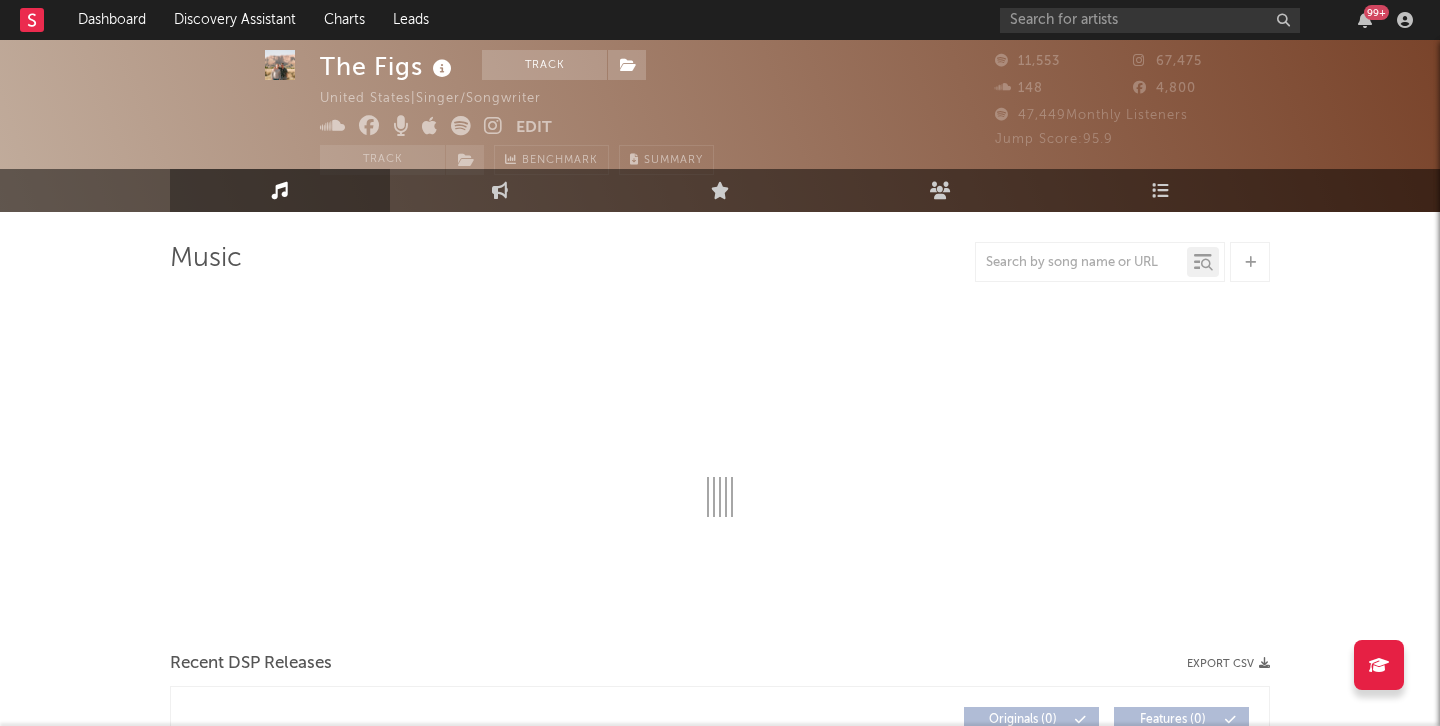 select on "6m" 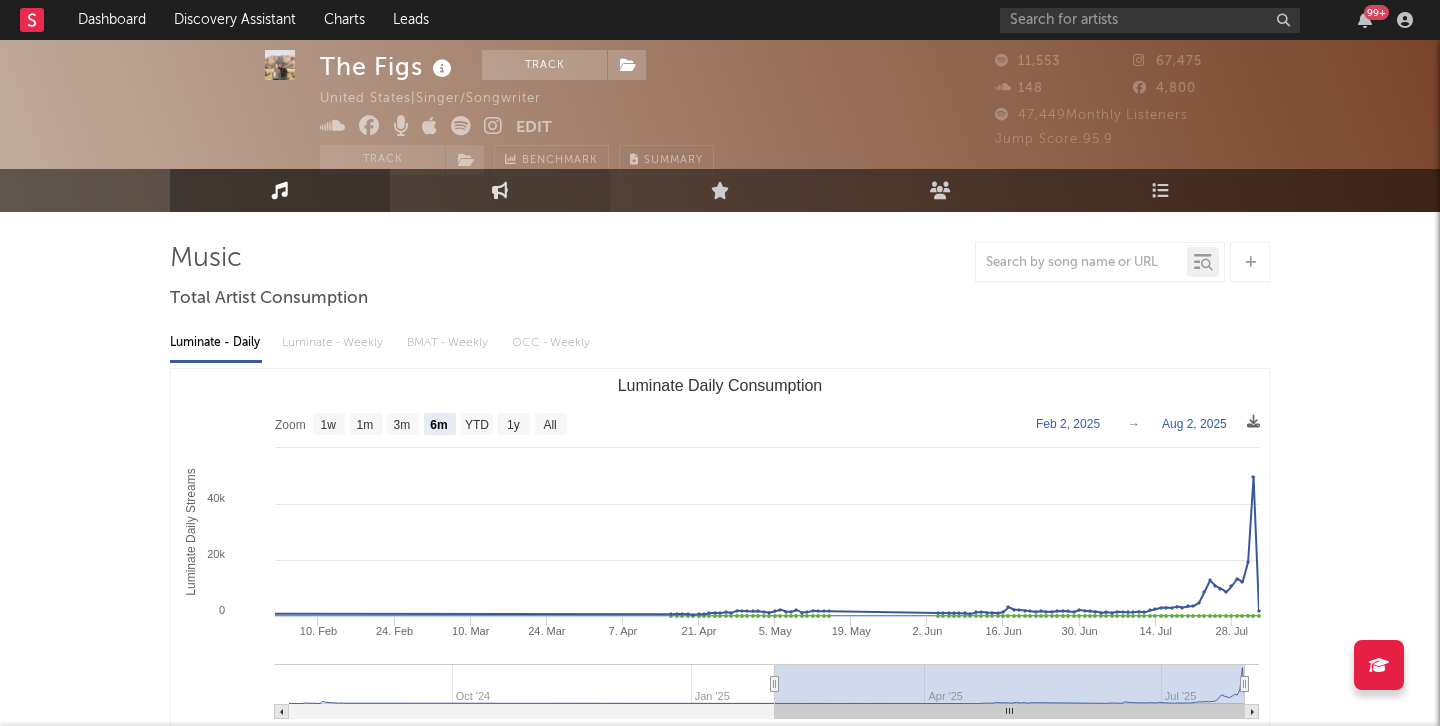 click on "Engagement" at bounding box center (500, 190) 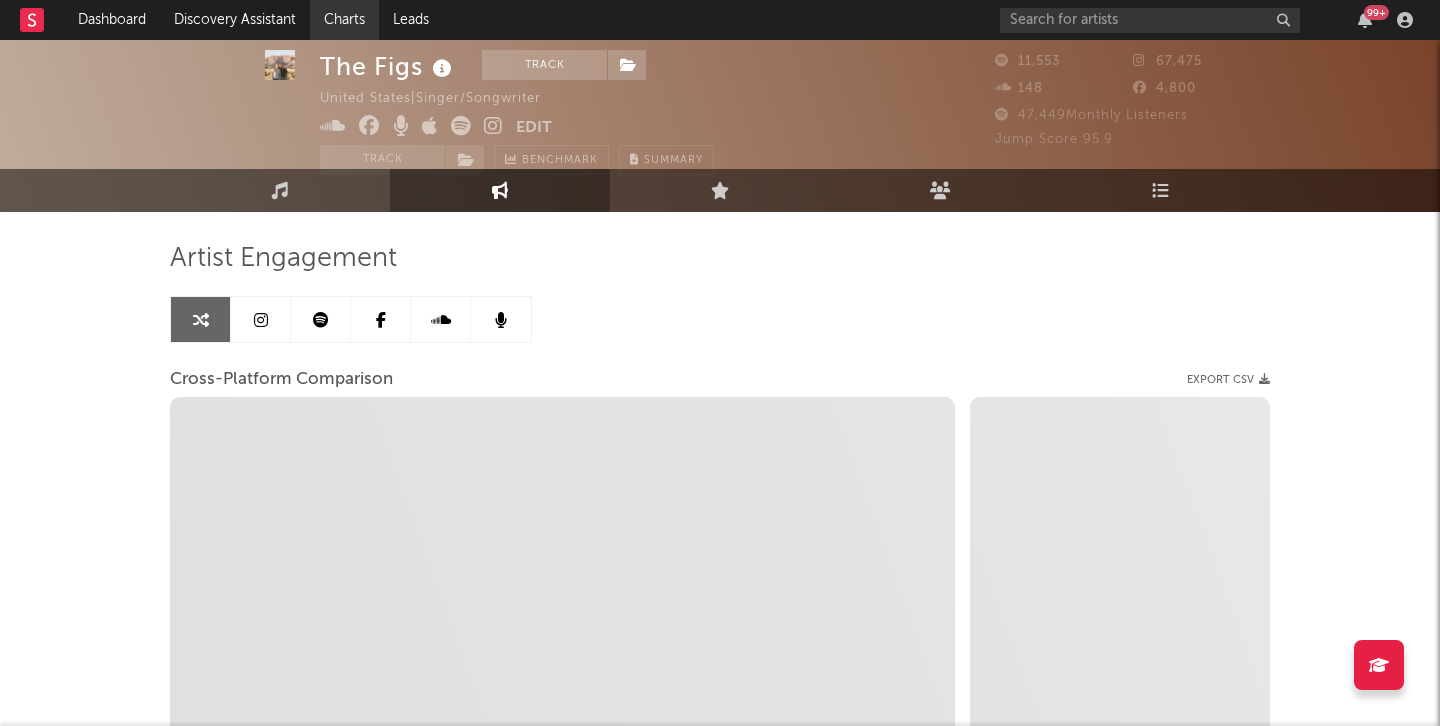 select on "1m" 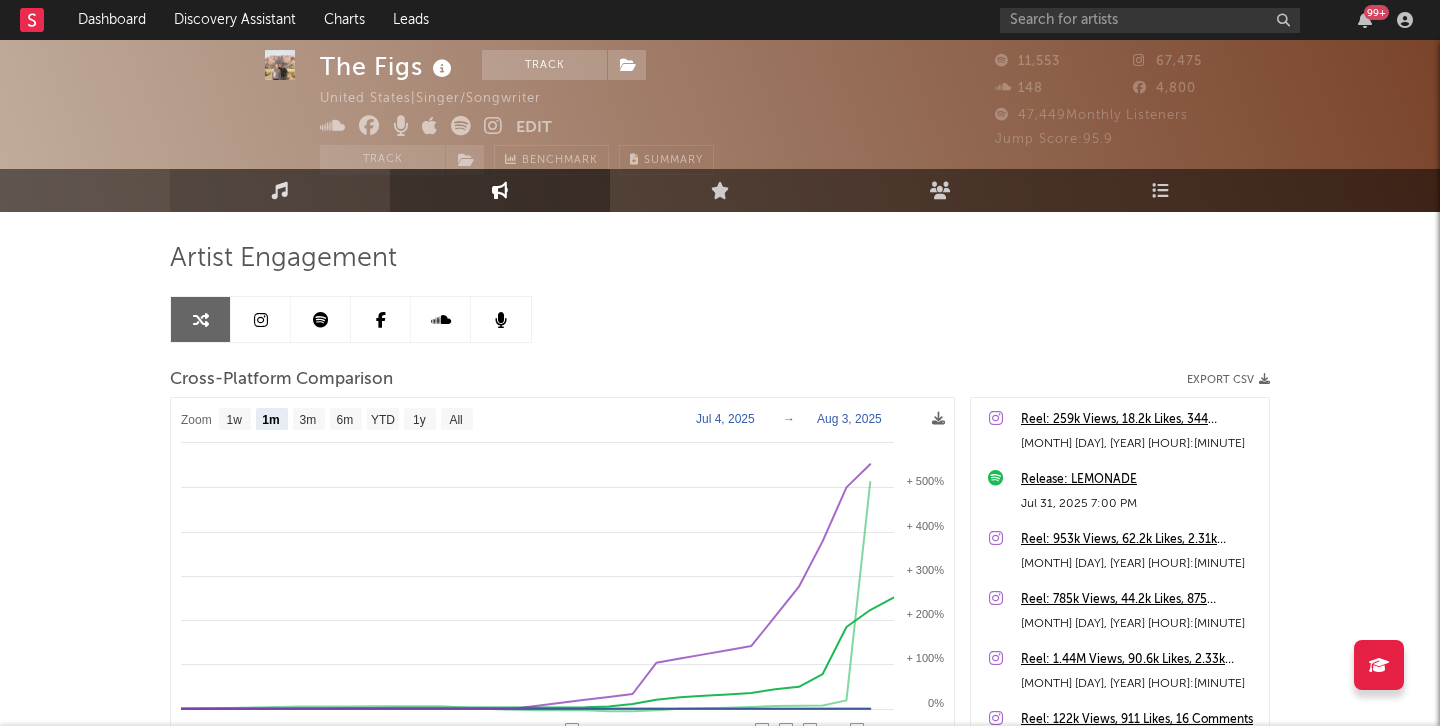 click on "Music" at bounding box center (280, 190) 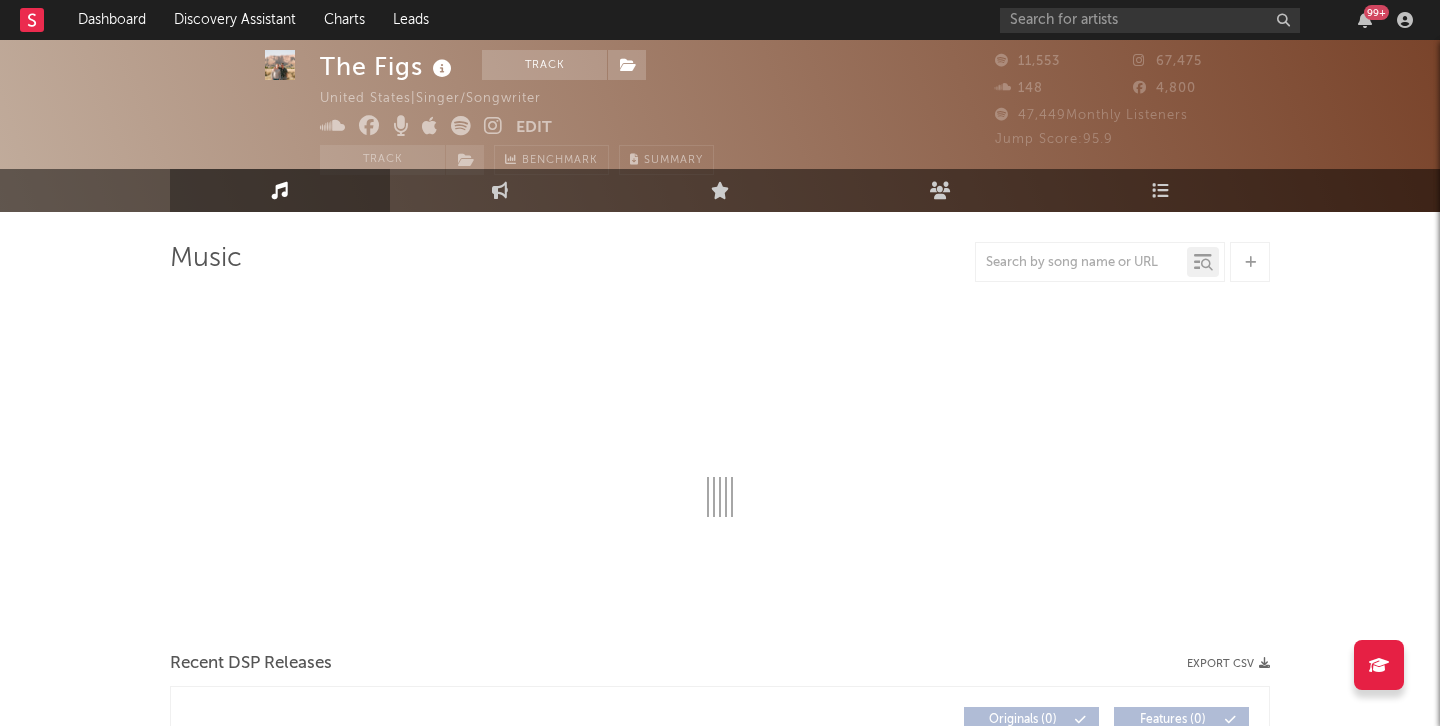 select on "6m" 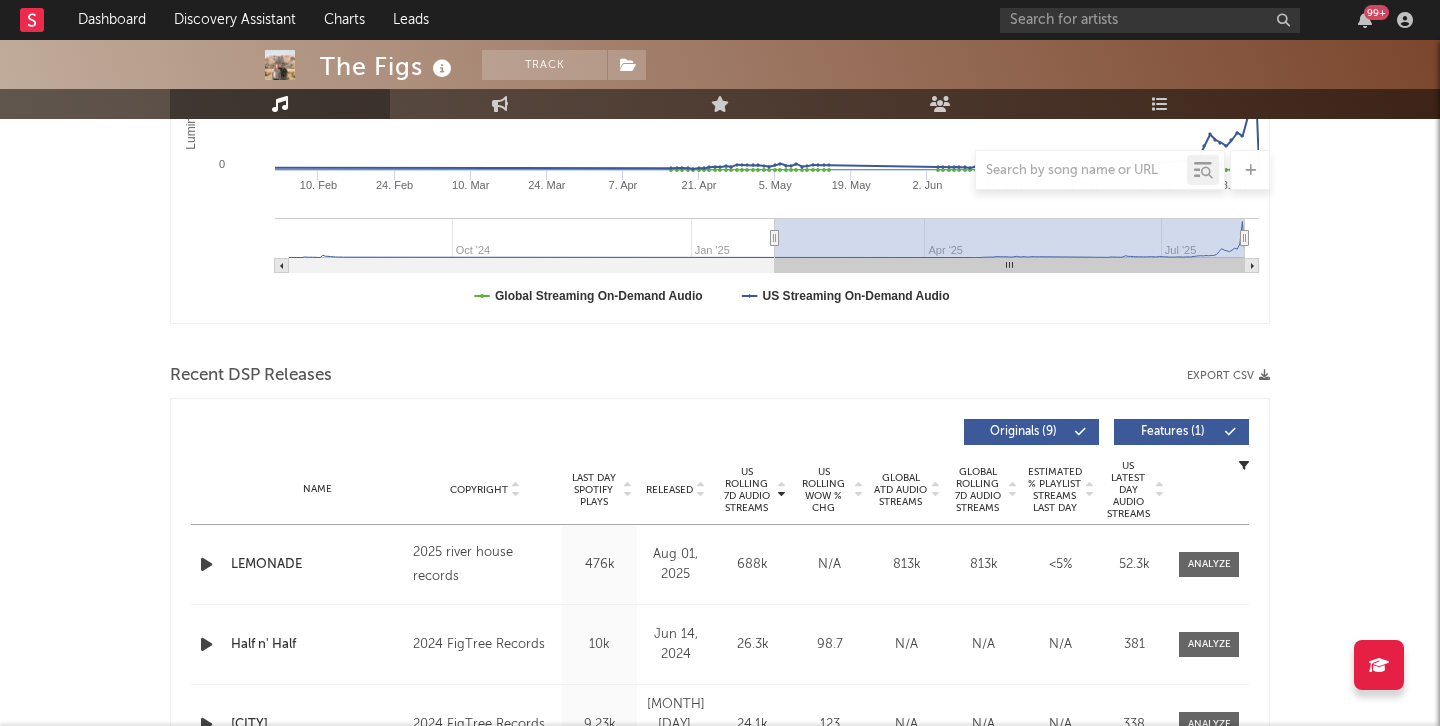 scroll, scrollTop: 480, scrollLeft: 0, axis: vertical 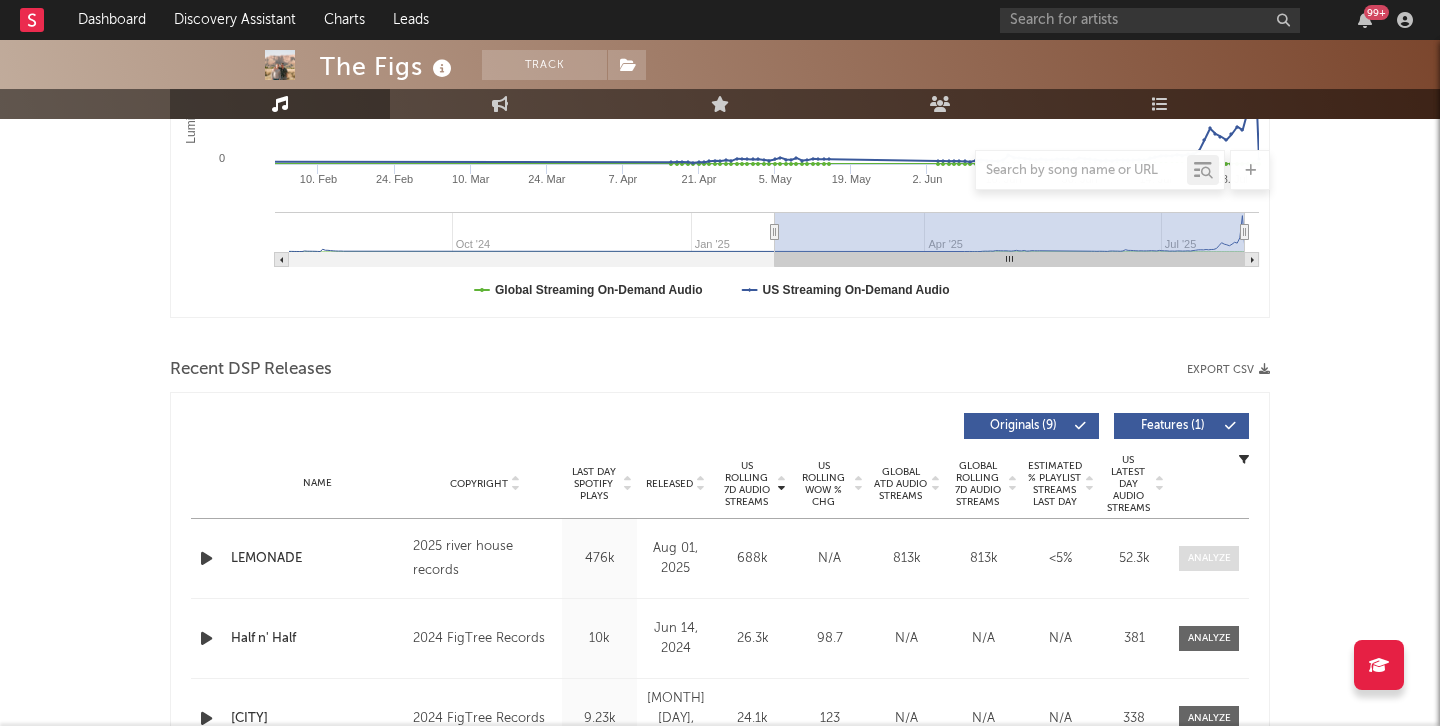 click at bounding box center [1209, 558] 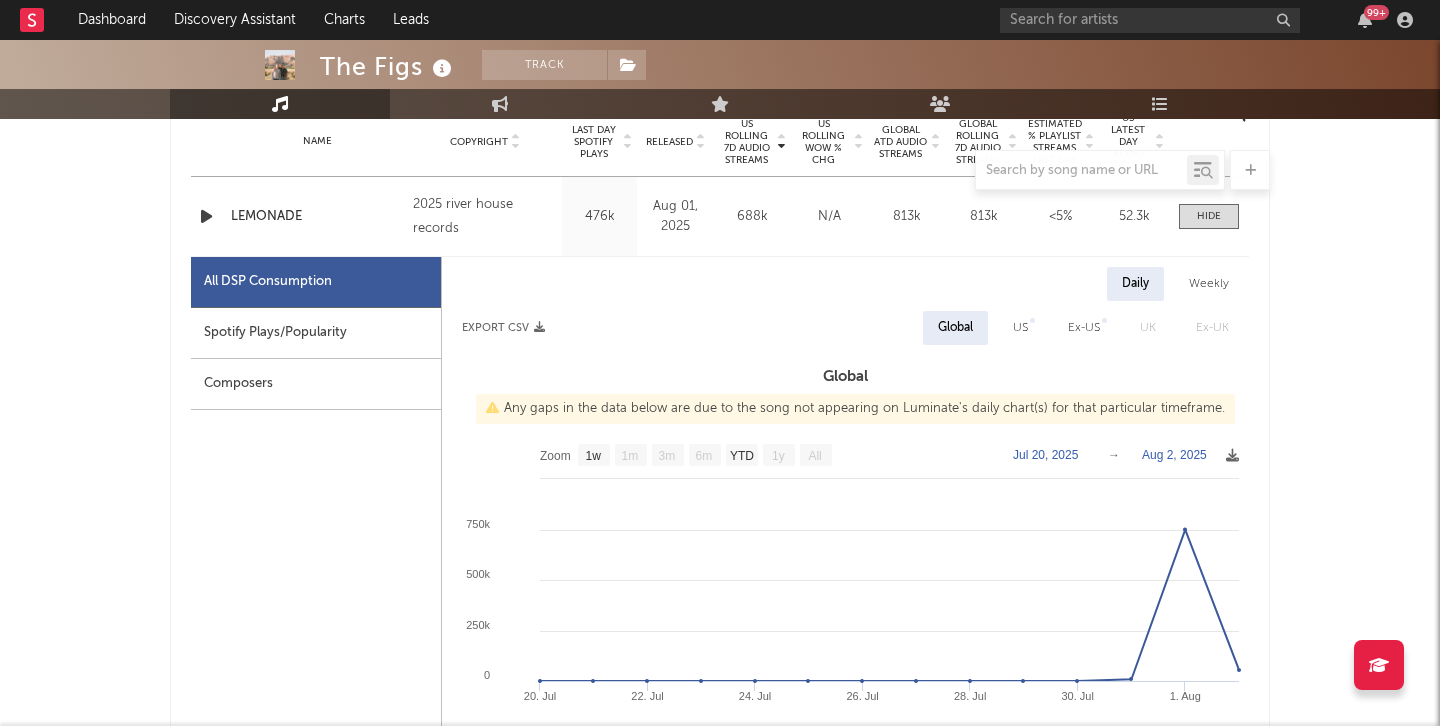 scroll, scrollTop: 647, scrollLeft: 0, axis: vertical 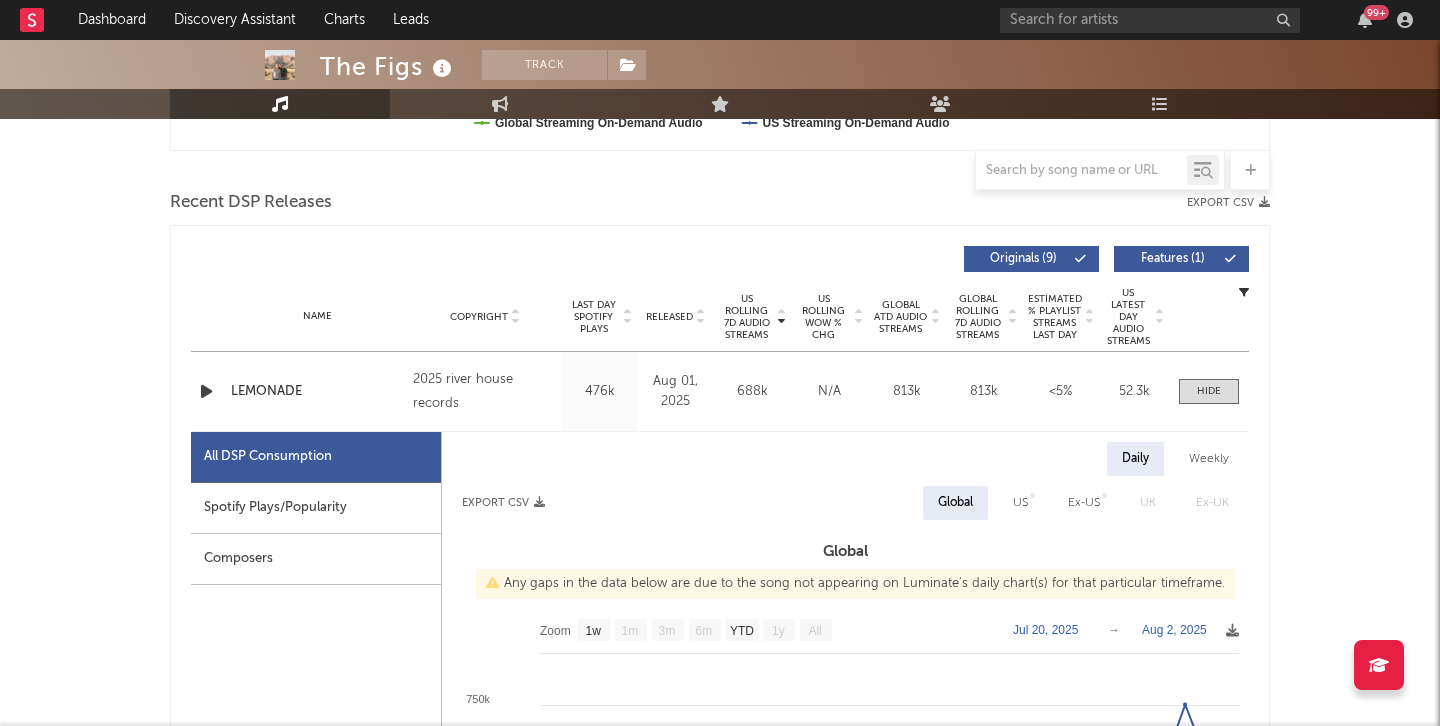 click on "Name LEMONADE Copyright [YEAR] river house records Label river house records Album Names LEMONADE Composer Names Forrest Frank & The Figs 7 Day Spotify Plays 482k Last Day Spotify Plays 476k ATD Spotify Plays 482k Spotify Popularity 65 Total US Streams N/A Total US SES N/A Total UK Streams N/A Total UK Audio Streams N/A UK Weekly Streams N/A UK Weekly Audio Streams N/A Released [MONTH] [DAY], [YEAR] US ATD Audio Streams 688k US Rolling 7D Audio Streams 688k US Rolling WoW % Chg N/A Global ATD Audio Streams 813k Global Rolling 7D Audio Streams 813k Global Rolling WoW % Chg N/A Estimated % Playlist Streams Last Day <5% Global Streaming Trend (Last 60D) Created with Highcharts 10.3.3 Ex-US Streaming Trend (Last 60D) Created with Highcharts 10.3.3 US Streaming Trend (Last 60D) Created with Highcharts 10.3.3 Global Latest Day Audio Streams 55k US Latest Day Audio Streams 52.3k" at bounding box center [720, 391] 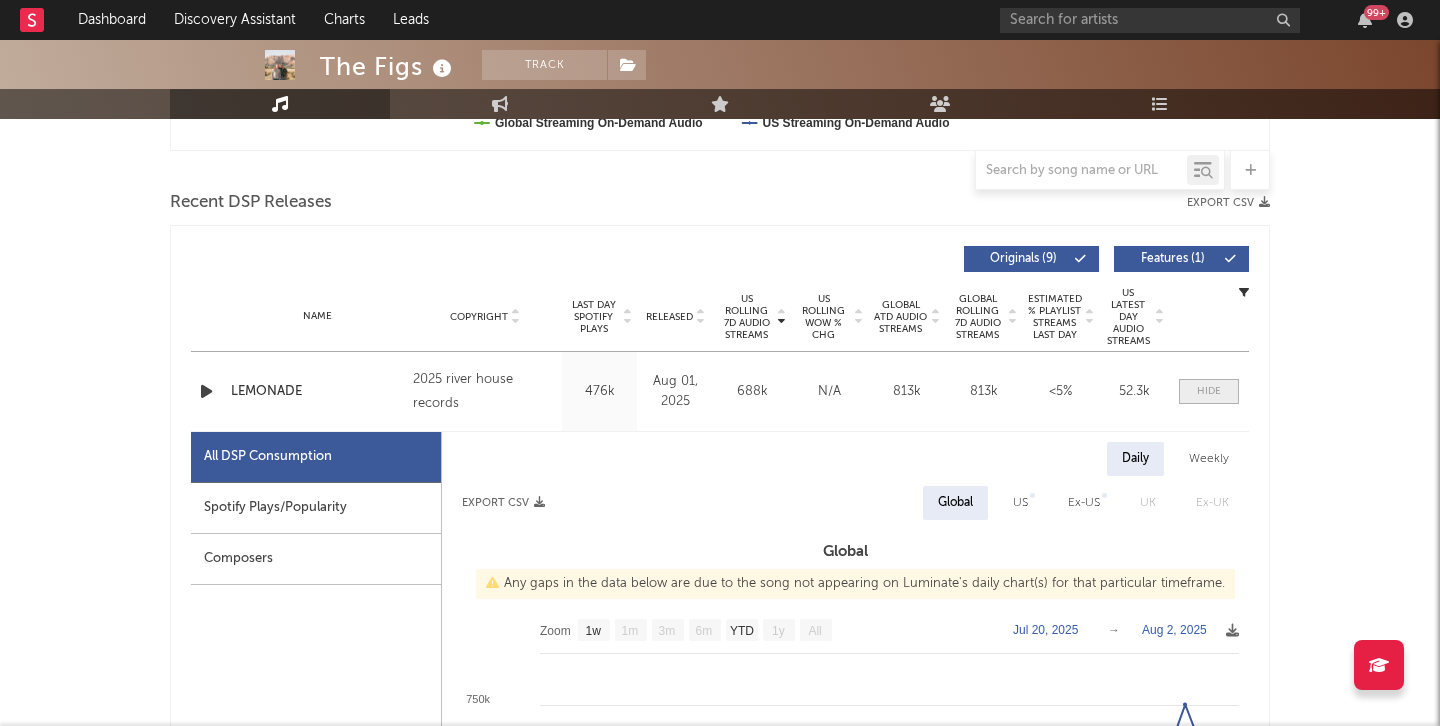 click at bounding box center [1209, 391] 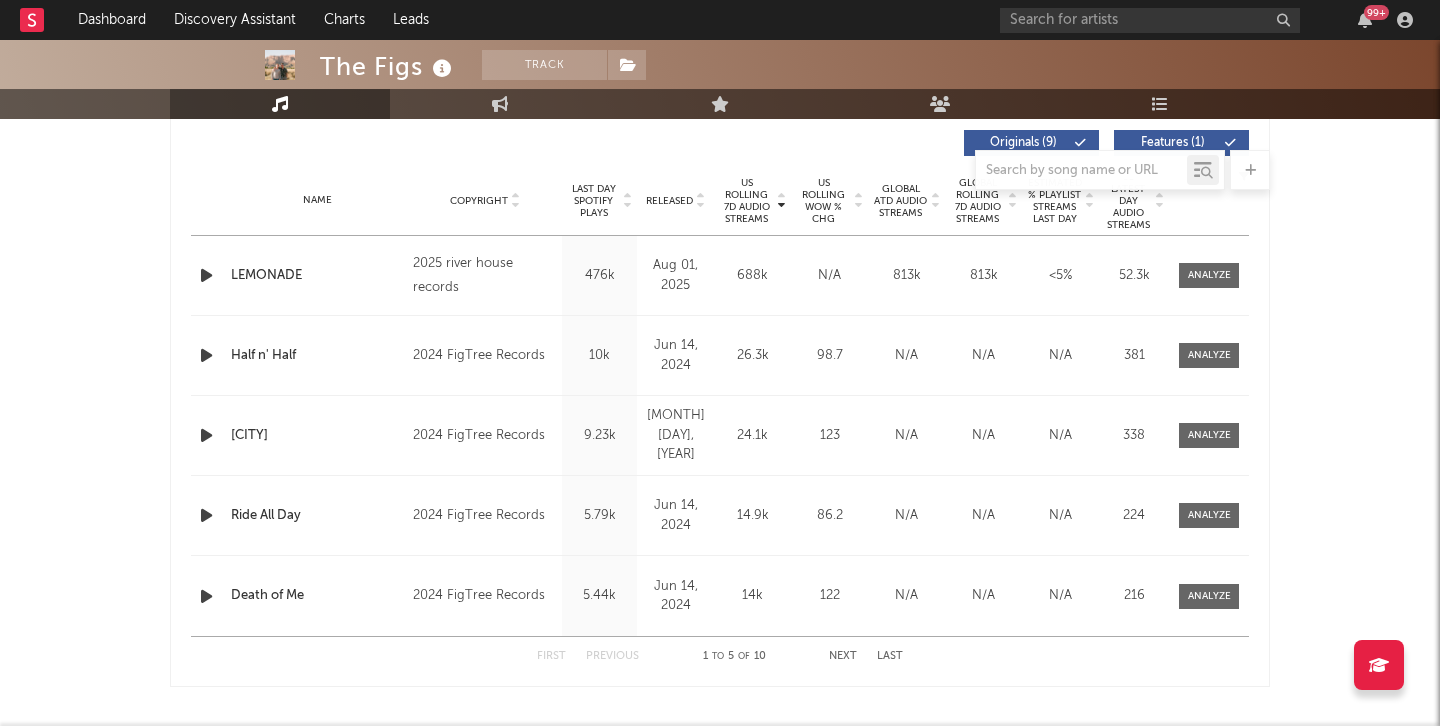 scroll, scrollTop: 772, scrollLeft: 0, axis: vertical 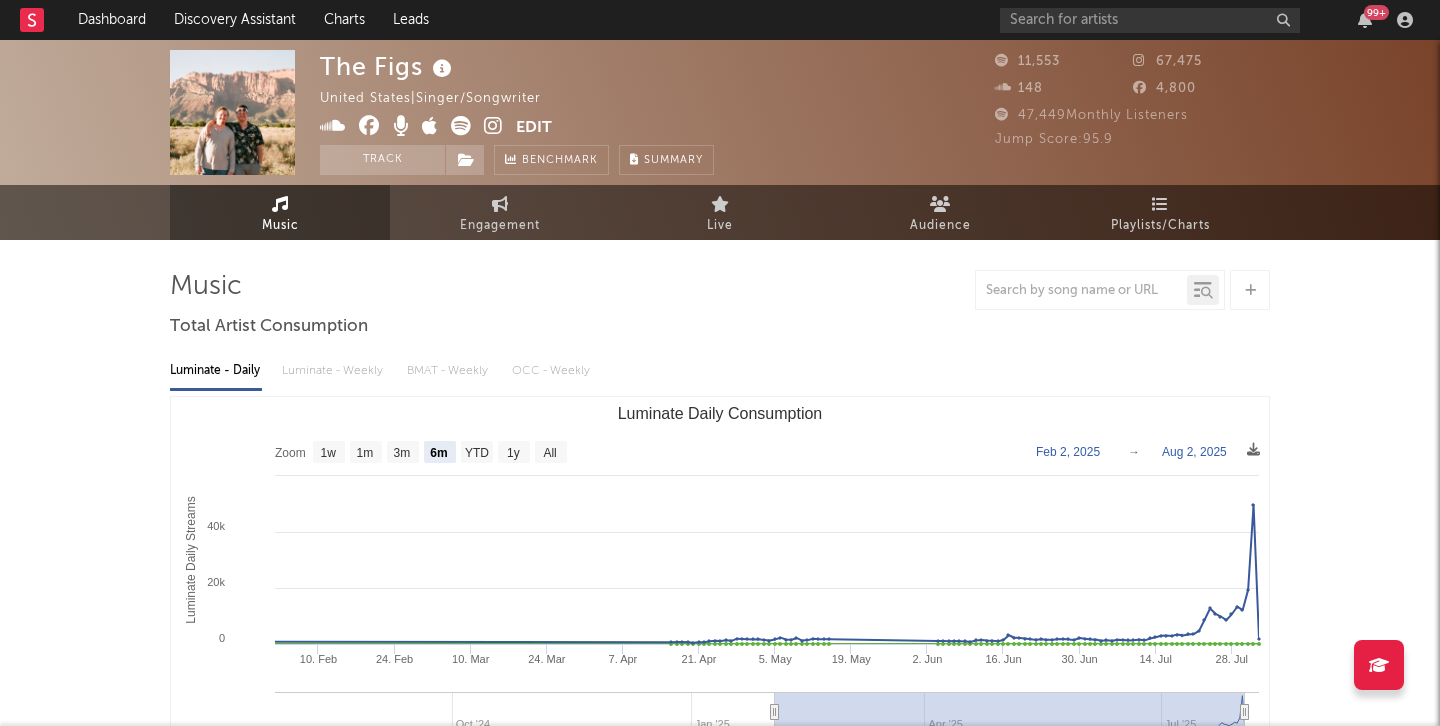 click at bounding box center [493, 126] 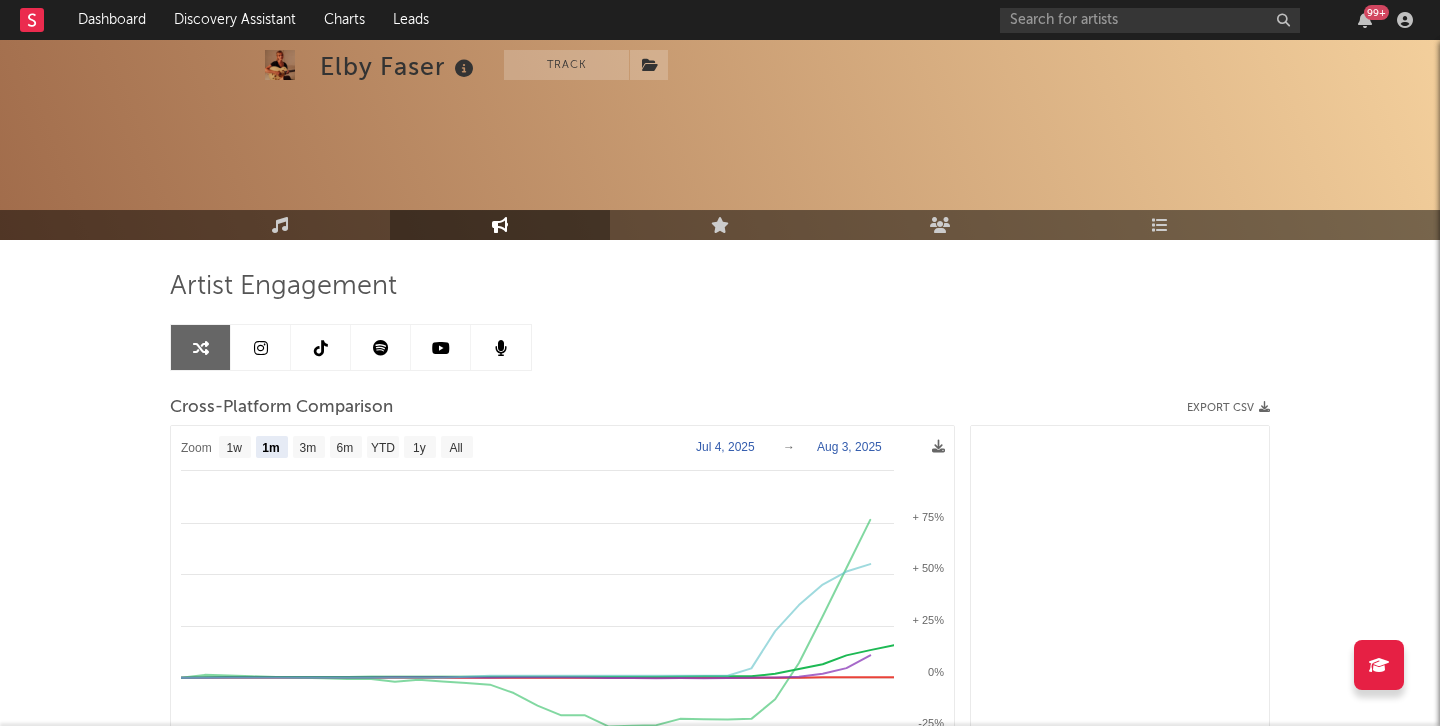 select on "1m" 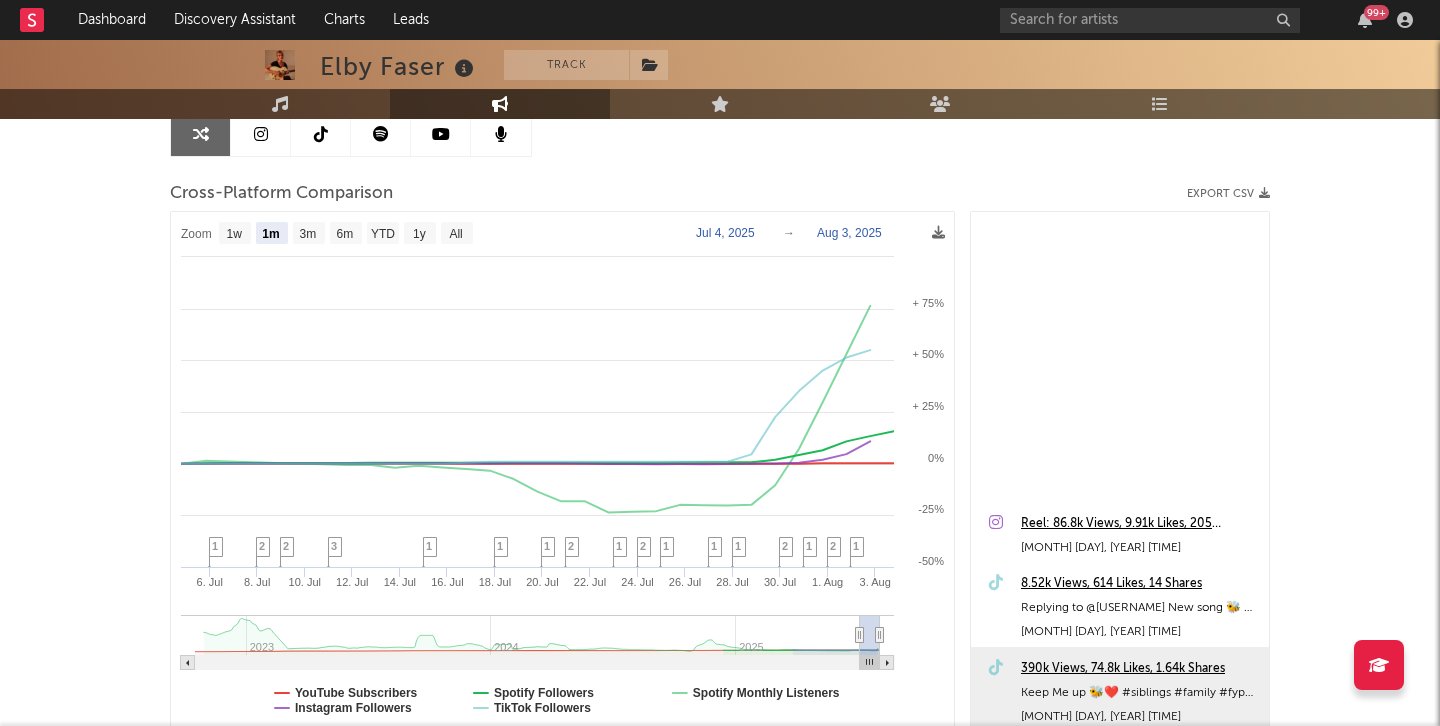 scroll, scrollTop: 435, scrollLeft: 0, axis: vertical 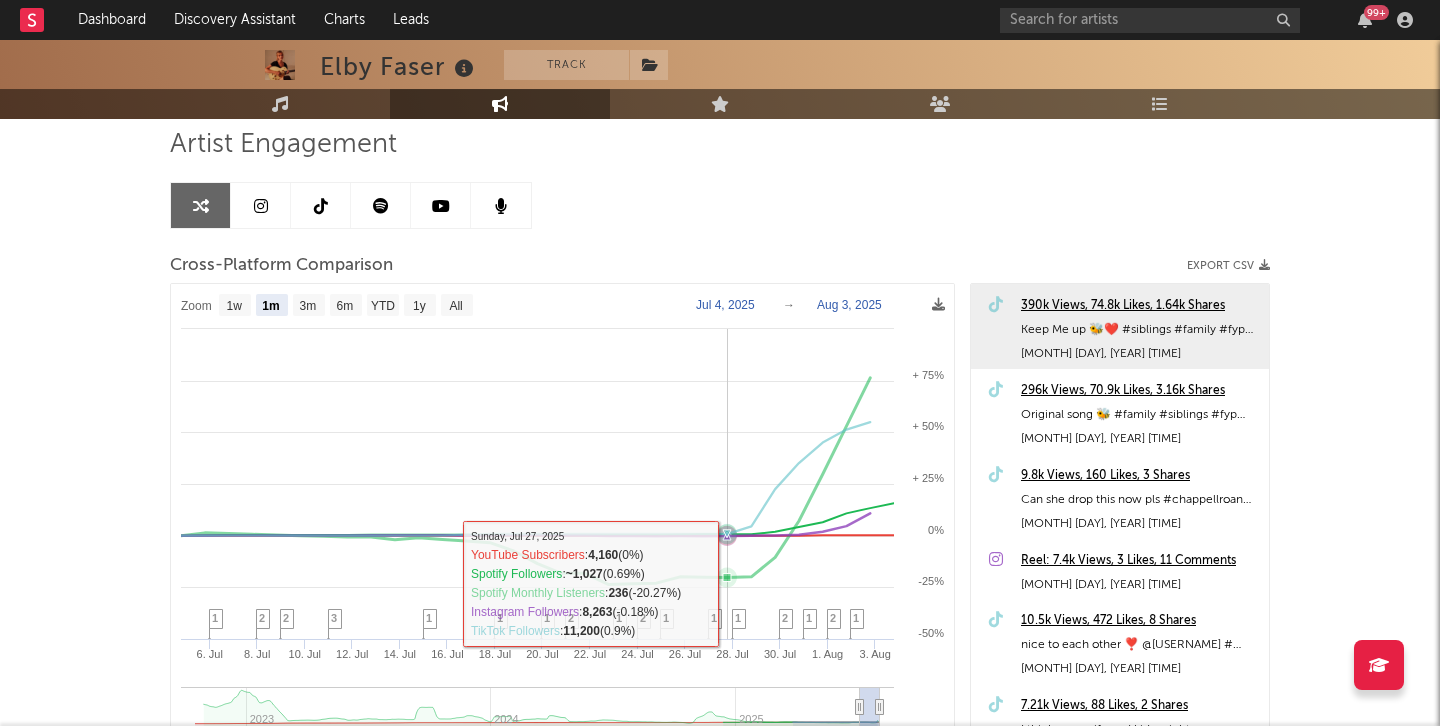 click on "1" at bounding box center [738, 618] 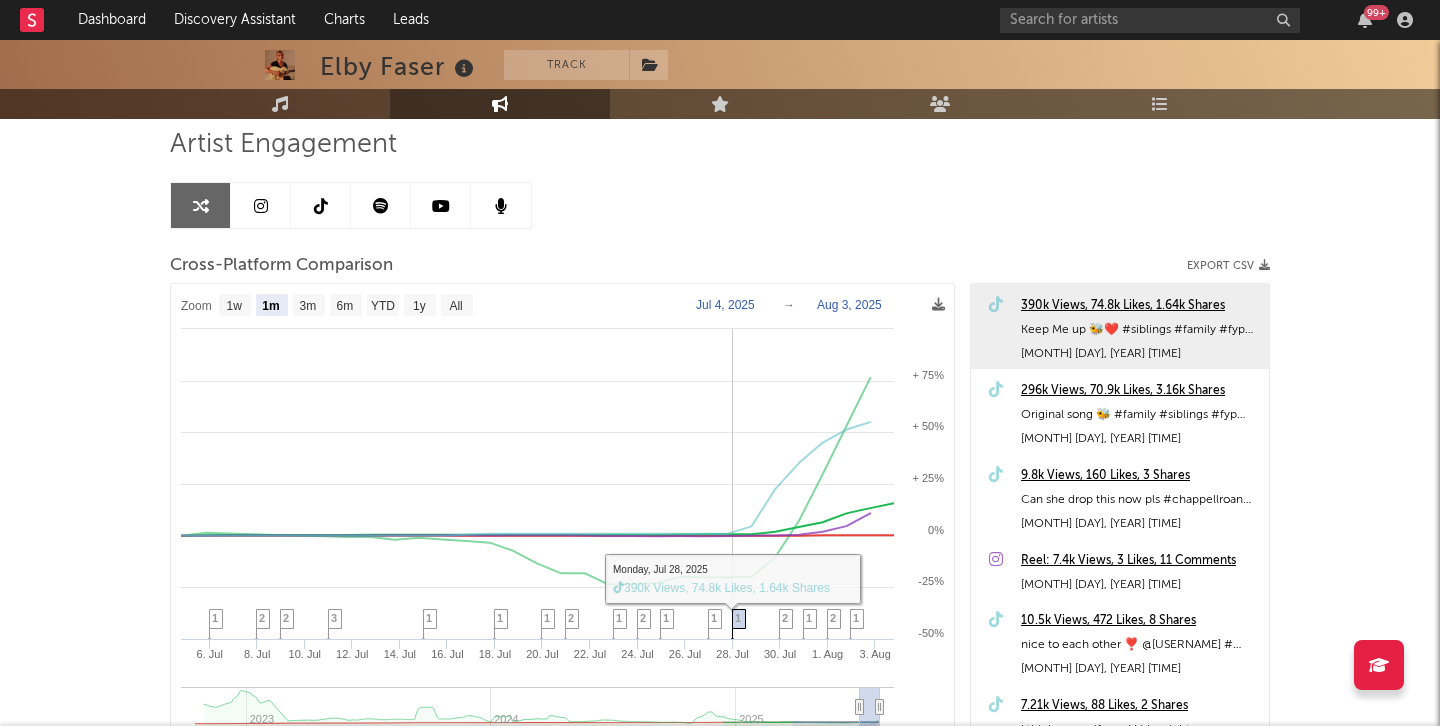 click on "1" at bounding box center (738, 618) 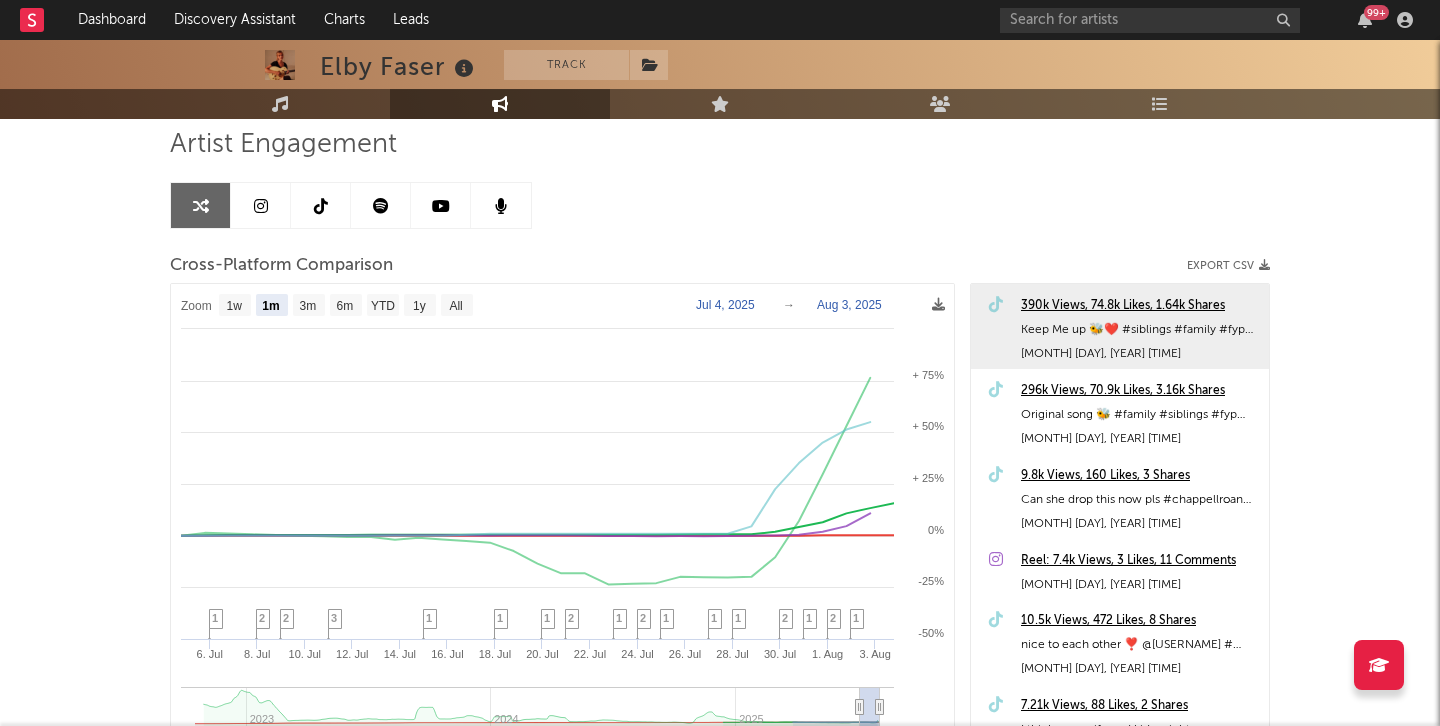 click on "390k Views, 74.8k Likes, 1.64k Shares" at bounding box center [1140, 306] 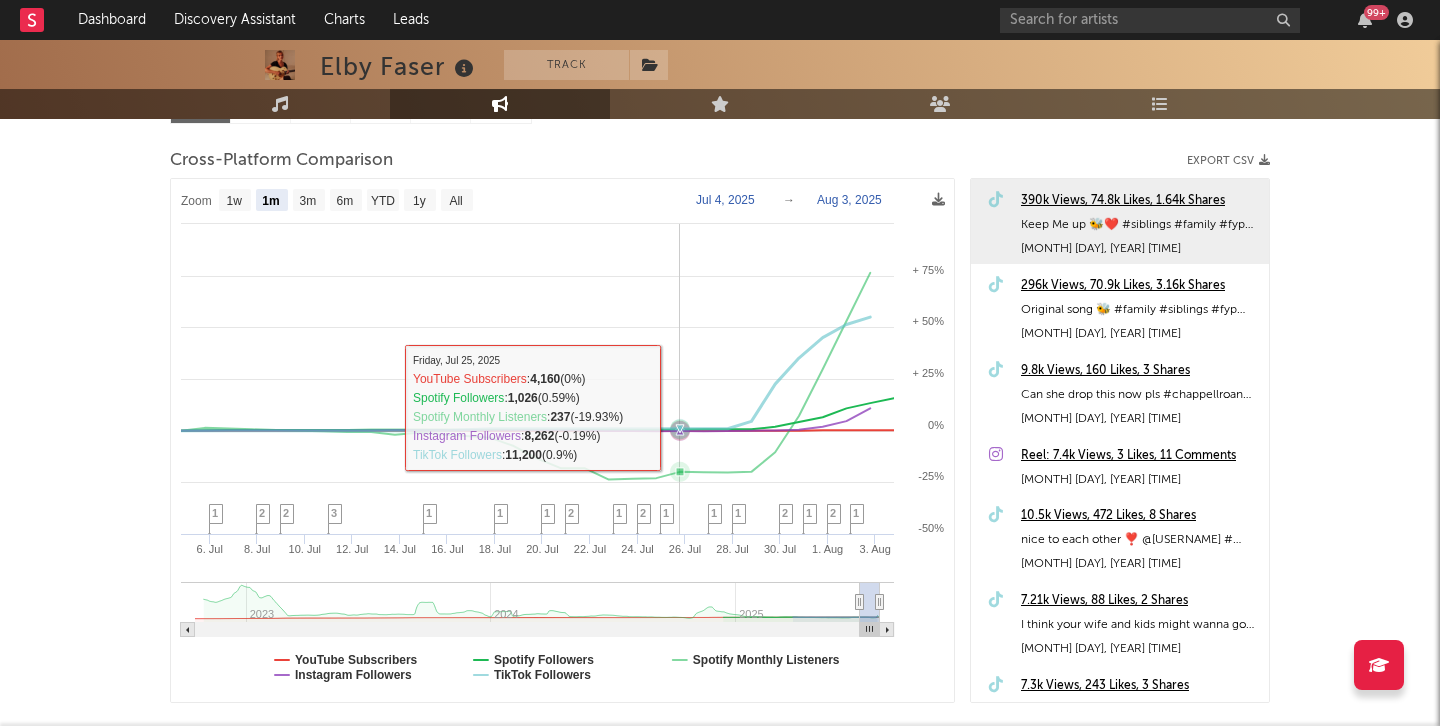 scroll, scrollTop: 259, scrollLeft: 0, axis: vertical 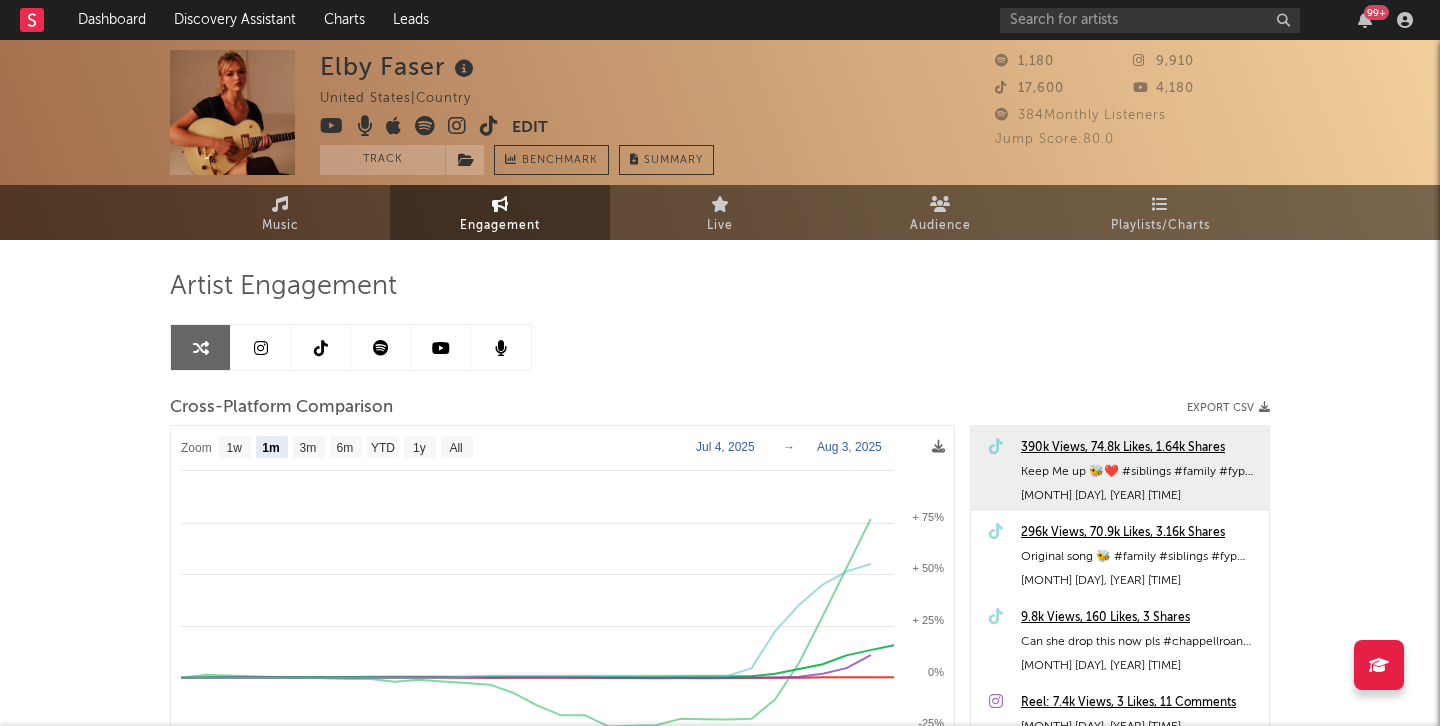 click at bounding box center [381, 347] 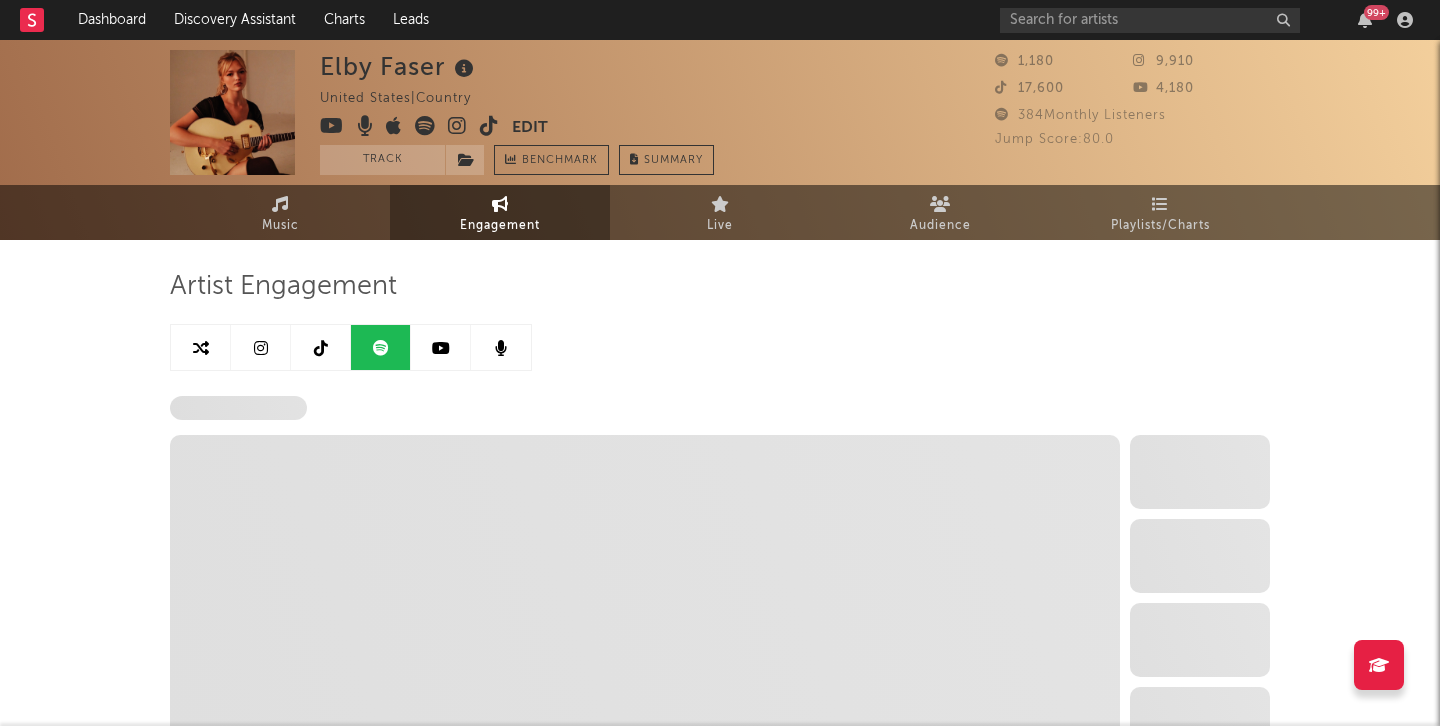 click at bounding box center (321, 348) 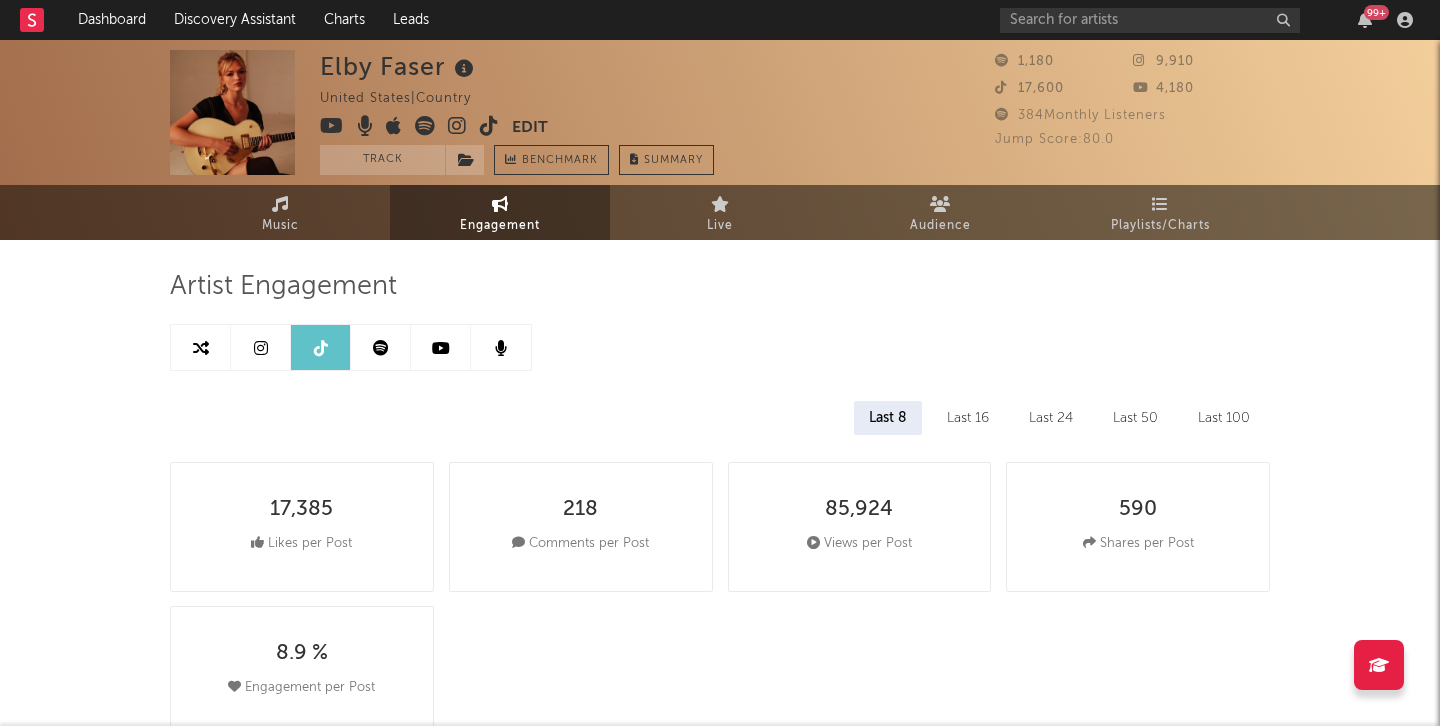 select on "1w" 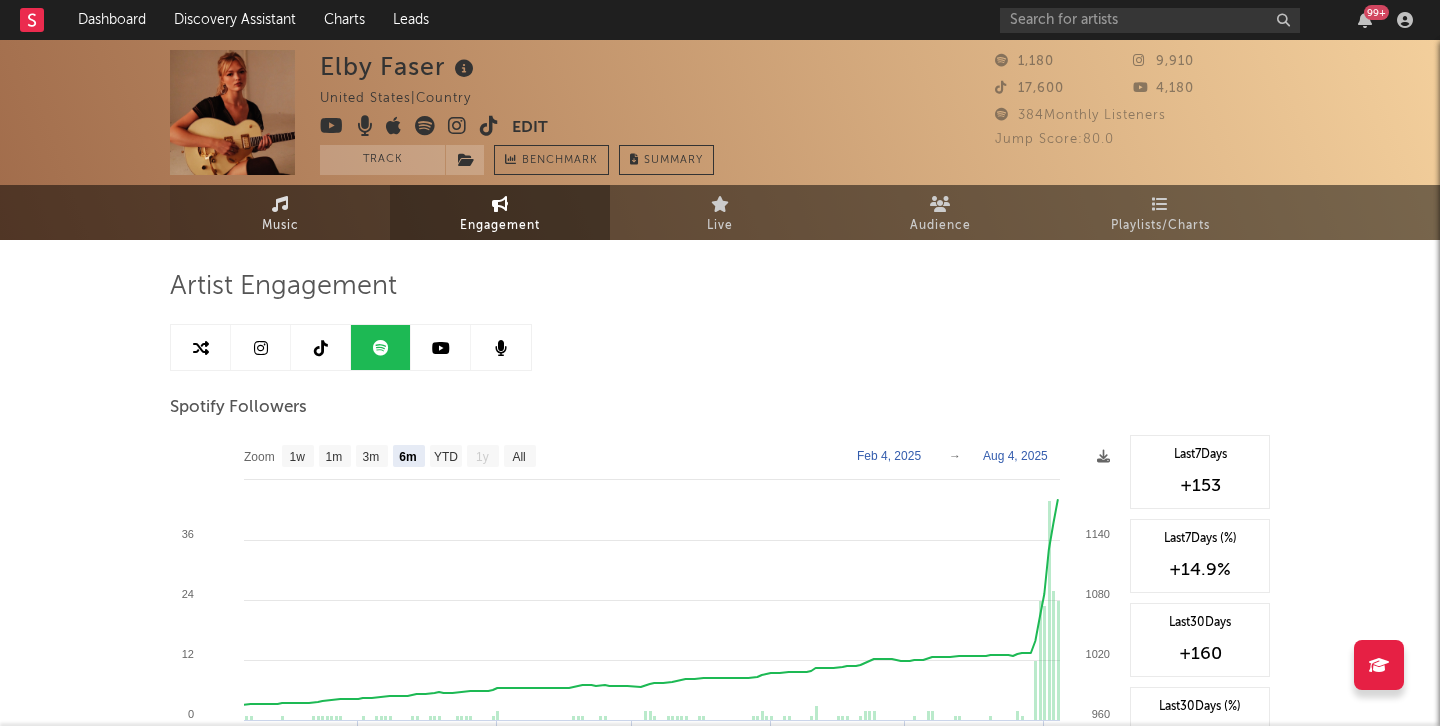 click on "Music" at bounding box center [280, 212] 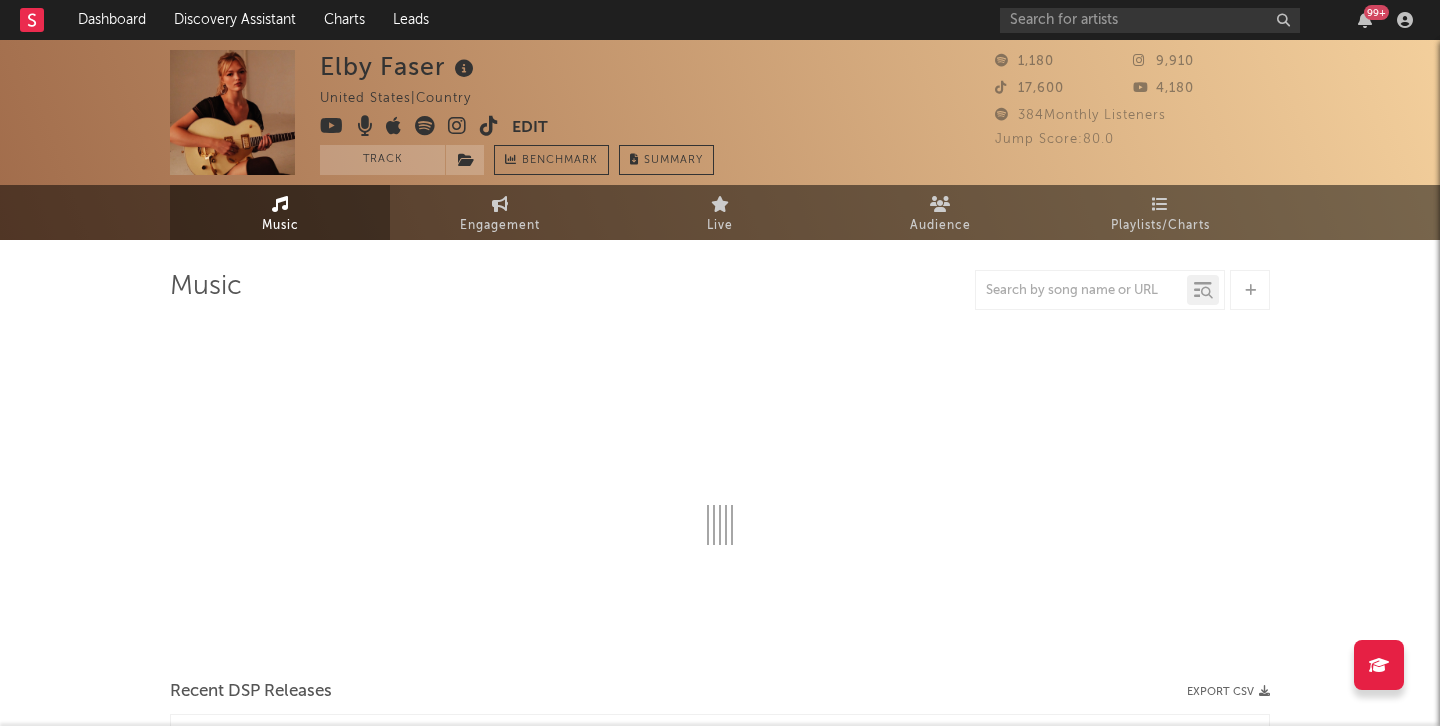 select on "6m" 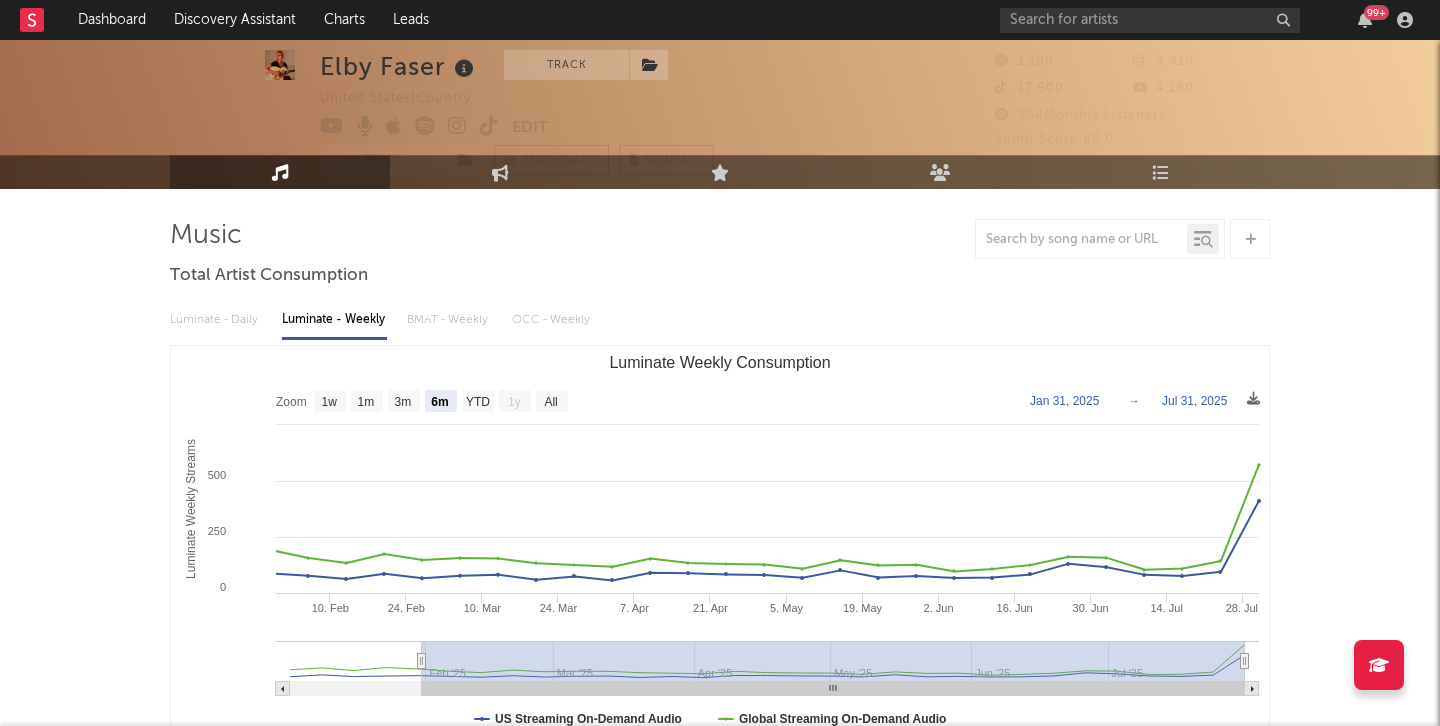 scroll, scrollTop: 0, scrollLeft: 0, axis: both 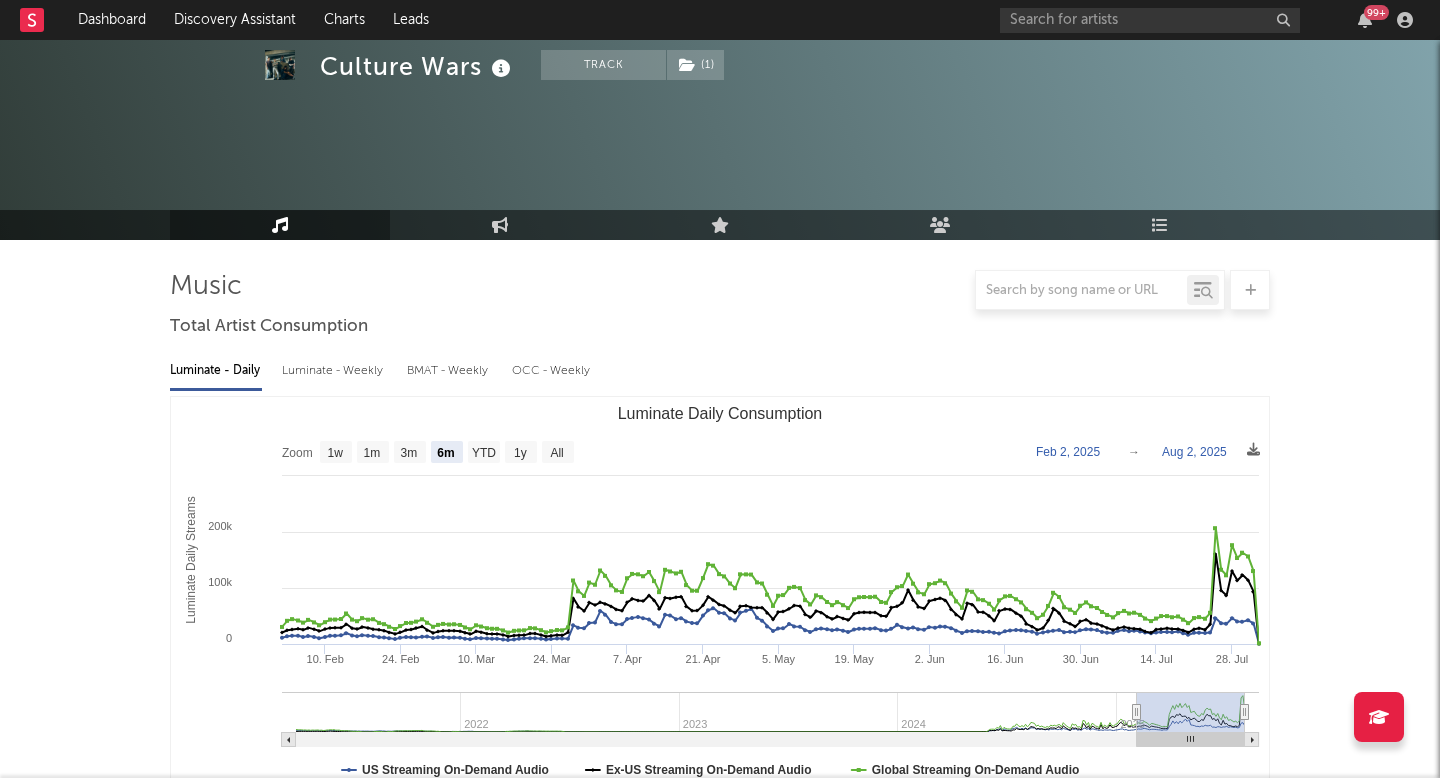 select on "6m" 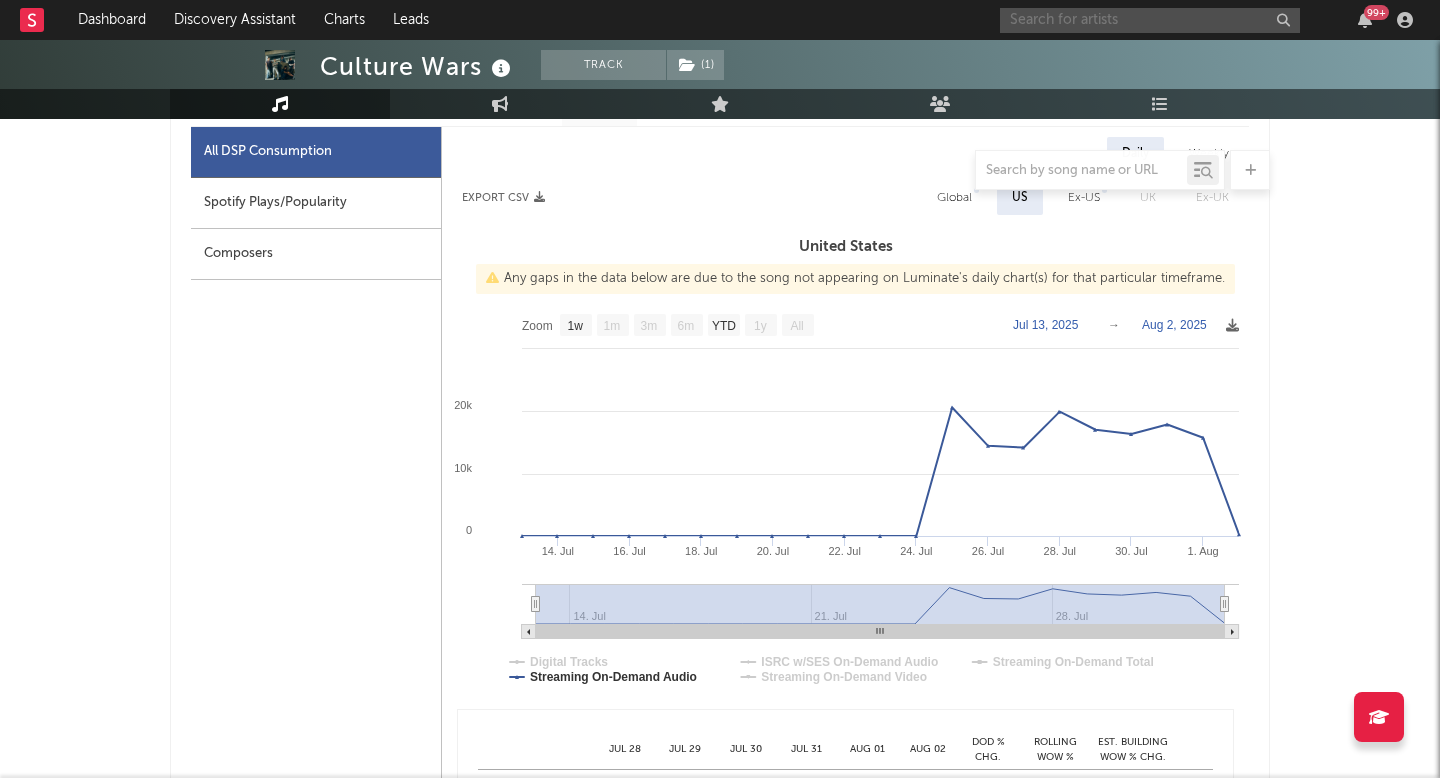 click at bounding box center (1150, 20) 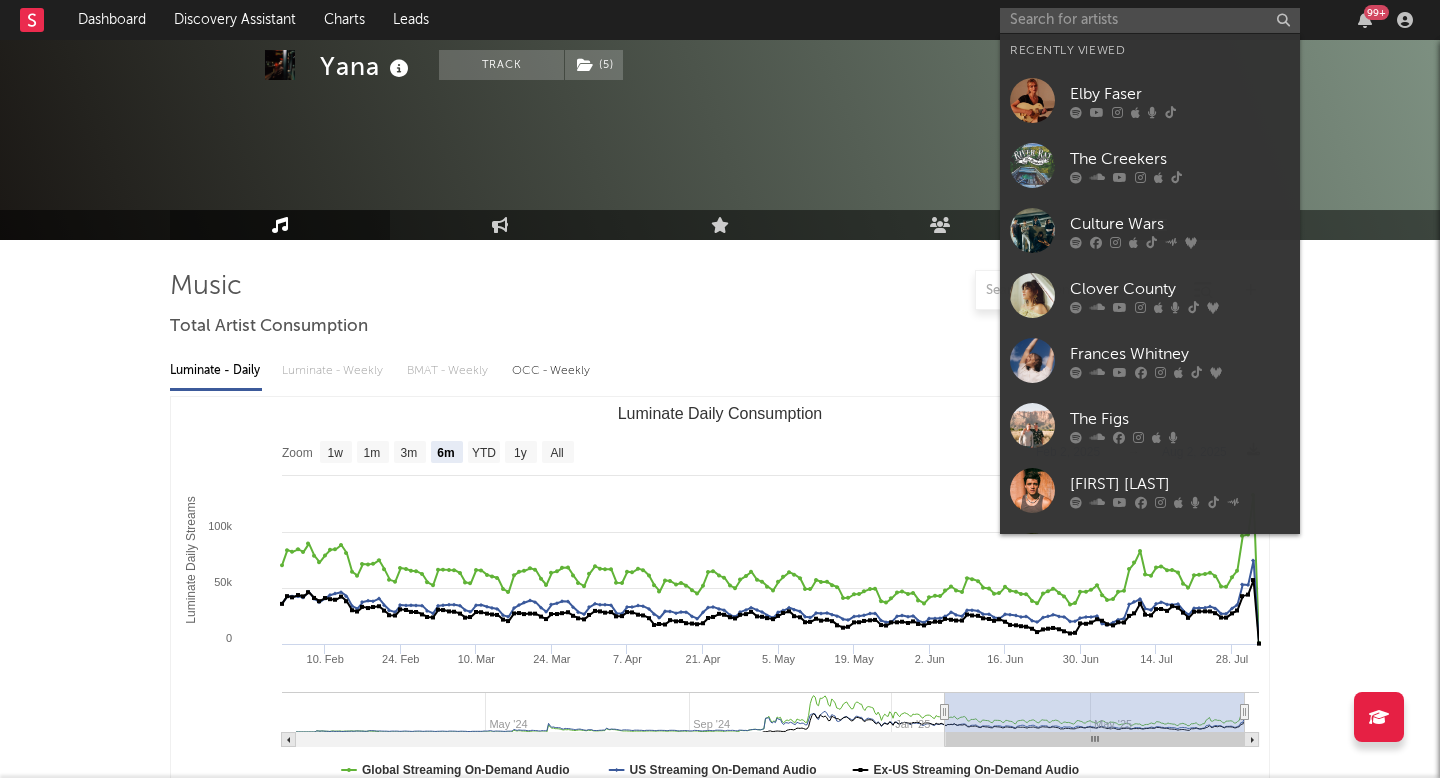select on "6m" 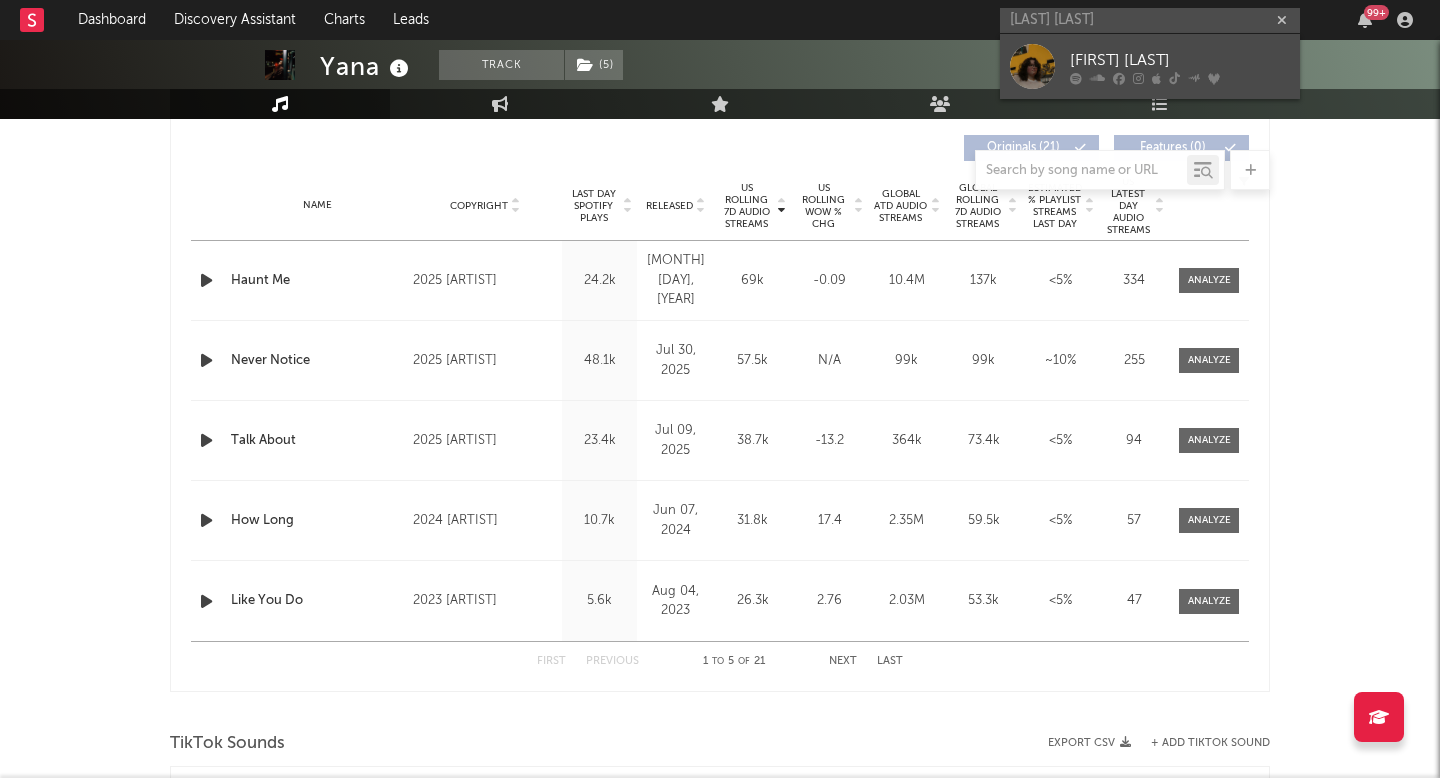 type on "[LAST] [LAST]" 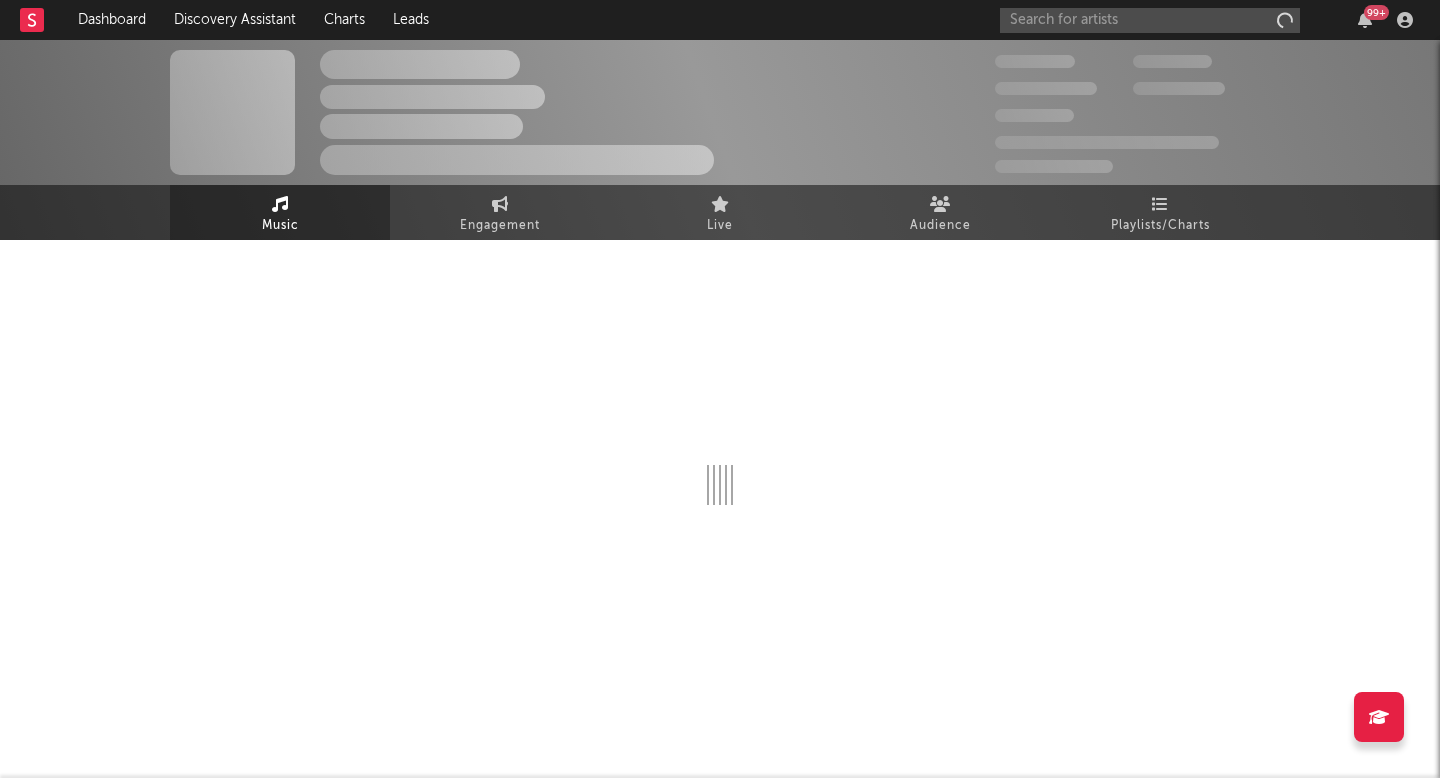 scroll, scrollTop: 0, scrollLeft: 0, axis: both 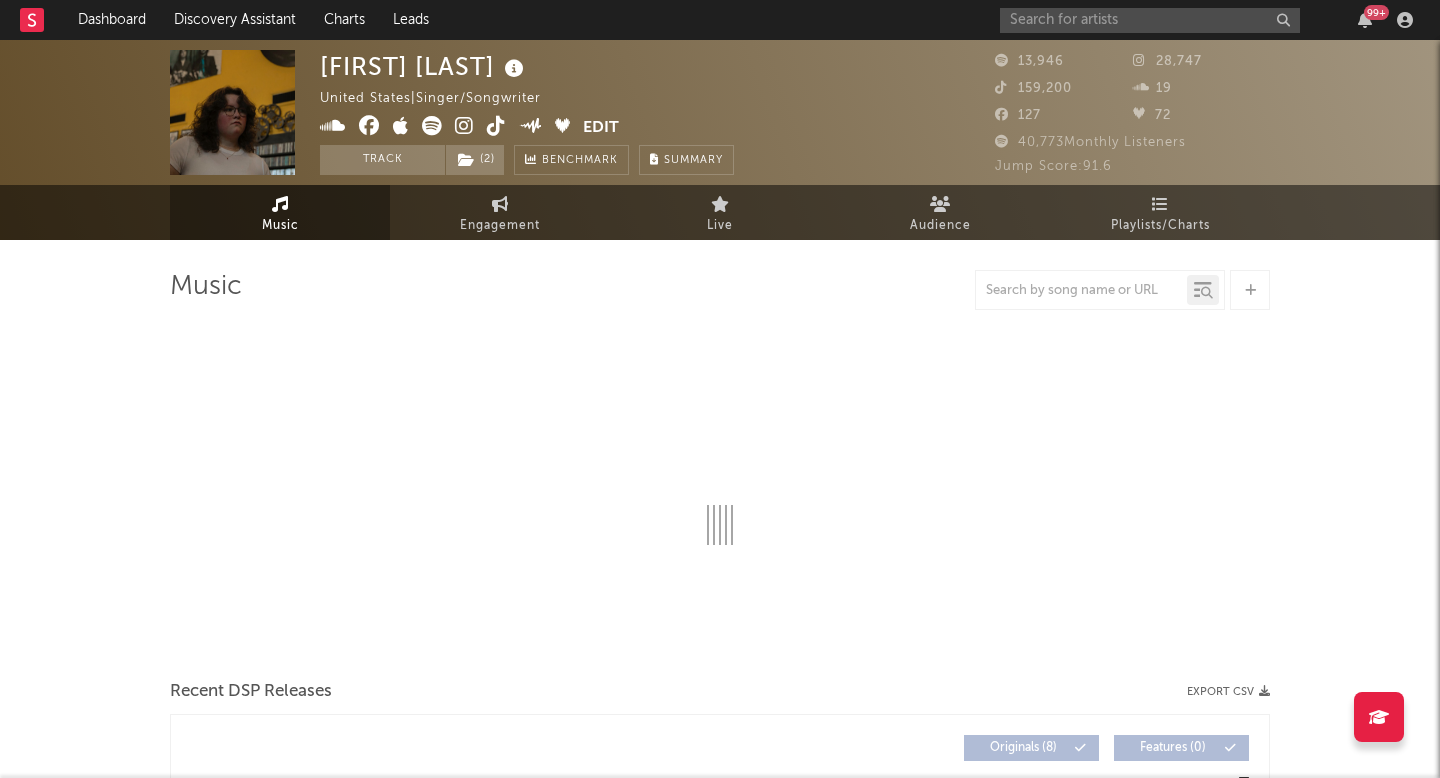 select on "6m" 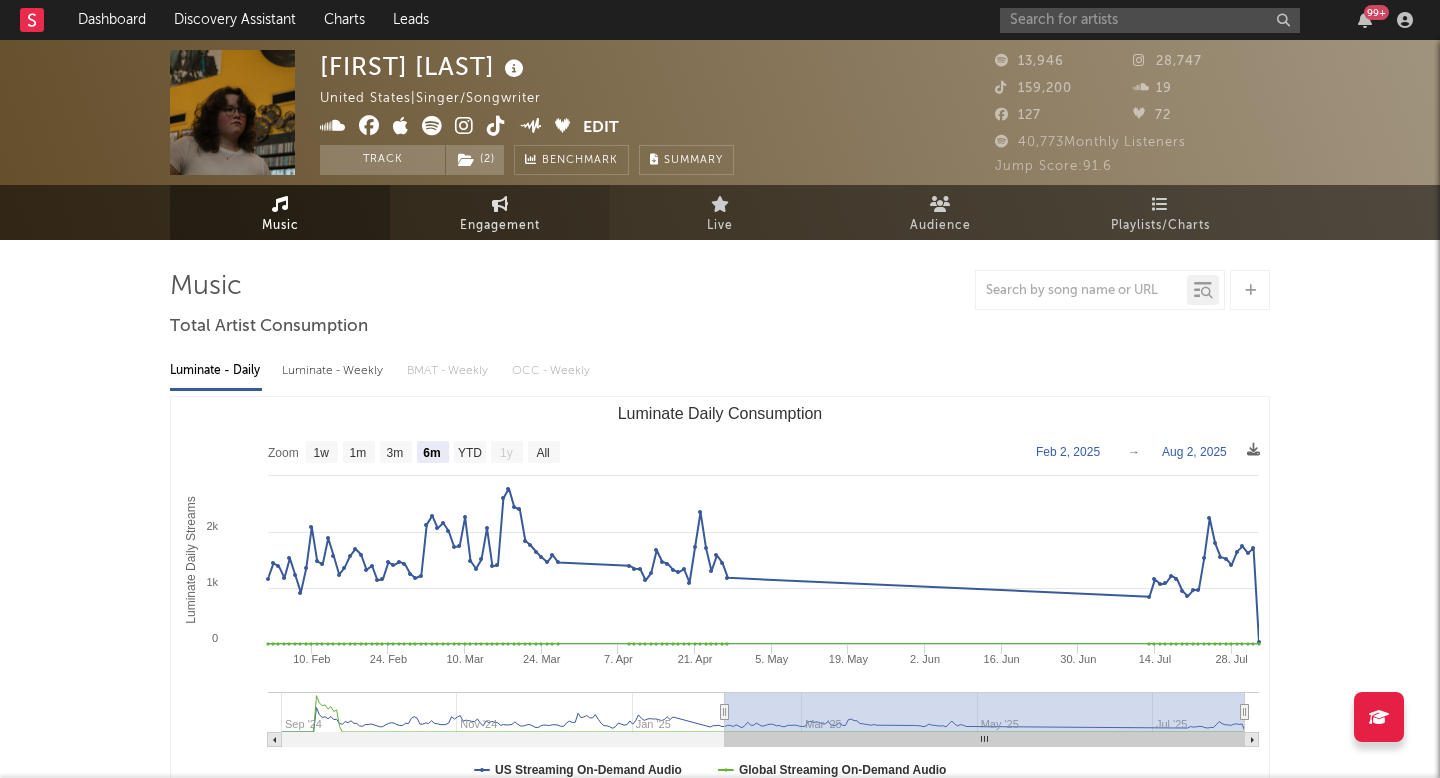 click on "Engagement" at bounding box center (500, 212) 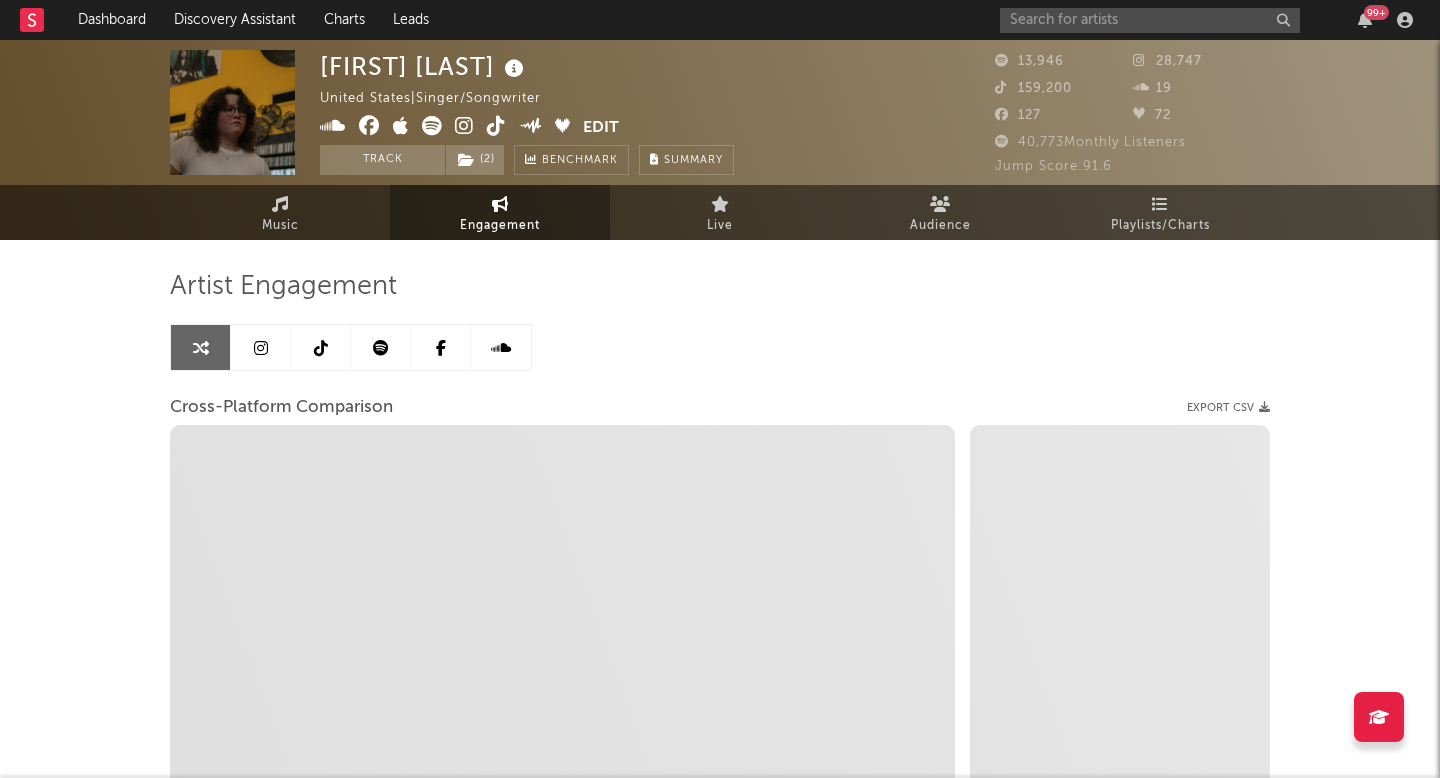 select on "1m" 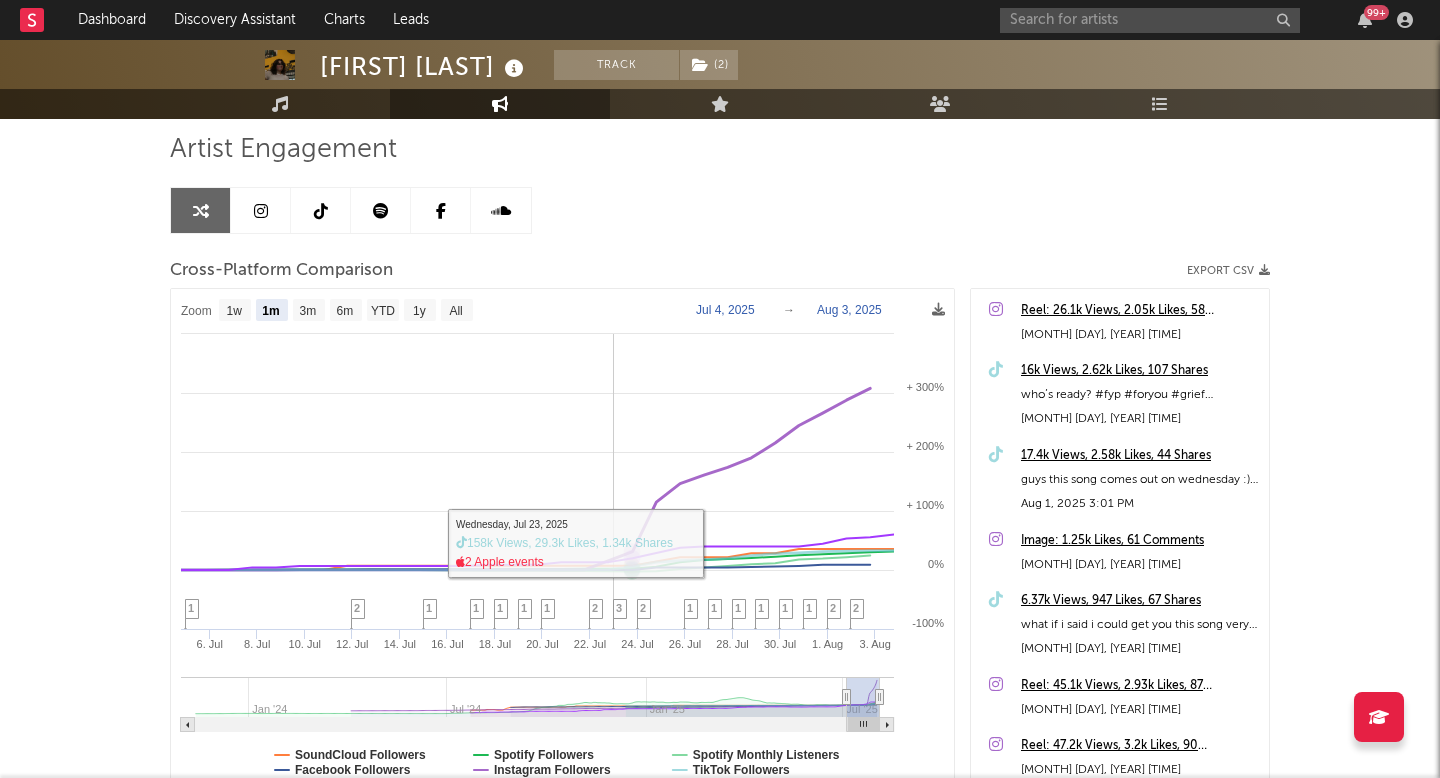 scroll, scrollTop: 250, scrollLeft: 0, axis: vertical 